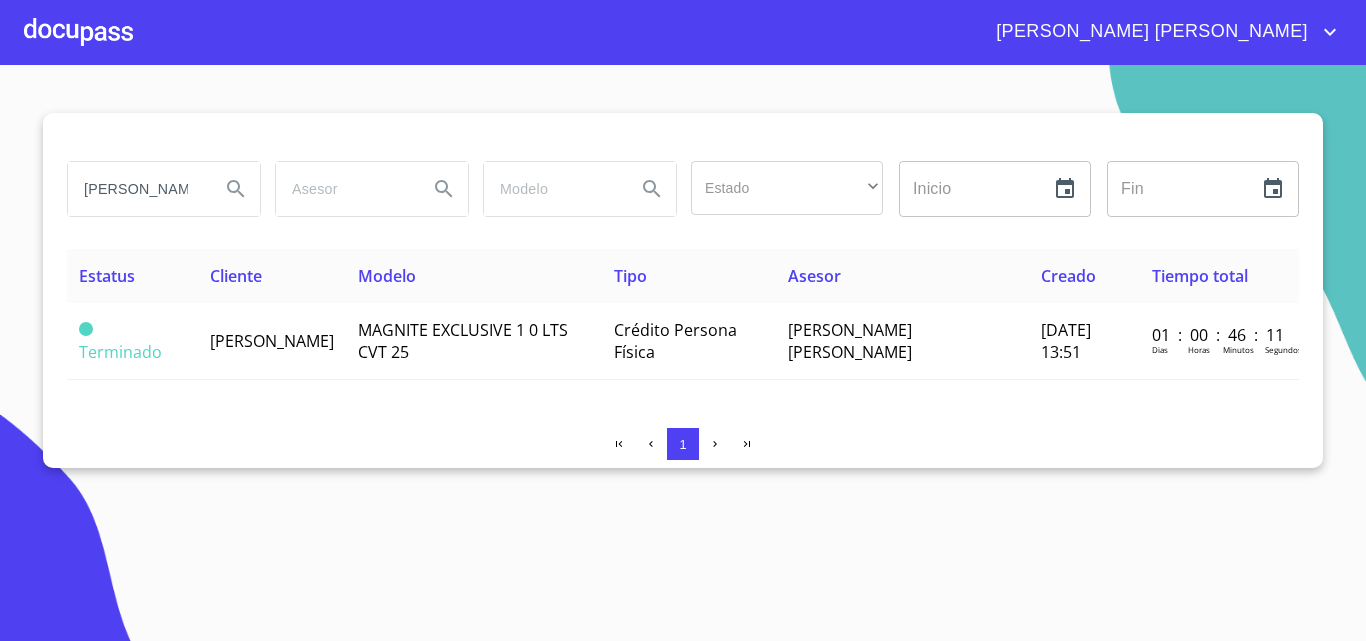 scroll, scrollTop: 0, scrollLeft: 0, axis: both 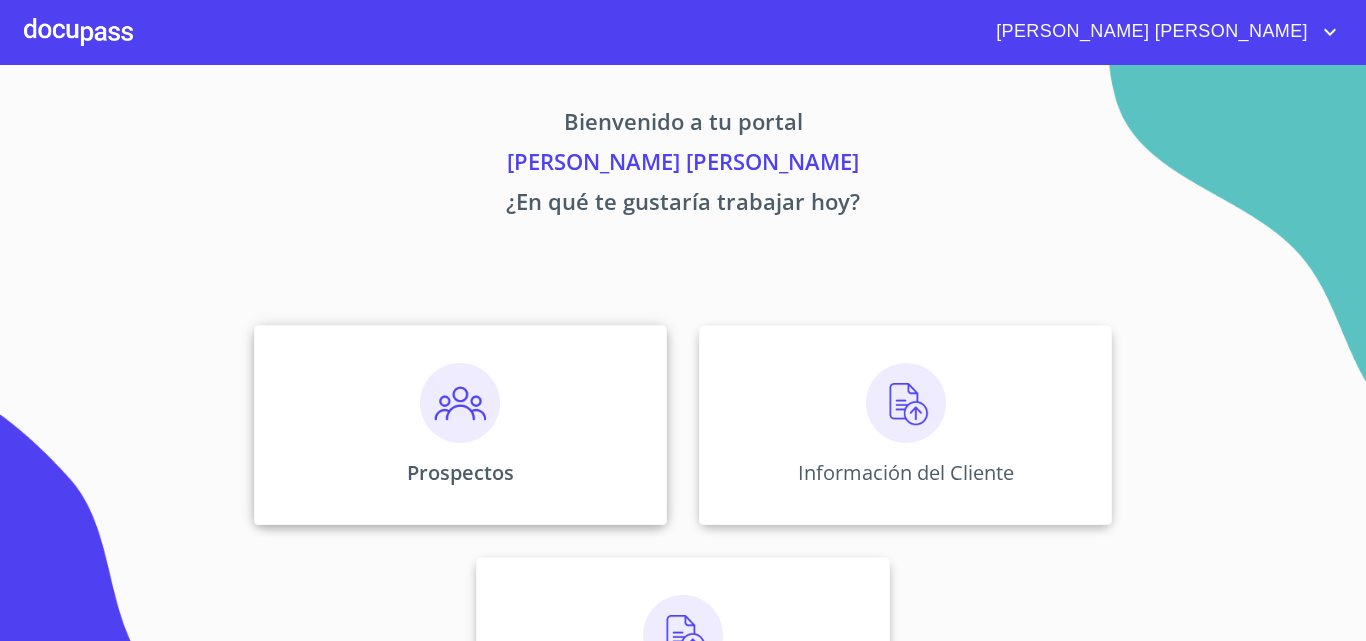 click on "Prospectos" at bounding box center (460, 425) 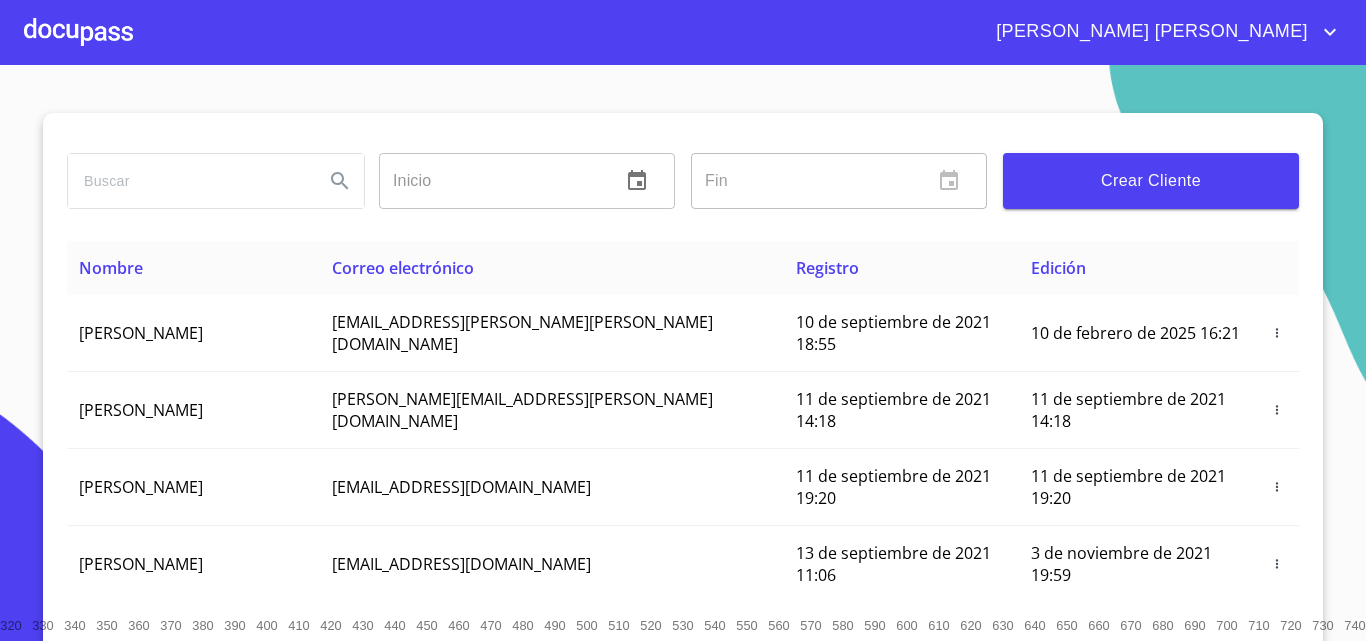 click at bounding box center (188, 181) 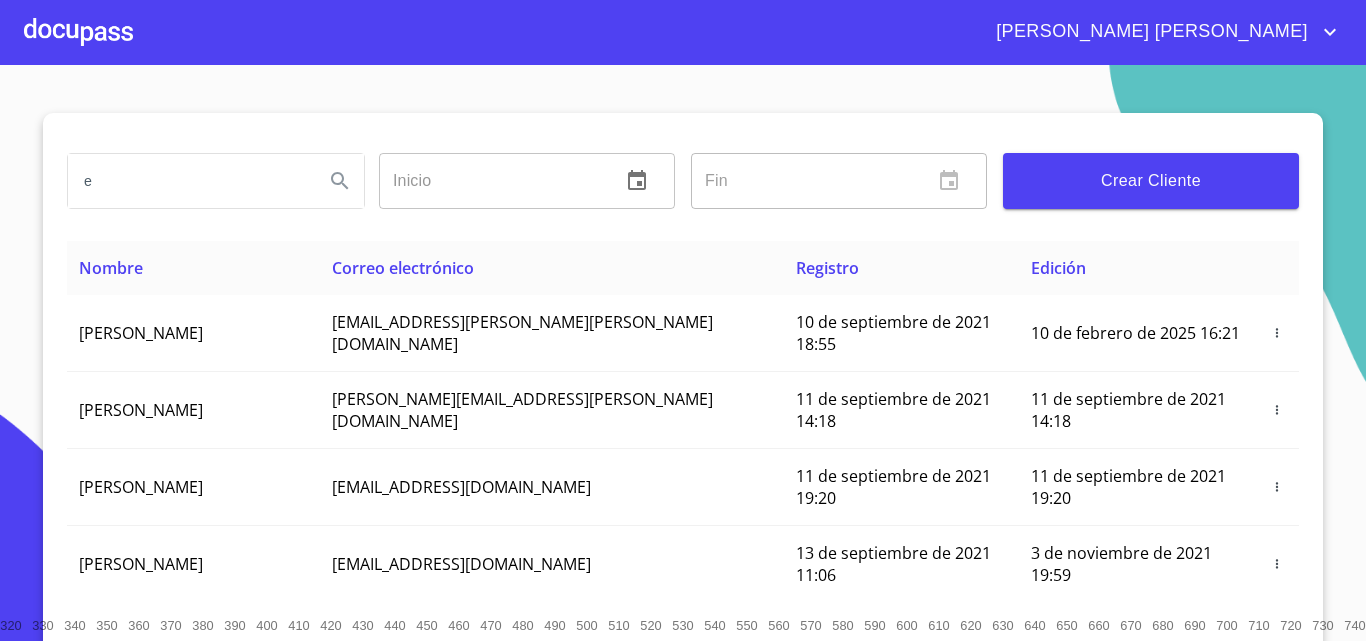 type on "e" 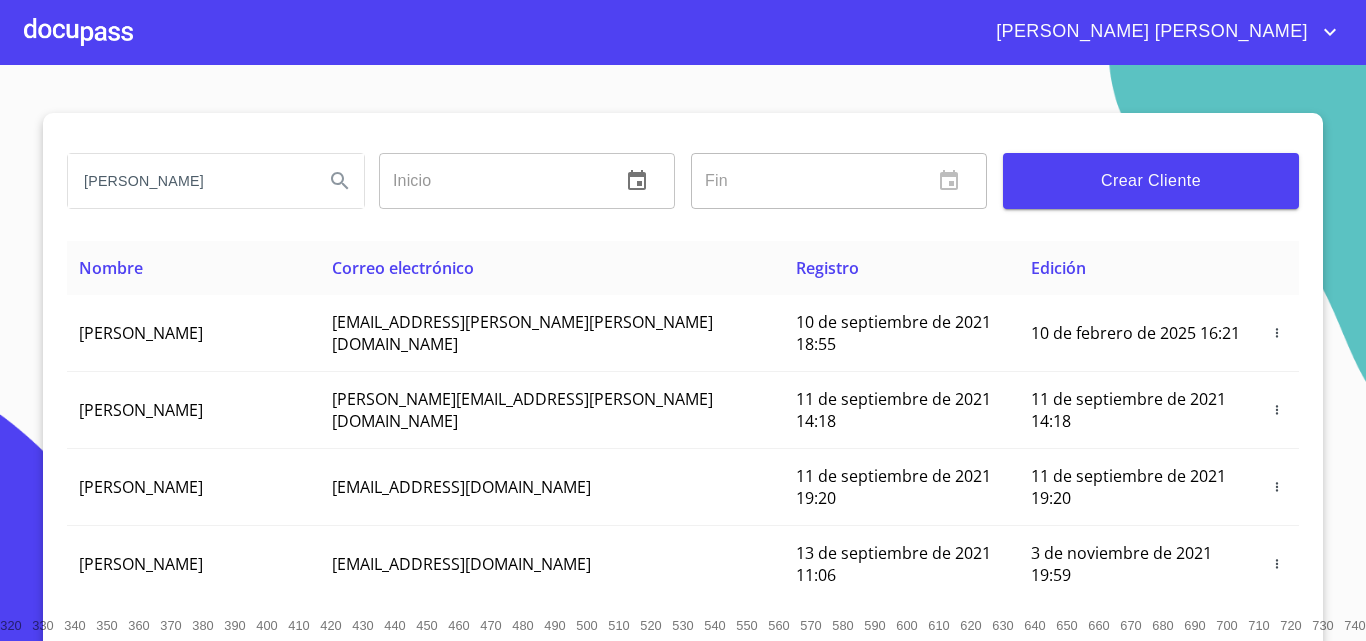 type on "[PERSON_NAME]" 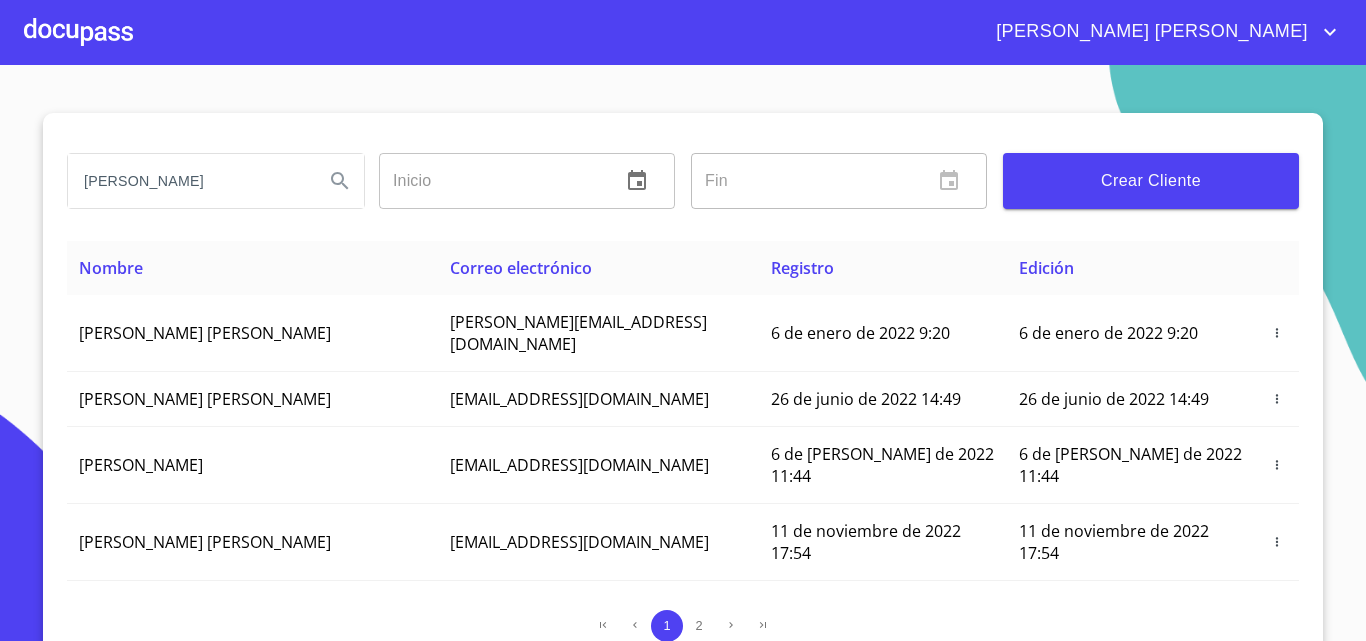 click on "Crear Cliente" at bounding box center (1151, 181) 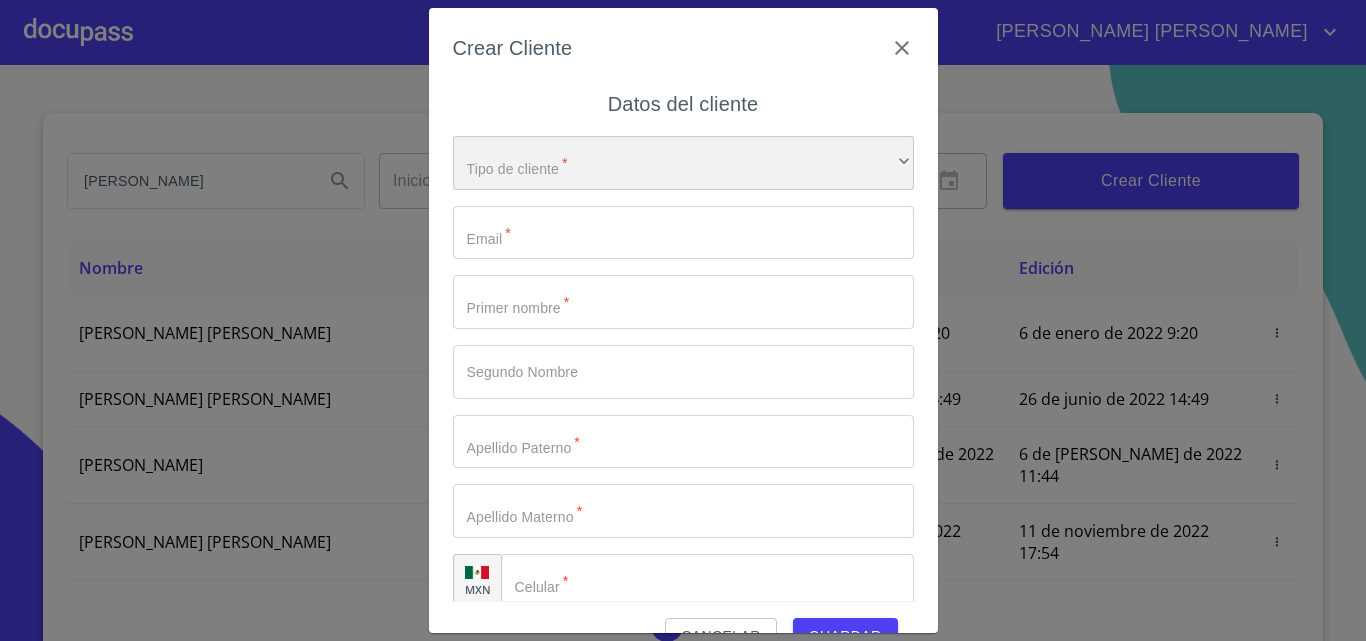 click on "​" at bounding box center (683, 163) 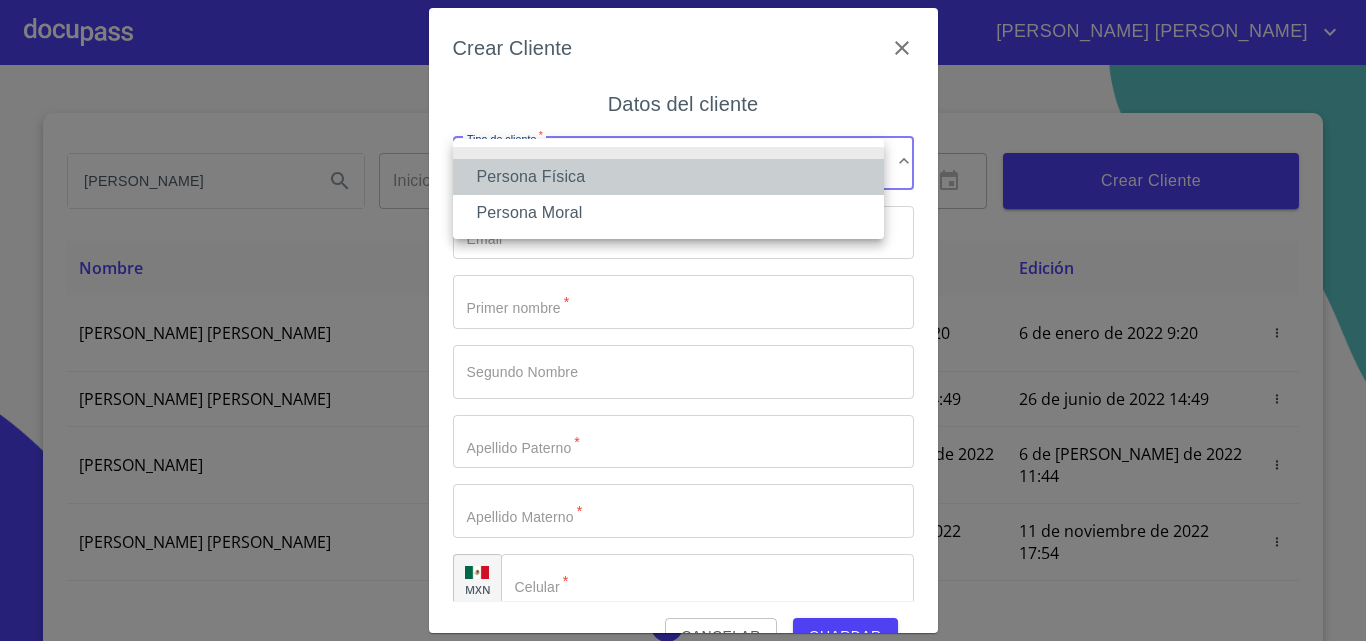 click on "Persona Física" at bounding box center [668, 177] 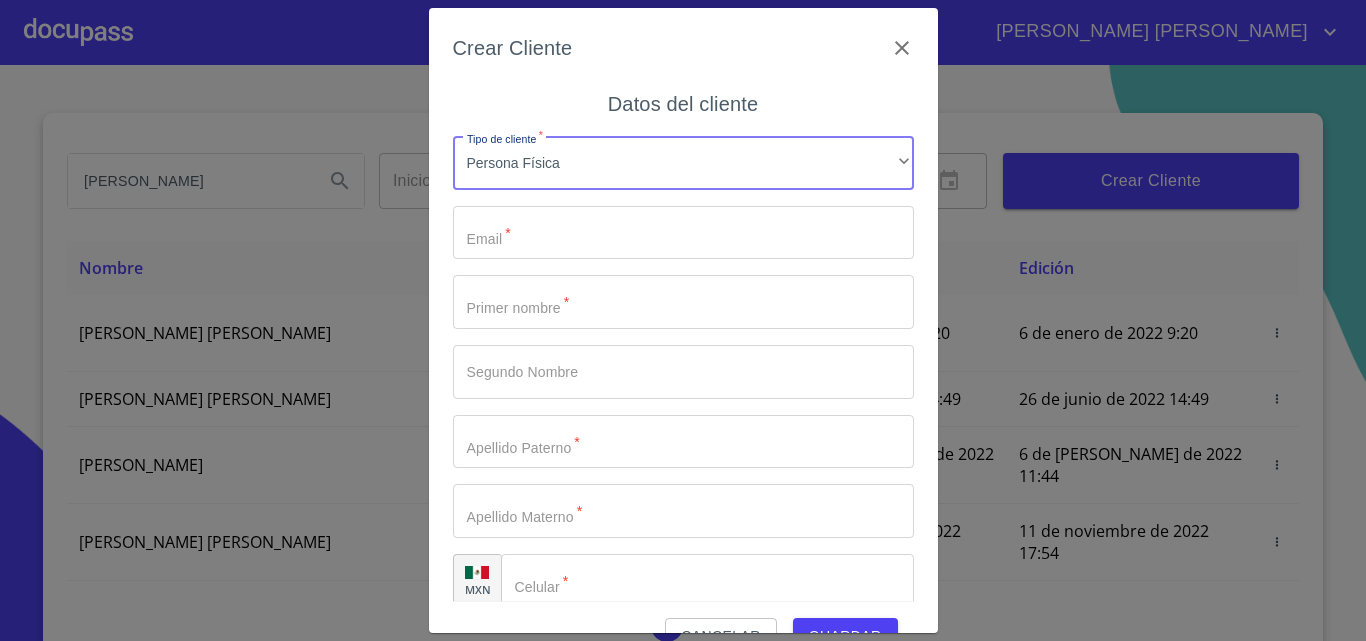 click on "Tipo de cliente   *" at bounding box center (683, 233) 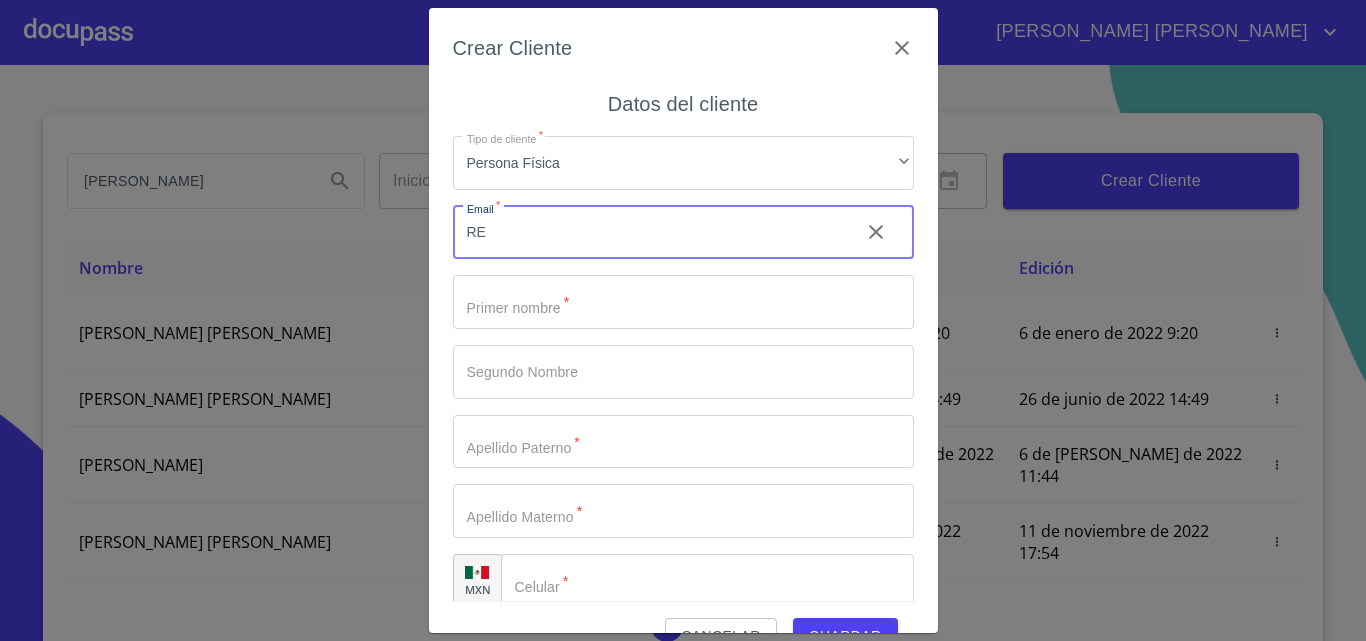 type on "R" 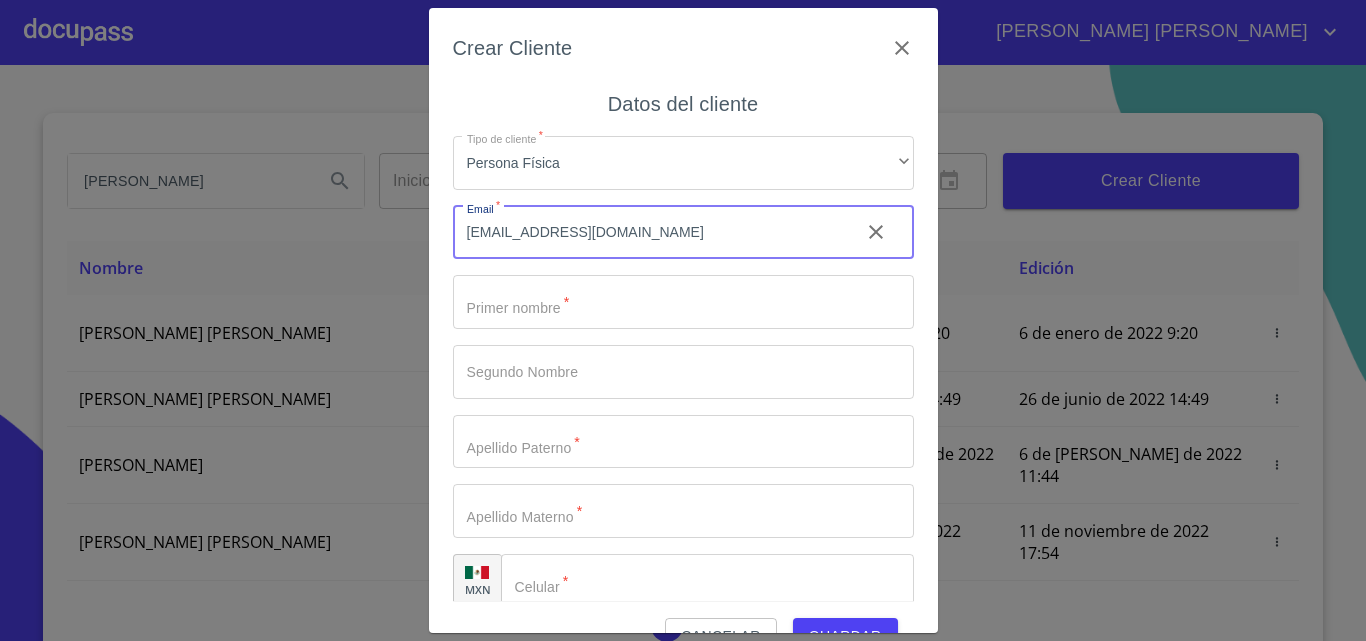 type on "[EMAIL_ADDRESS][DOMAIN_NAME]" 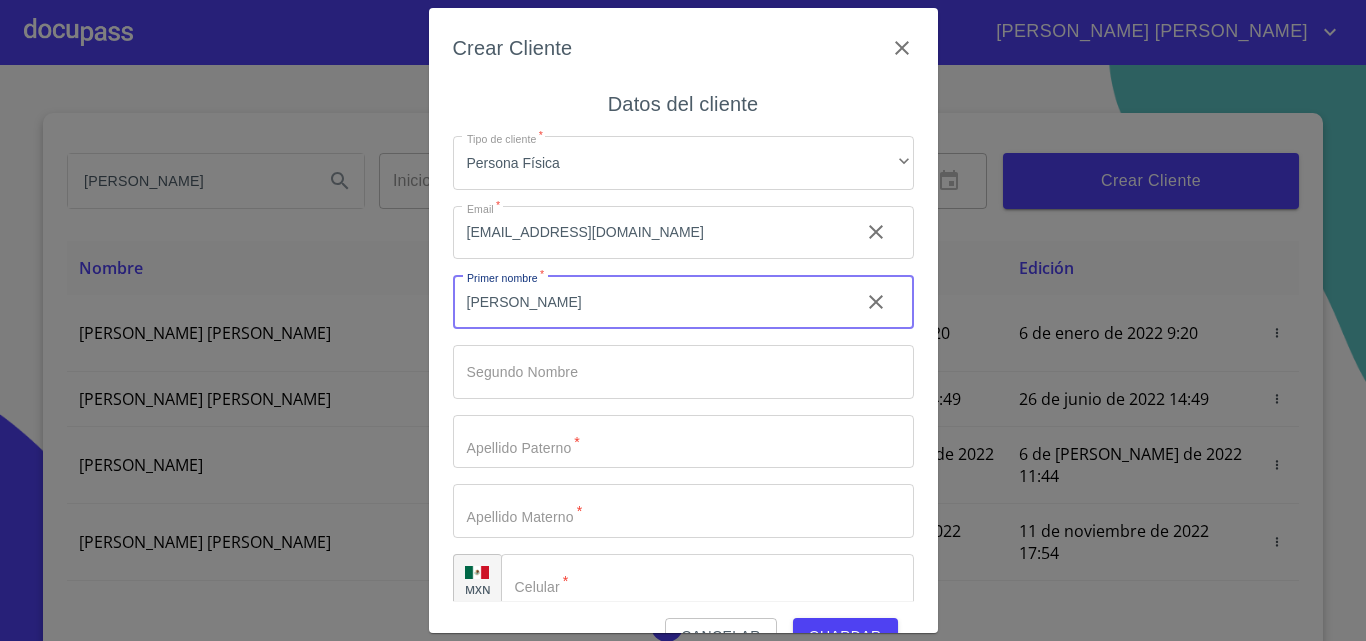 type on "[PERSON_NAME]" 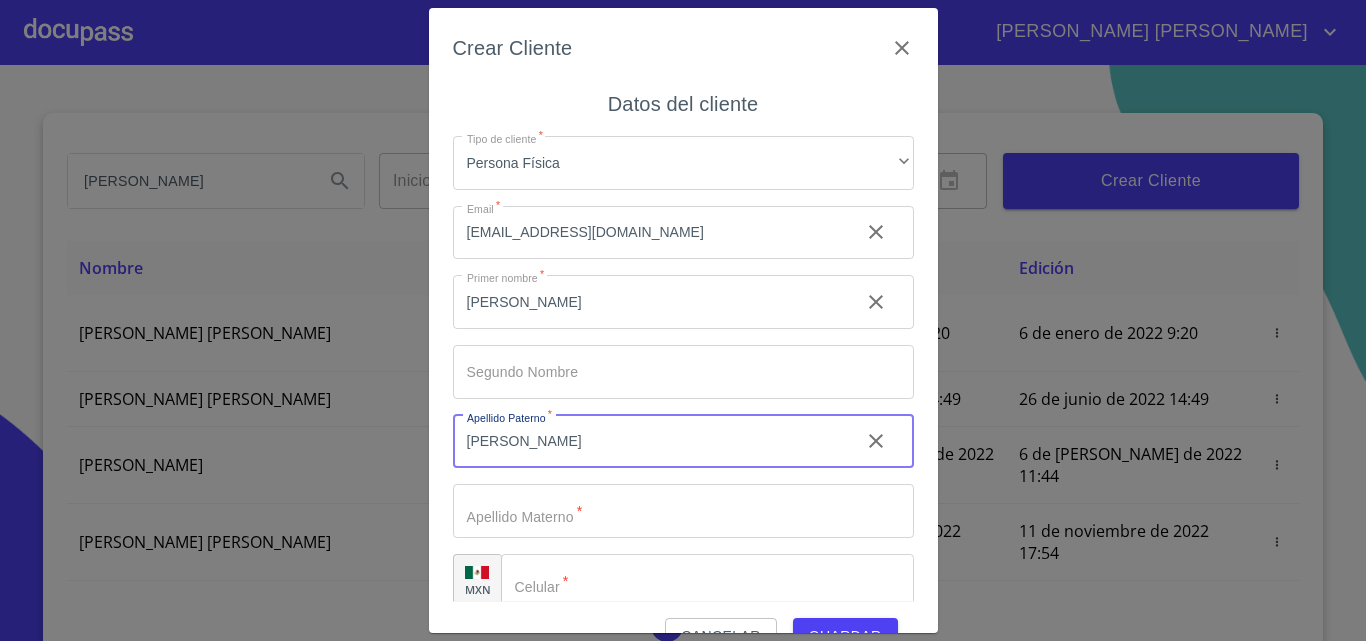 type on "[PERSON_NAME]" 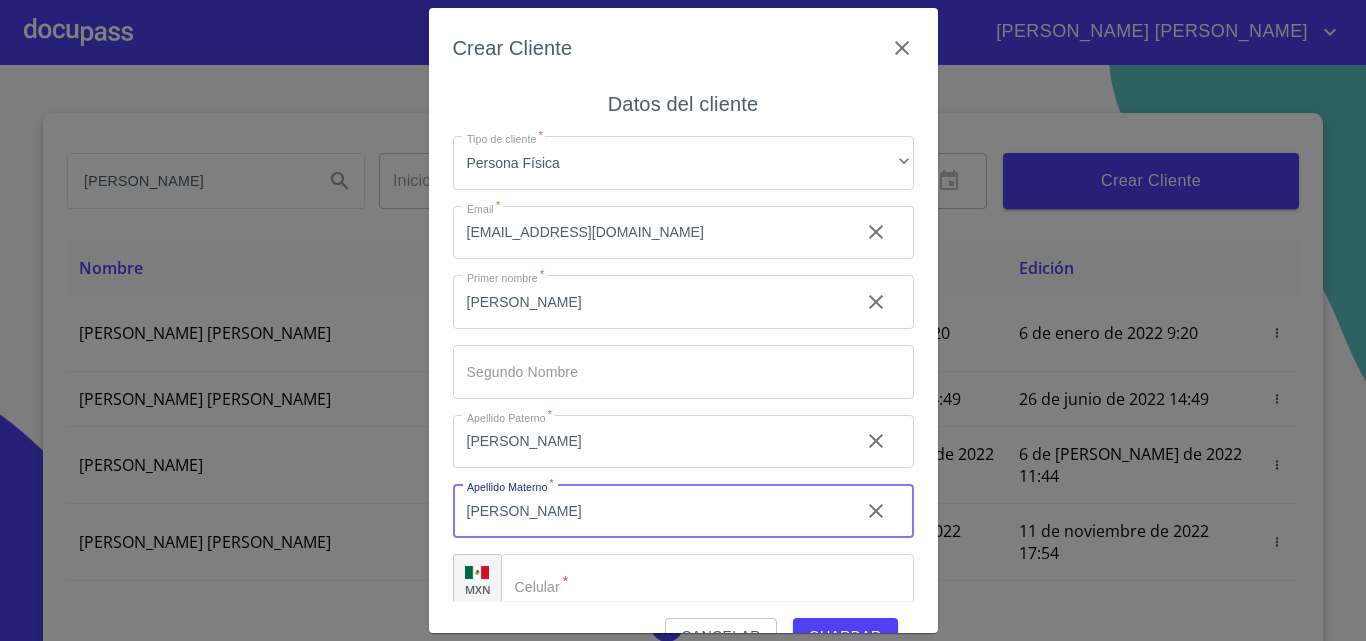 type on "[PERSON_NAME]" 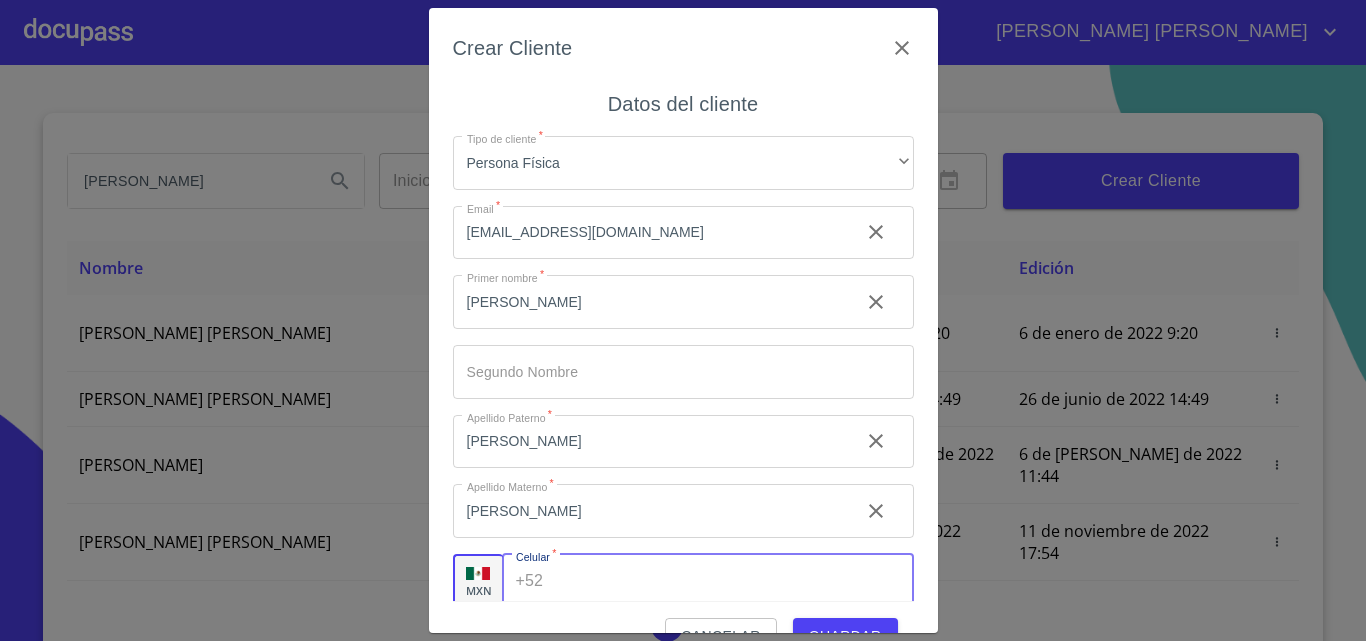 click on "Tipo de cliente   *" at bounding box center (732, 581) 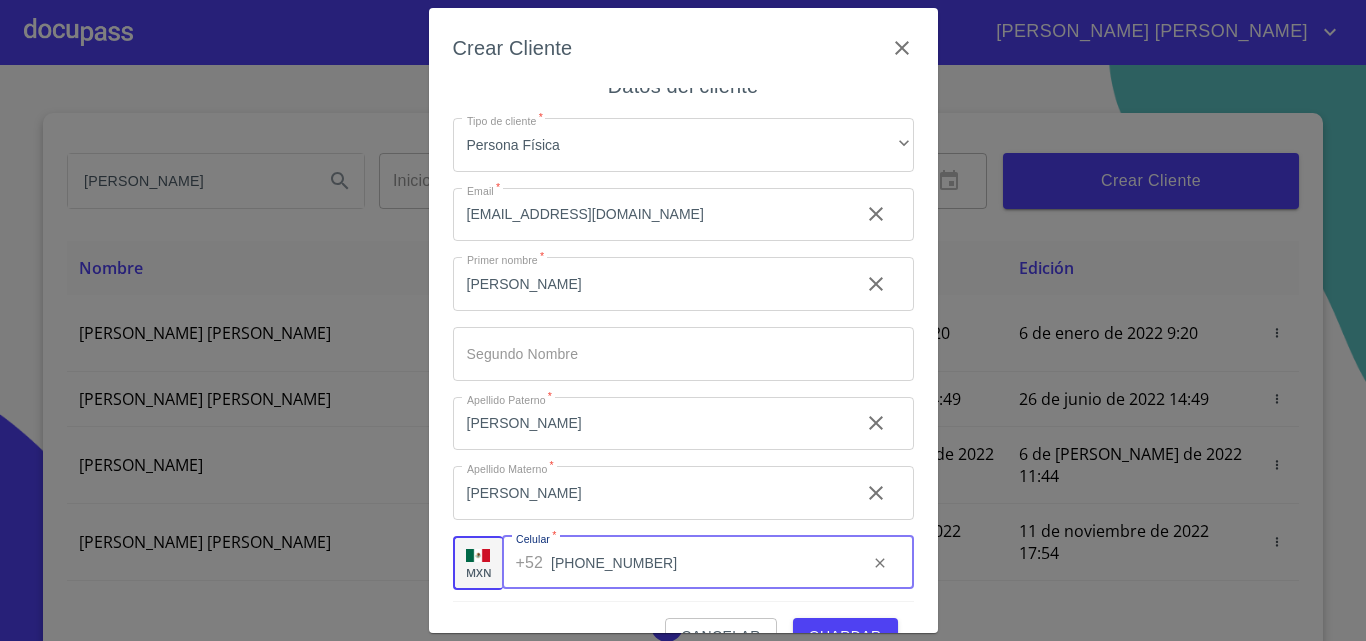 scroll, scrollTop: 23, scrollLeft: 0, axis: vertical 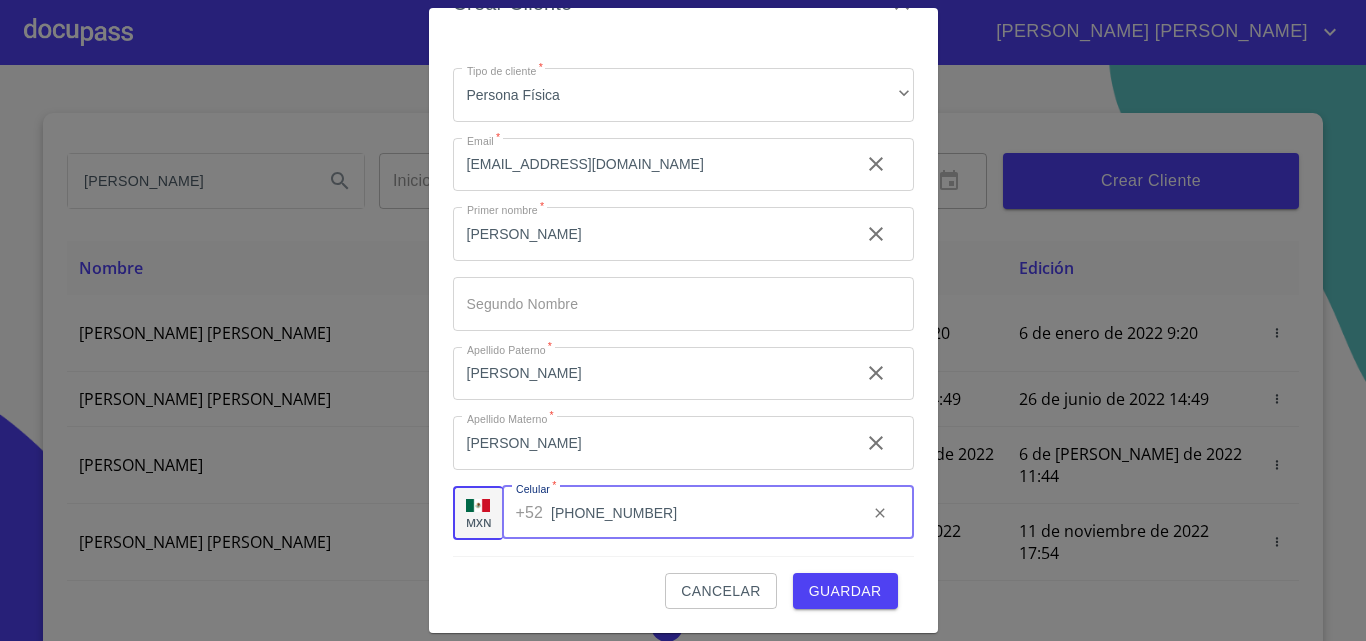 type on "[PHONE_NUMBER]" 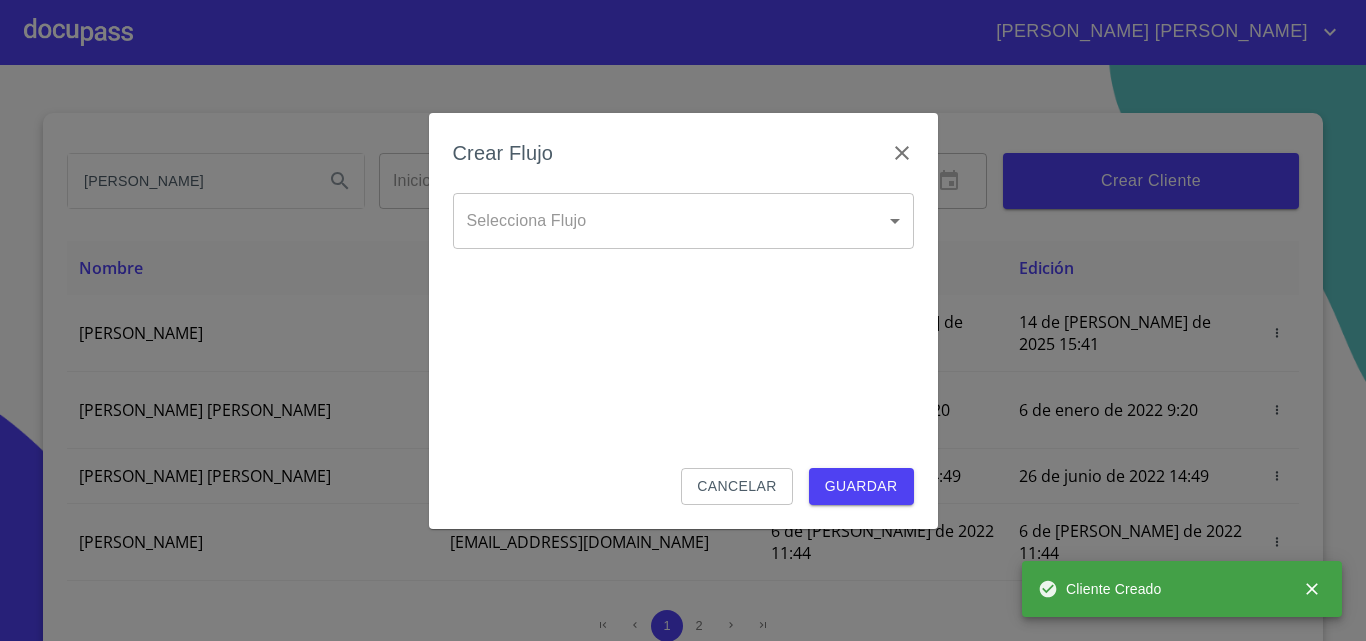 click on "[PERSON_NAME] [PERSON_NAME]  [PERSON_NAME] Inicio ​ Fin ​ Crear Cliente Nombre   Correo electrónico   Registro   Edición     [PERSON_NAME]  [EMAIL_ADDRESS][DOMAIN_NAME] 14 de [PERSON_NAME] de 2025 15:41 14 de [PERSON_NAME] de 2025 15:41 [PERSON_NAME]  BETANCOURT  [EMAIL_ADDRESS][DOMAIN_NAME] 6 de enero de 2022 9:20 6 de enero de 2022 9:20 [PERSON_NAME] [PERSON_NAME] [EMAIL_ADDRESS][DOMAIN_NAME] 26 de junio de 2022 14:49 26 de junio de 2022 14:49 [PERSON_NAME] [EMAIL_ADDRESS][DOMAIN_NAME] 6 de [PERSON_NAME] de 2022 11:44 6 de [PERSON_NAME] de 2022 11:44 [PERSON_NAME] [PERSON_NAME] [EMAIL_ADDRESS][DOMAIN_NAME] 11 de noviembre de 2022 17:54 11 de noviembre de 2022 17:54 [PERSON_NAME] [PERSON_NAME] [EMAIL_ADDRESS][DOMAIN_NAME] 28 de febrero de 2023 13:52 28 de febrero de 2023 13:52 [PERSON_NAME] [PERSON_NAME] [EMAIL_ADDRESS][DOMAIN_NAME] 11 de septiembre de 2023 20:06 11 de septiembre de 2023 20:06 [PERSON_NAME] [PERSON_NAME] [EMAIL_ADDRESS][DOMAIN_NAME] 31 de diciembre de 2023 16:01 2 de enero de 2024 11:47 [PERSON_NAME] [PERSON_NAME] [EMAIL_ADDRESS][DOMAIN_NAME] 1 2" at bounding box center (683, 320) 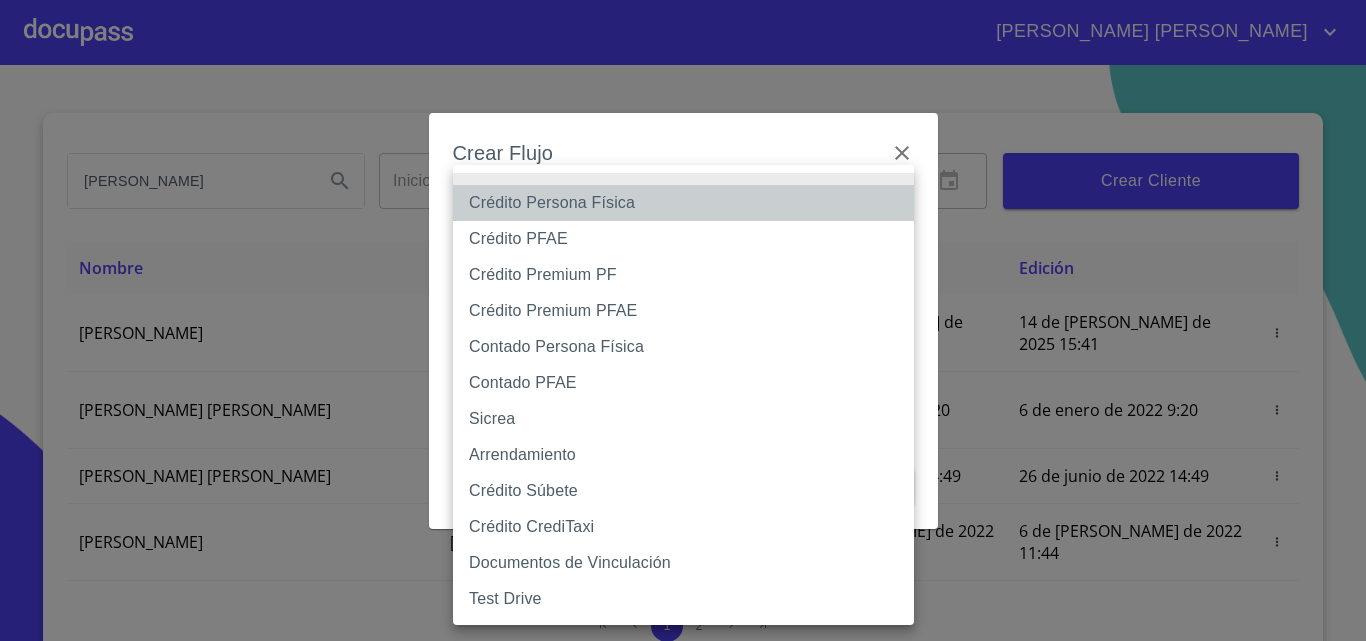 click on "Crédito Persona Física" at bounding box center (683, 203) 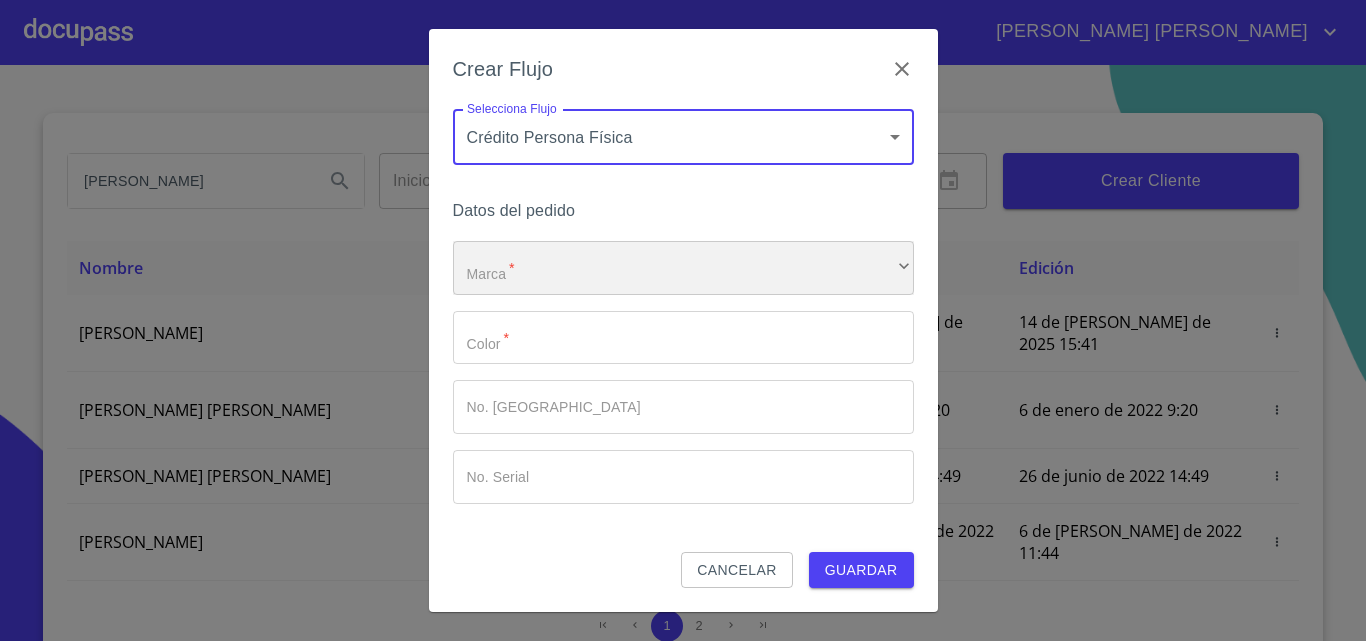 click on "​" at bounding box center [683, 268] 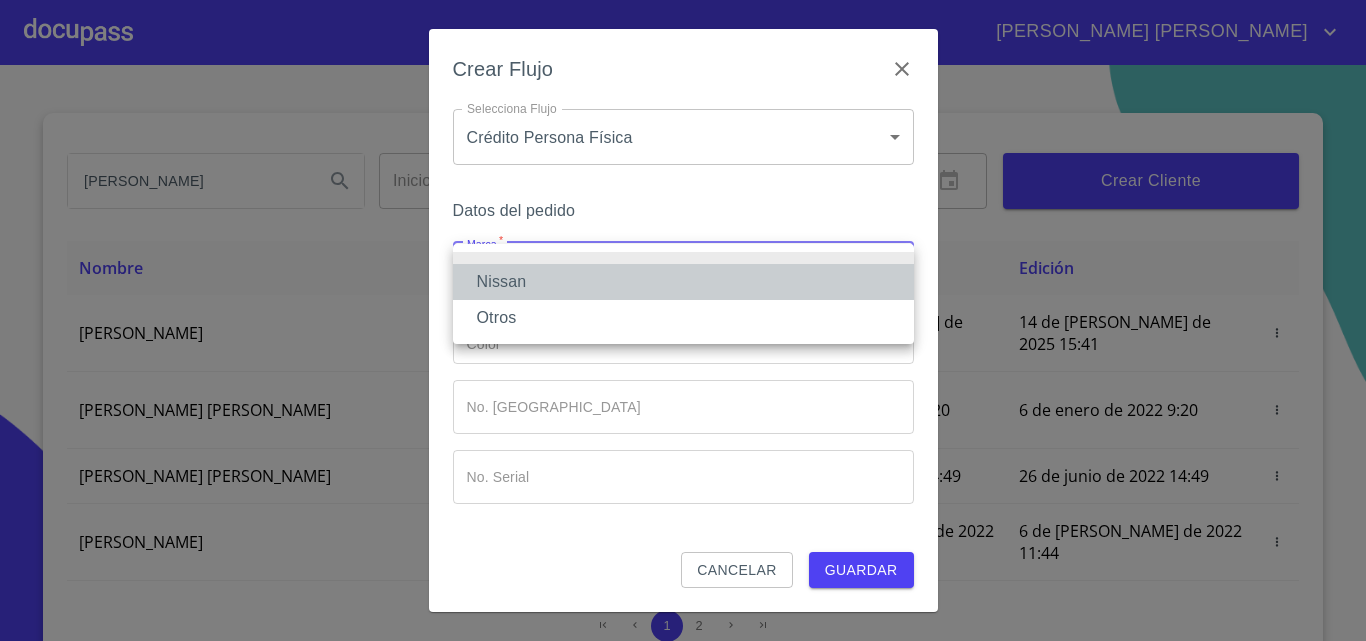click on "Nissan" at bounding box center (683, 282) 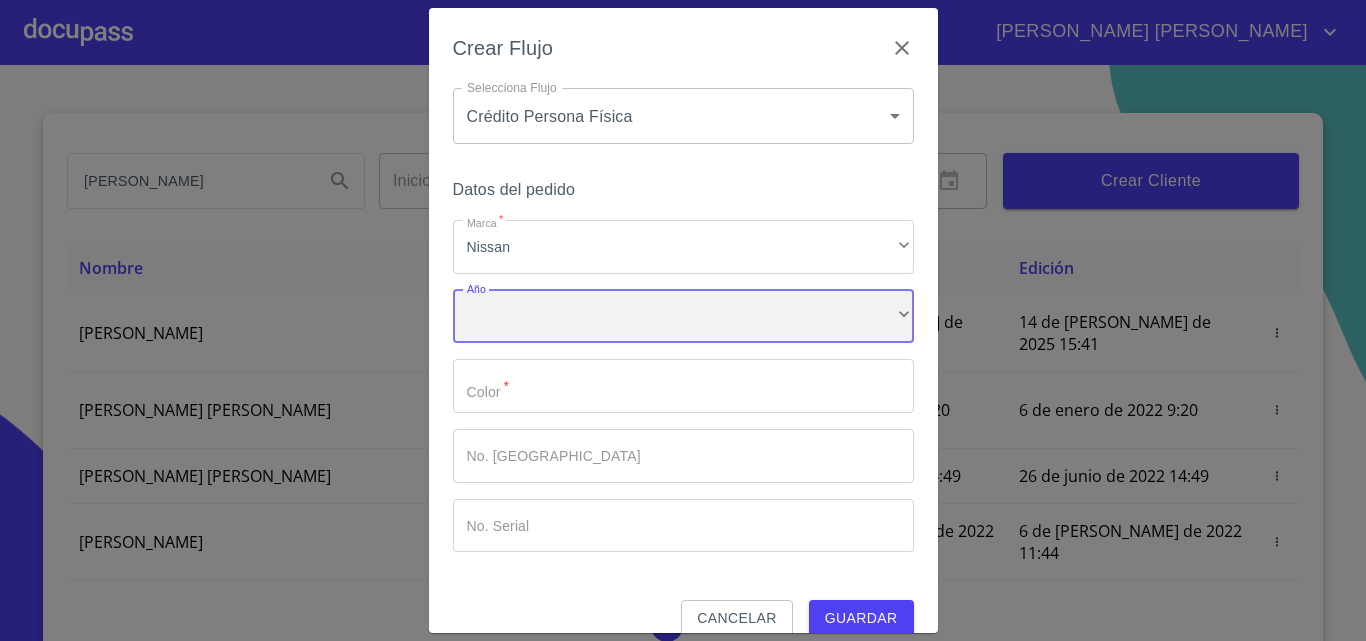 click on "​" at bounding box center [683, 317] 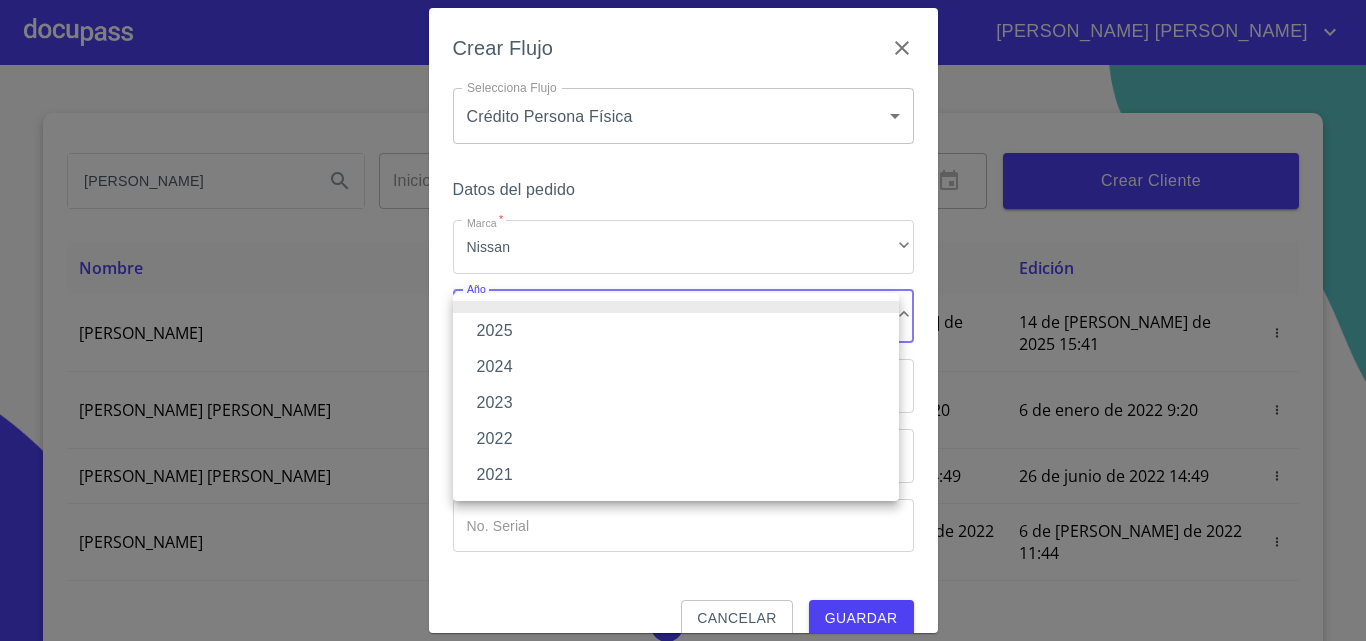 click on "2025" at bounding box center (676, 331) 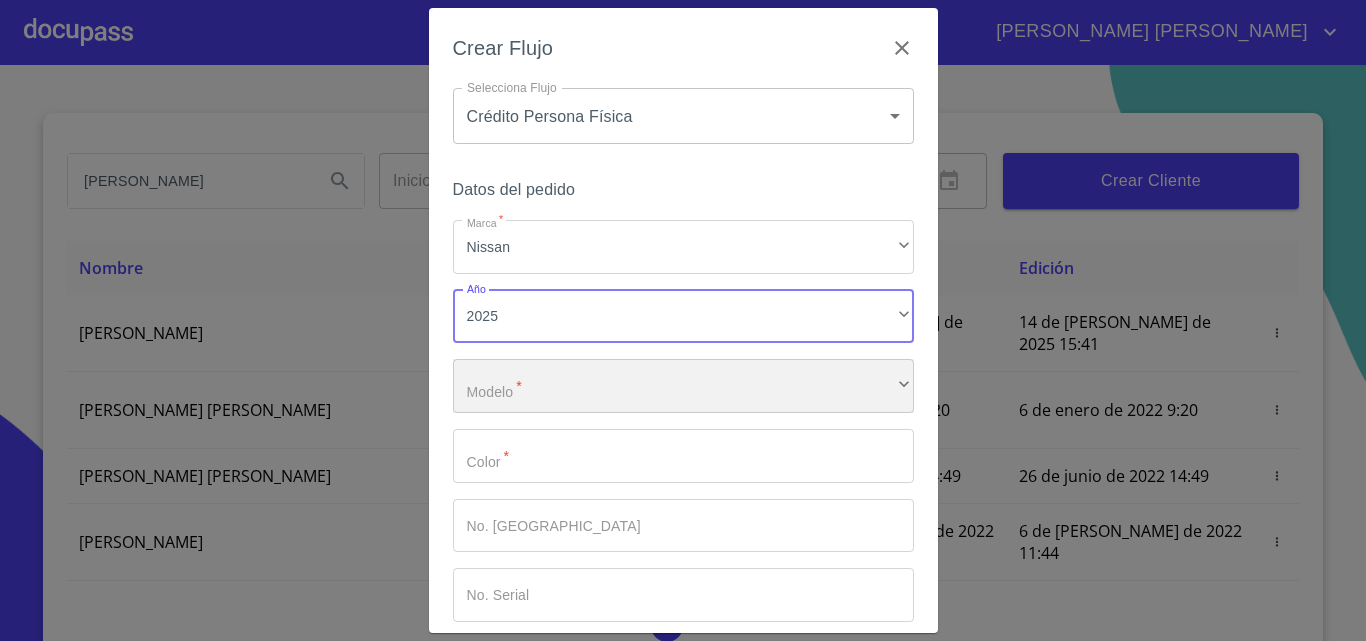 click on "​" at bounding box center (683, 386) 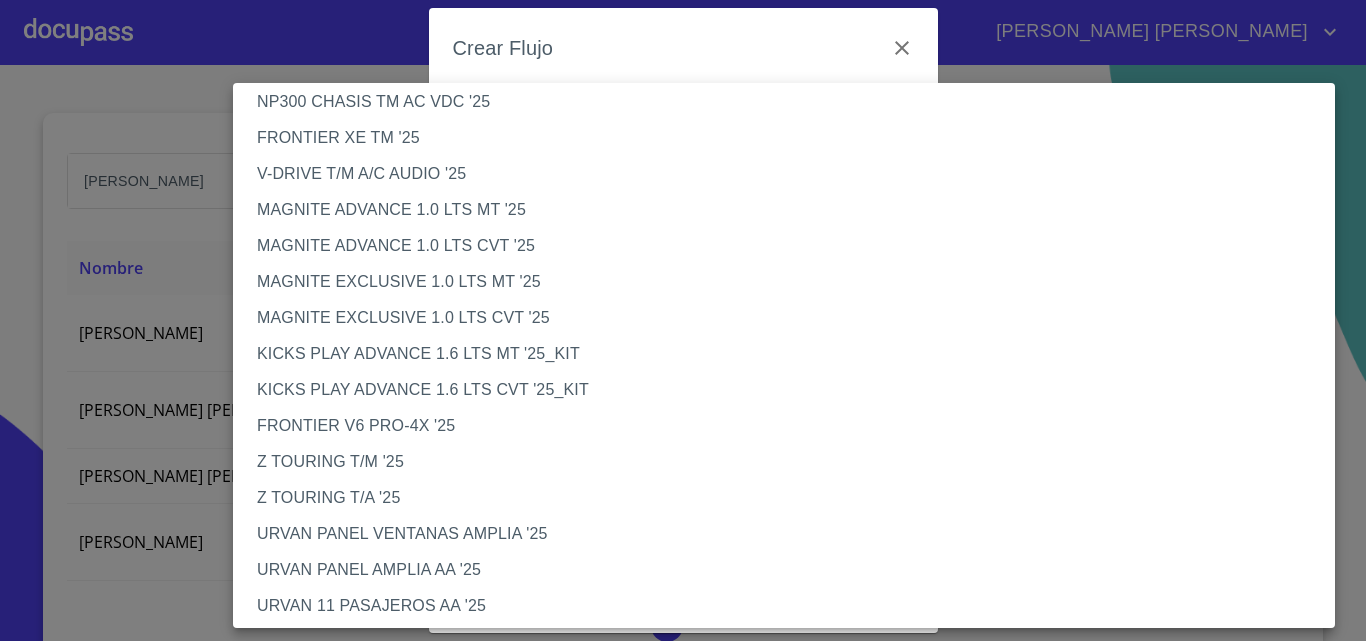scroll, scrollTop: 200, scrollLeft: 0, axis: vertical 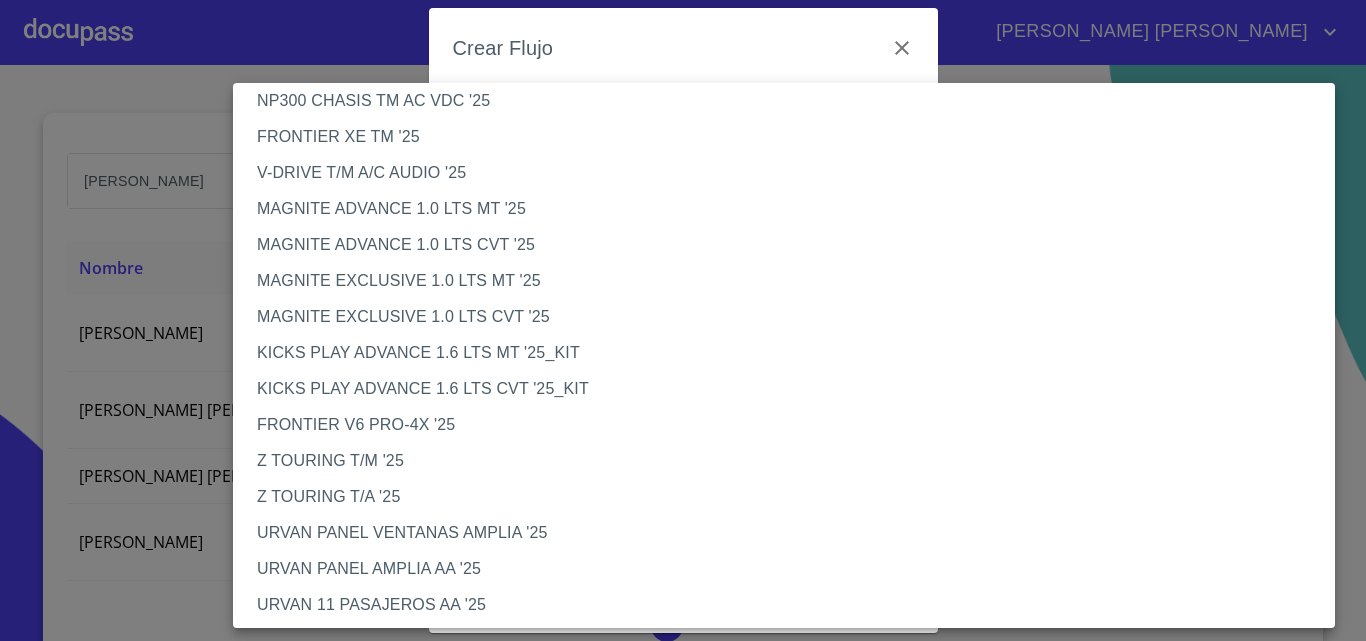 click on "MAGNITE EXCLUSIVE 1.0 LTS CVT '25" at bounding box center [791, 317] 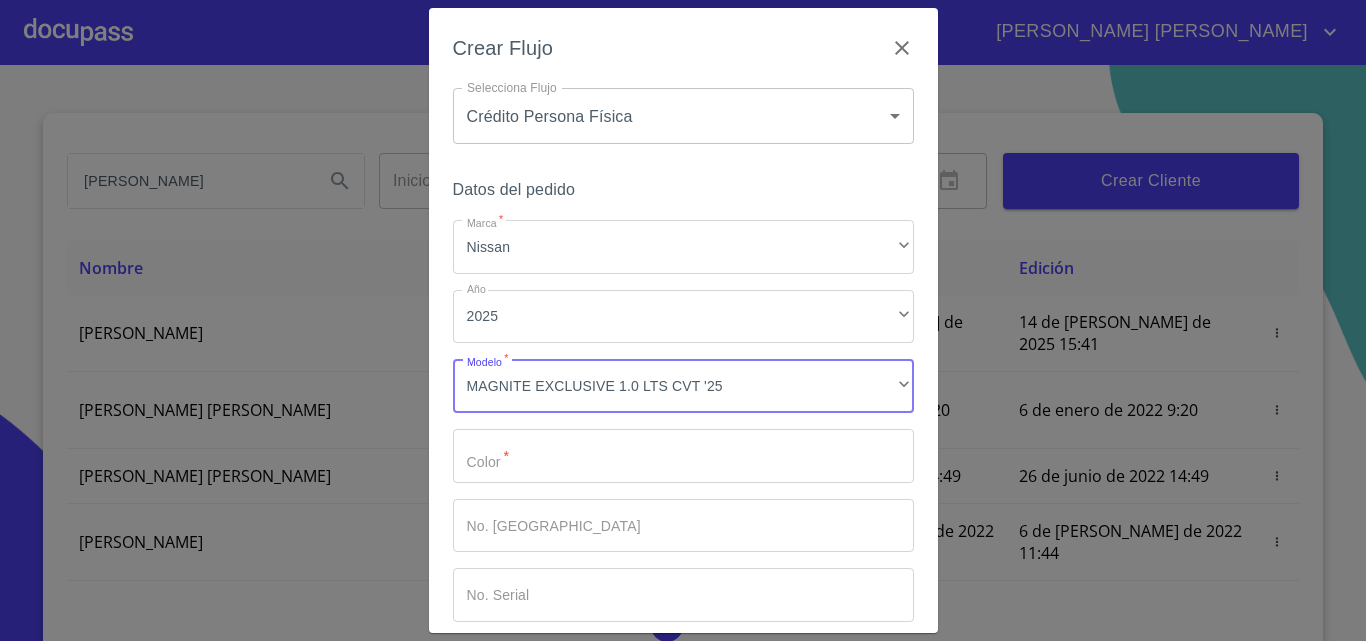 click on "Marca   *" at bounding box center [683, 456] 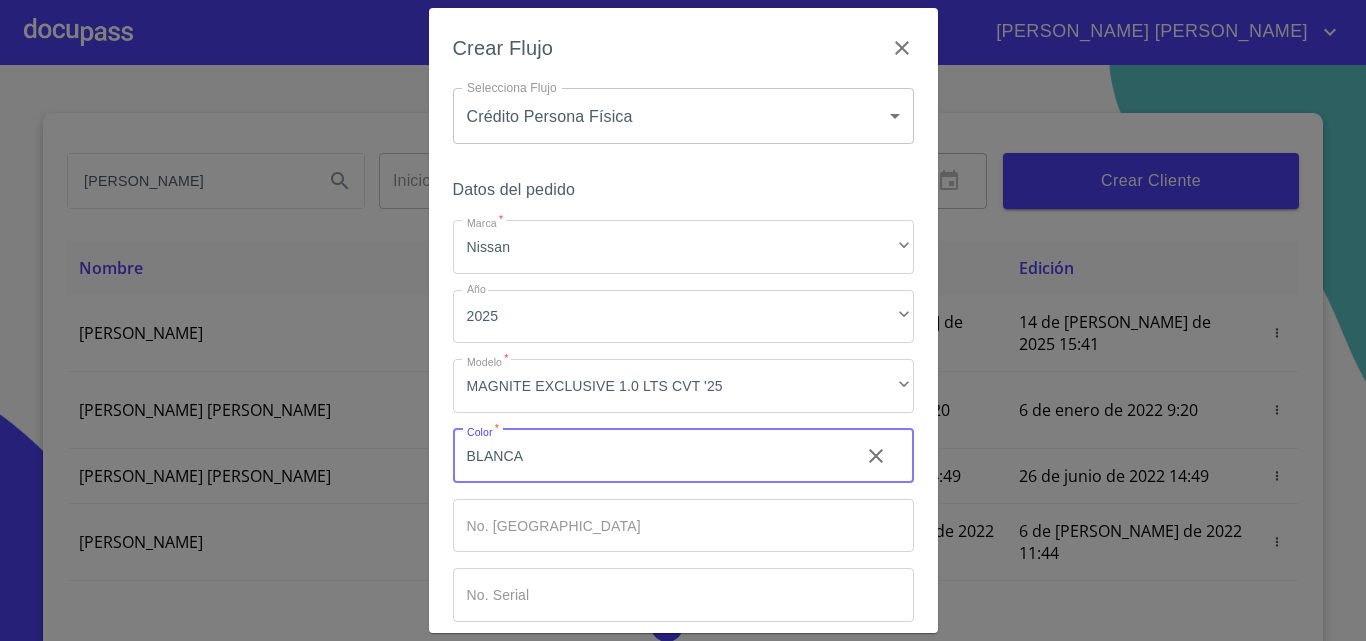 type on "BLANCA" 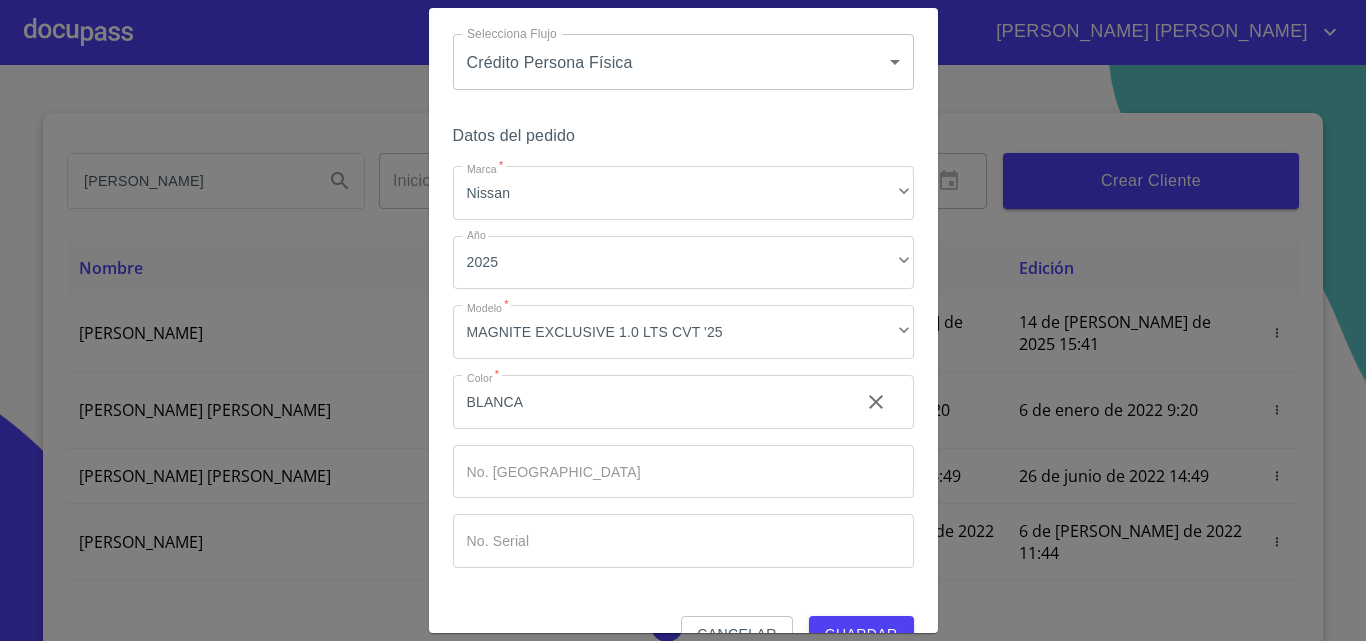 scroll, scrollTop: 97, scrollLeft: 0, axis: vertical 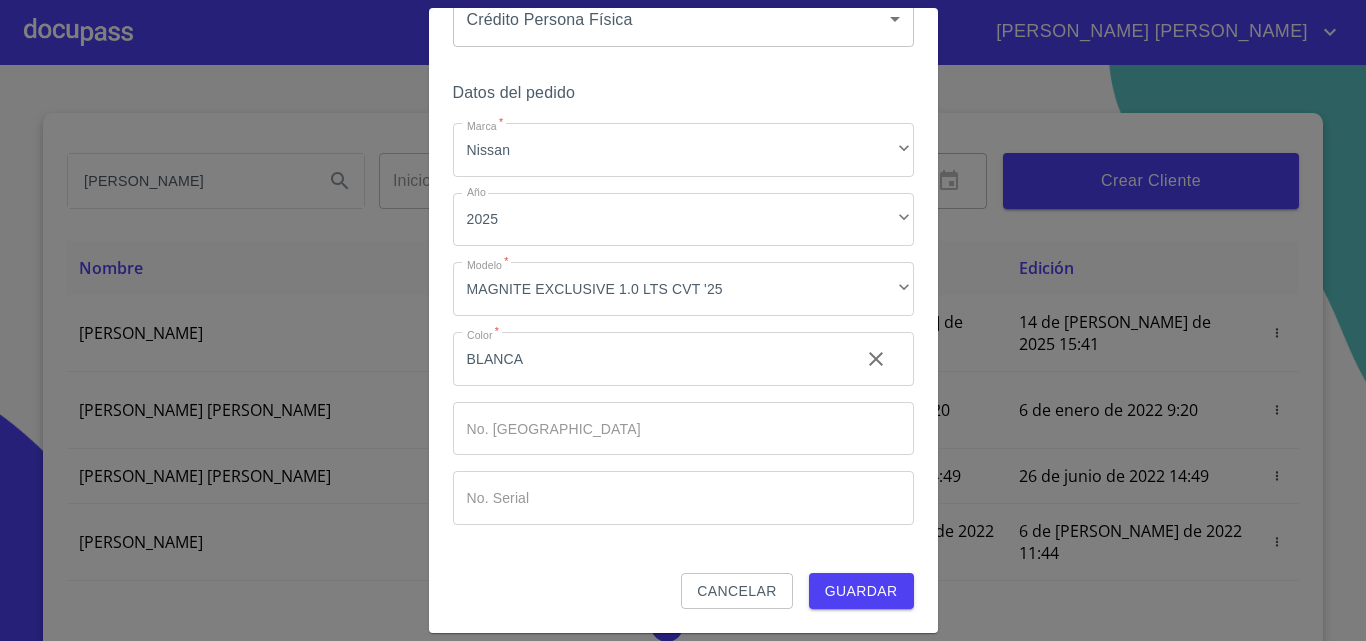 click on "Guardar" at bounding box center [861, 591] 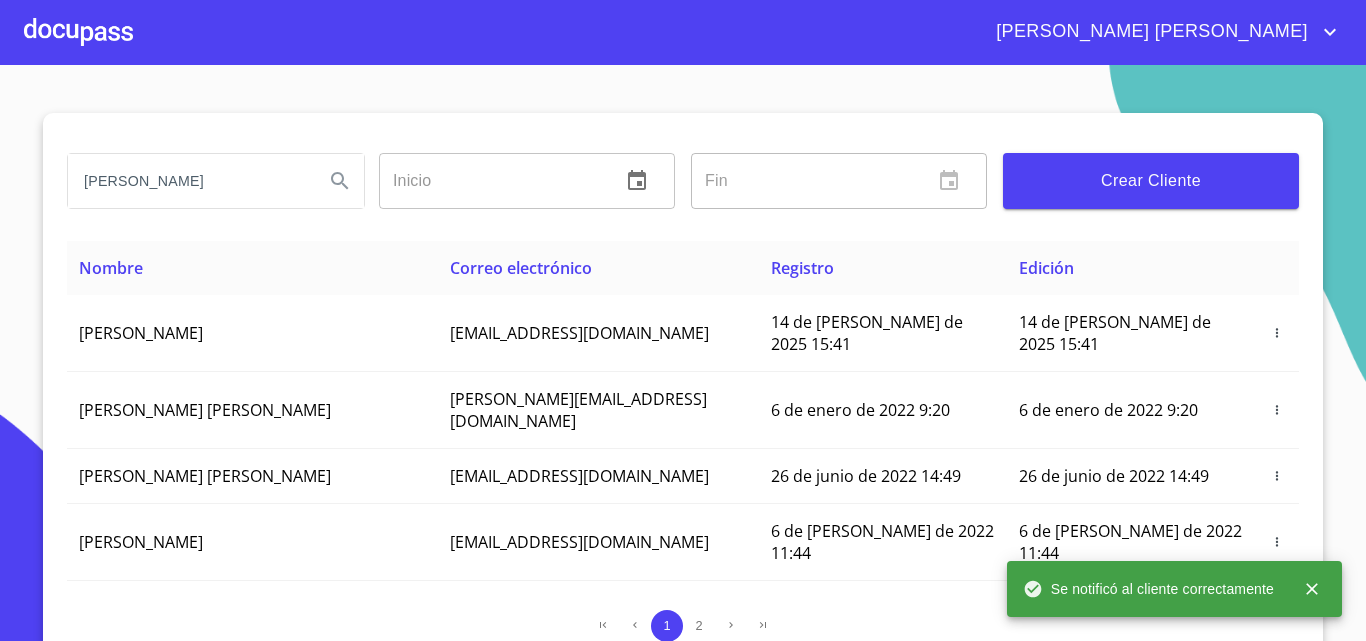 click at bounding box center (78, 32) 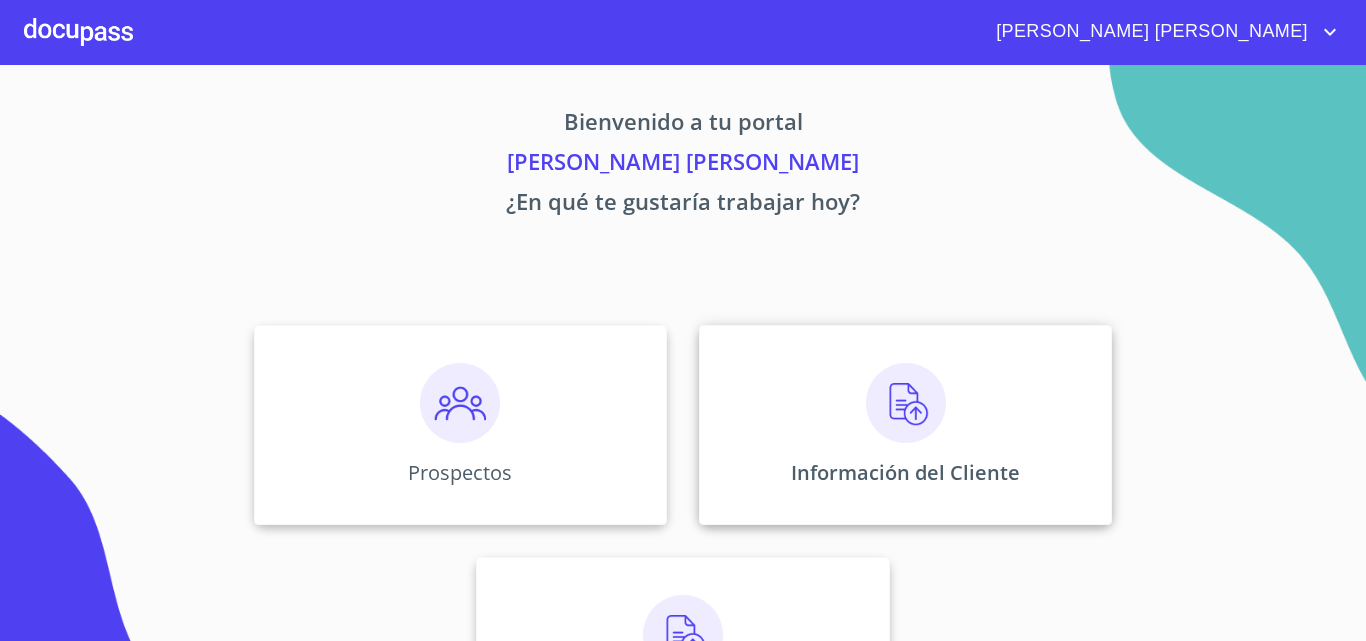 click at bounding box center [906, 403] 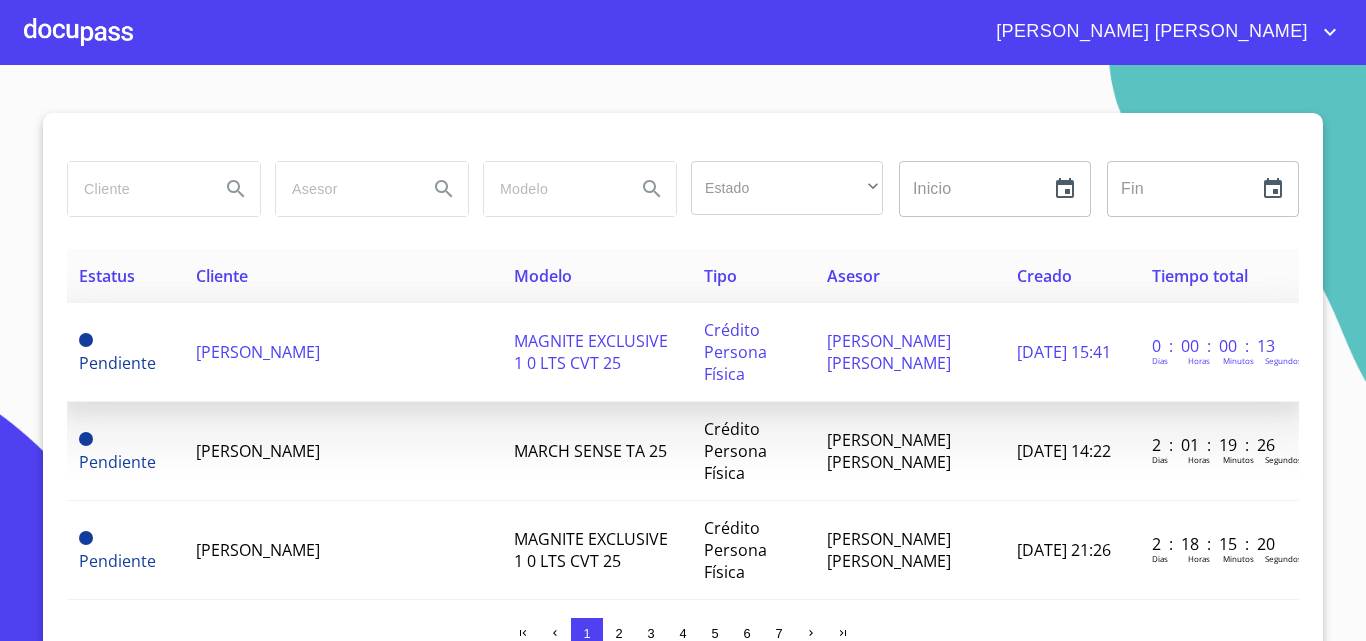 click on "[PERSON_NAME]" at bounding box center [343, 352] 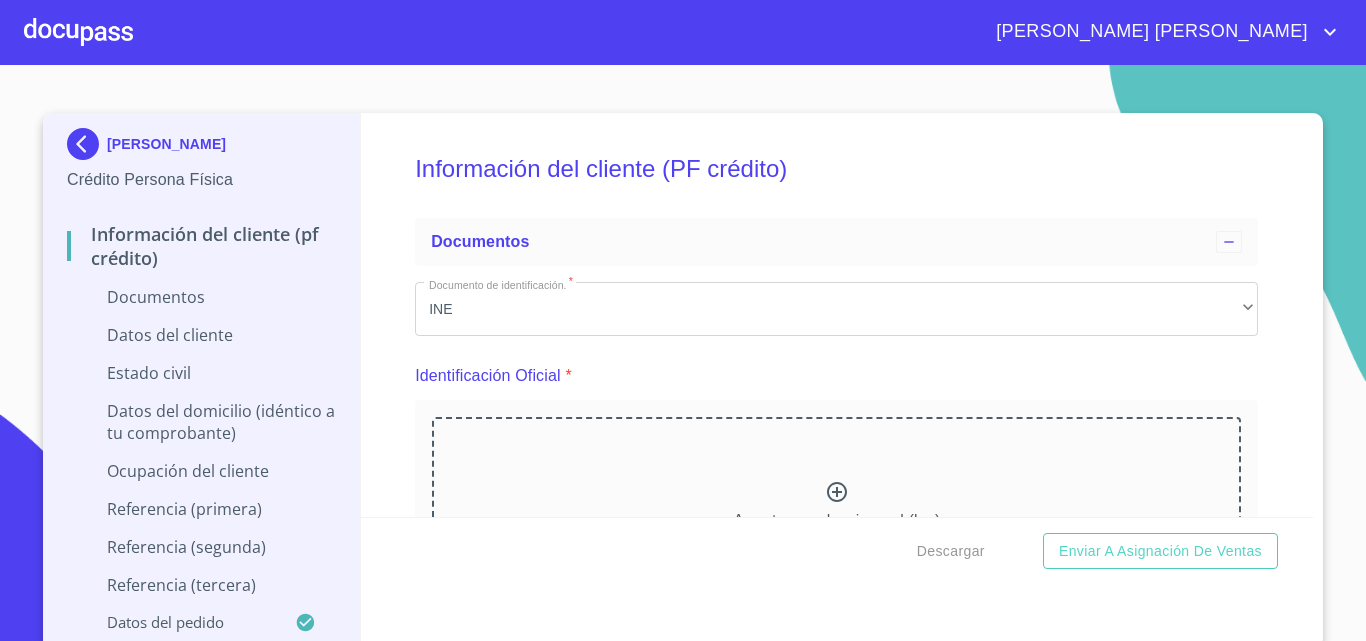 click 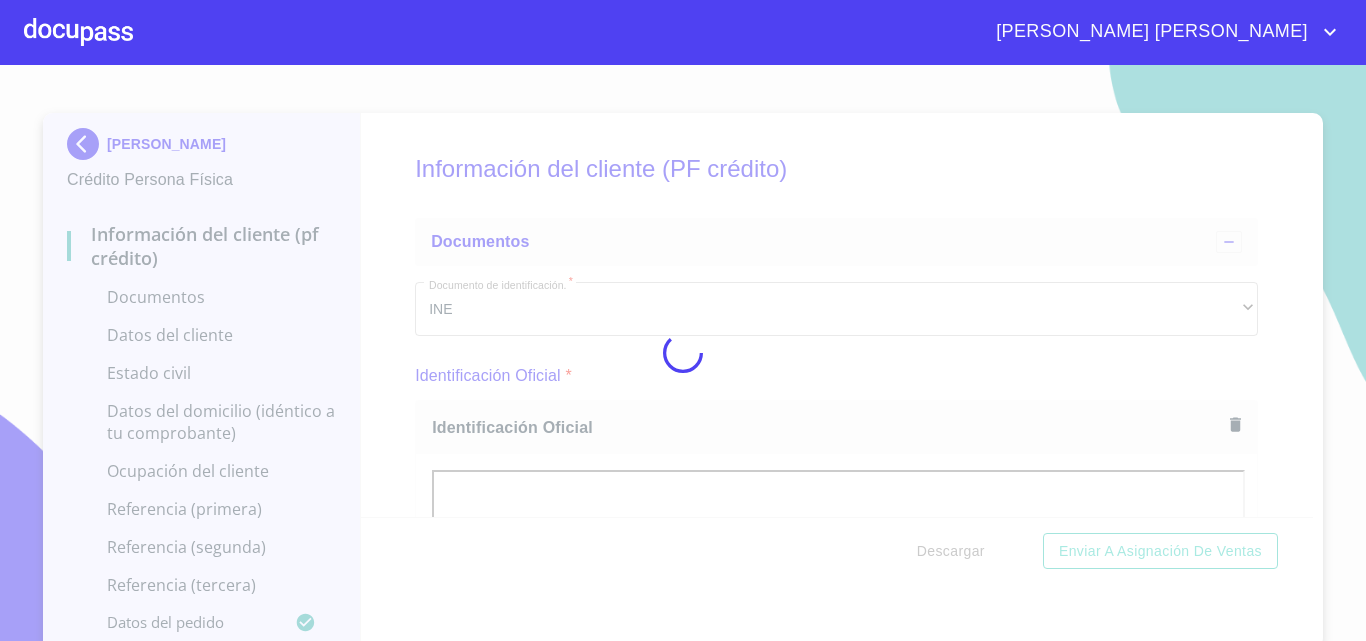 click at bounding box center [683, 353] 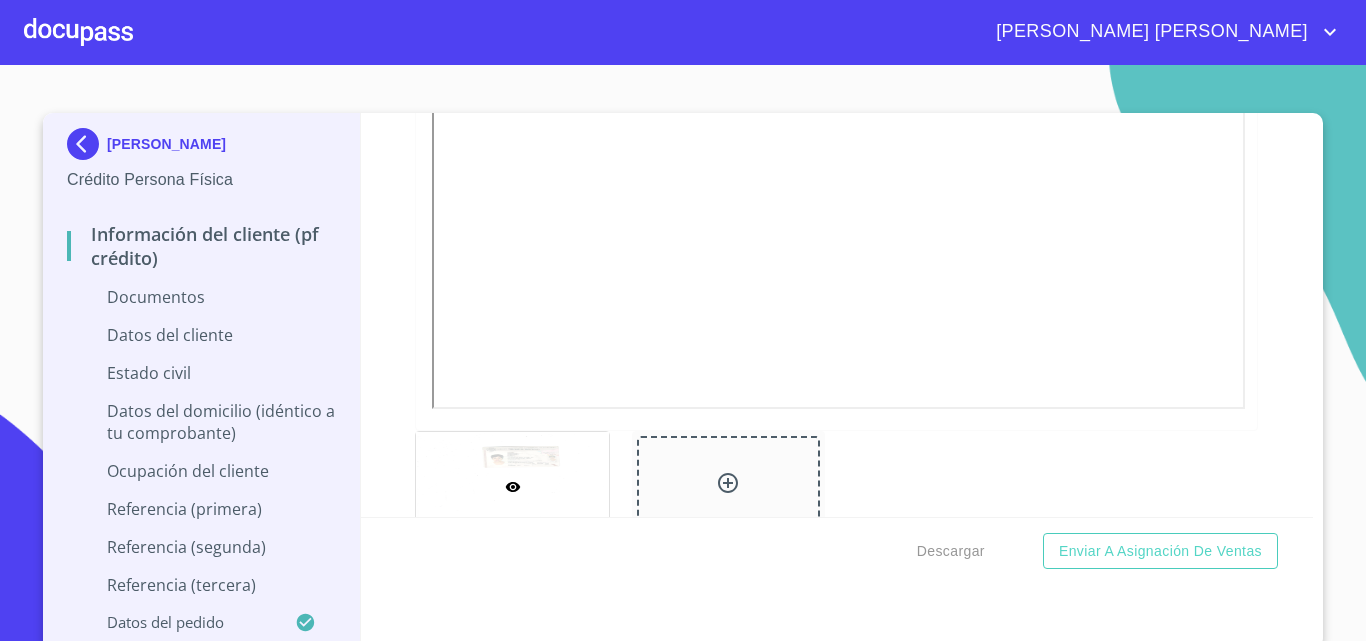 scroll, scrollTop: 600, scrollLeft: 0, axis: vertical 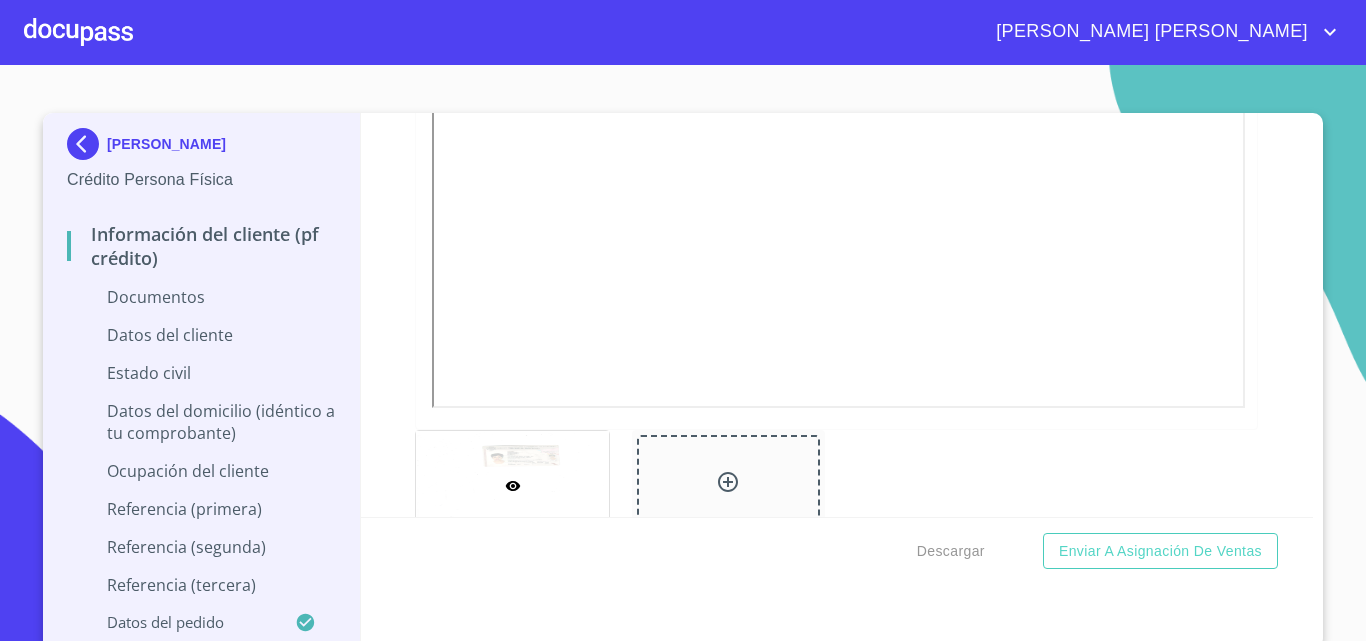 click at bounding box center (728, 484) 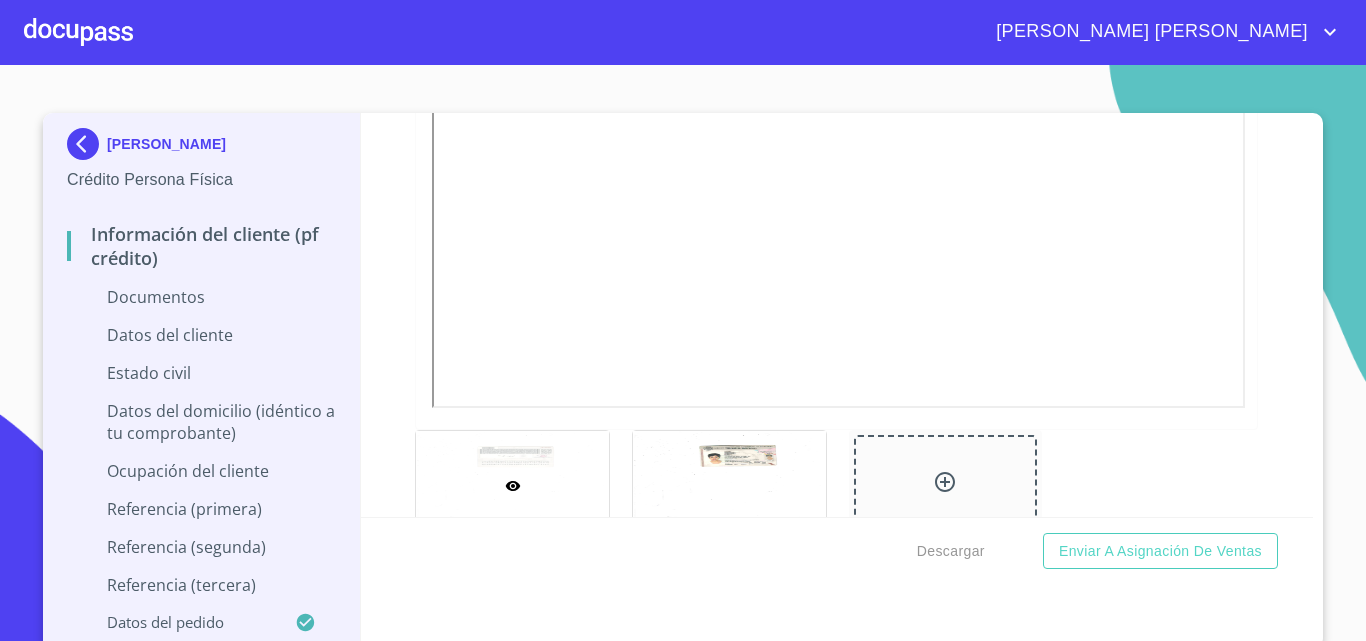 click on "Información del cliente (PF crédito)   Documentos Documento de identificación.   * INE ​ Identificación Oficial * Identificación Oficial Identificación Oficial Identificación Oficial Comprobante de Domicilio * Arrastra o selecciona el (los) documento(s) para agregar Fuente de ingresos   * Independiente/Dueño de negocio/Persona Moral ​ Comprobante de Ingresos mes 1 * Arrastra o selecciona el (los) documento(s) para agregar Comprobante de Ingresos mes 2 * [GEOGRAPHIC_DATA] o selecciona el (los) documento(s) para agregar Comprobante de Ingresos mes 3 * [GEOGRAPHIC_DATA] o selecciona el (los) documento(s) para agregar CURP * Arrastra o selecciona el (los) documento(s) para agregar [PERSON_NAME] de situación fiscal Arrastra o selecciona el (los) documento(s) para agregar Datos del cliente Apellido [PERSON_NAME]   * [PERSON_NAME] ​ Apellido Materno   * [PERSON_NAME] ​ Primer nombre   * [PERSON_NAME] ​ [PERSON_NAME] Nombre ​ Fecha de nacimiento * ​ RFC   * ​ CURP   * ​ ID de Identificación ​ Nacionalidad   * ​ ​ *" at bounding box center [837, 315] 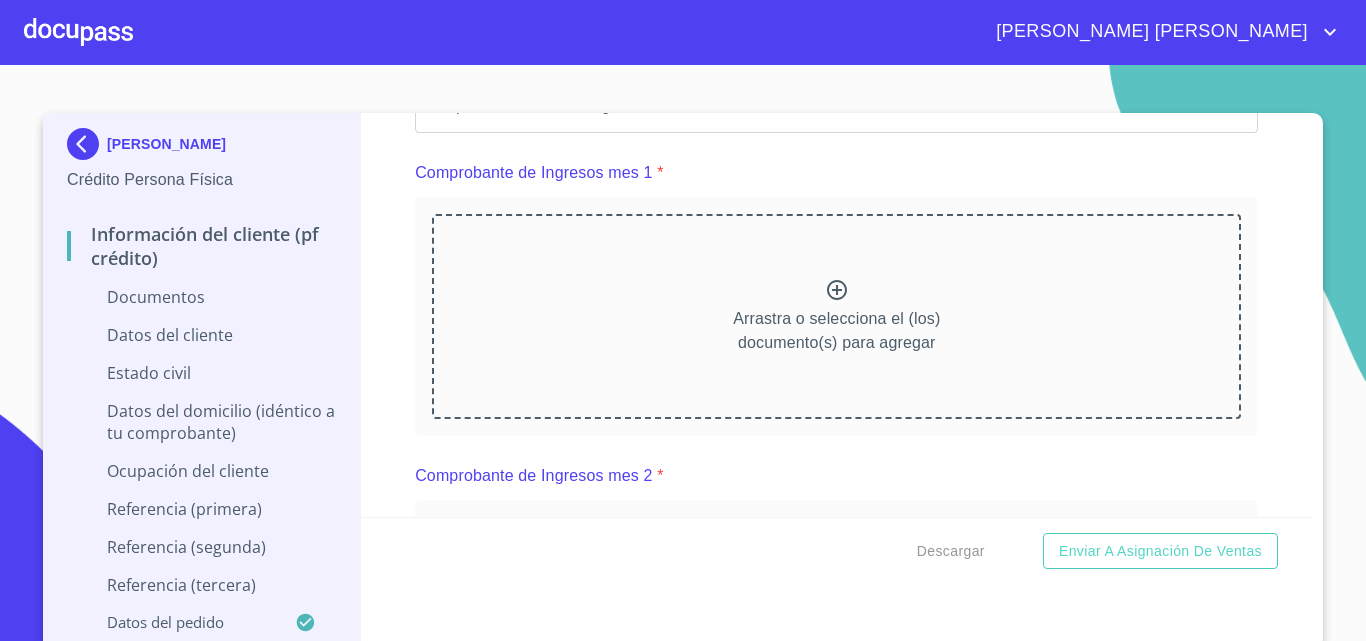 scroll, scrollTop: 1400, scrollLeft: 0, axis: vertical 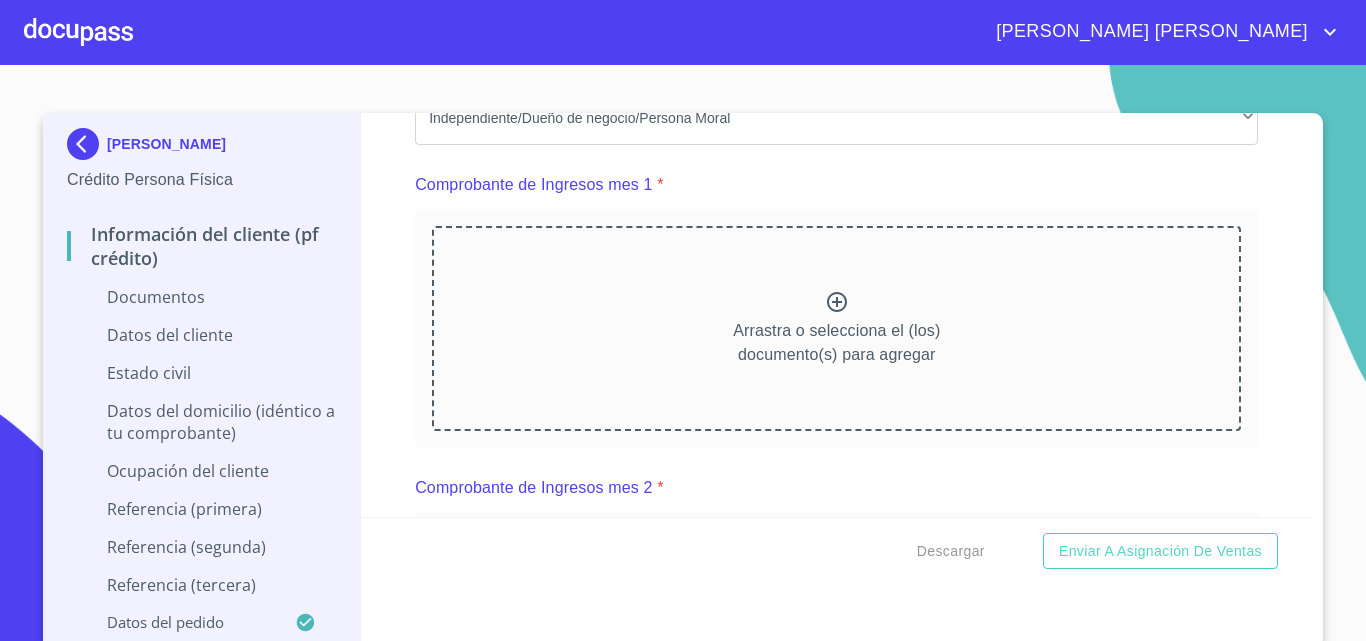 click 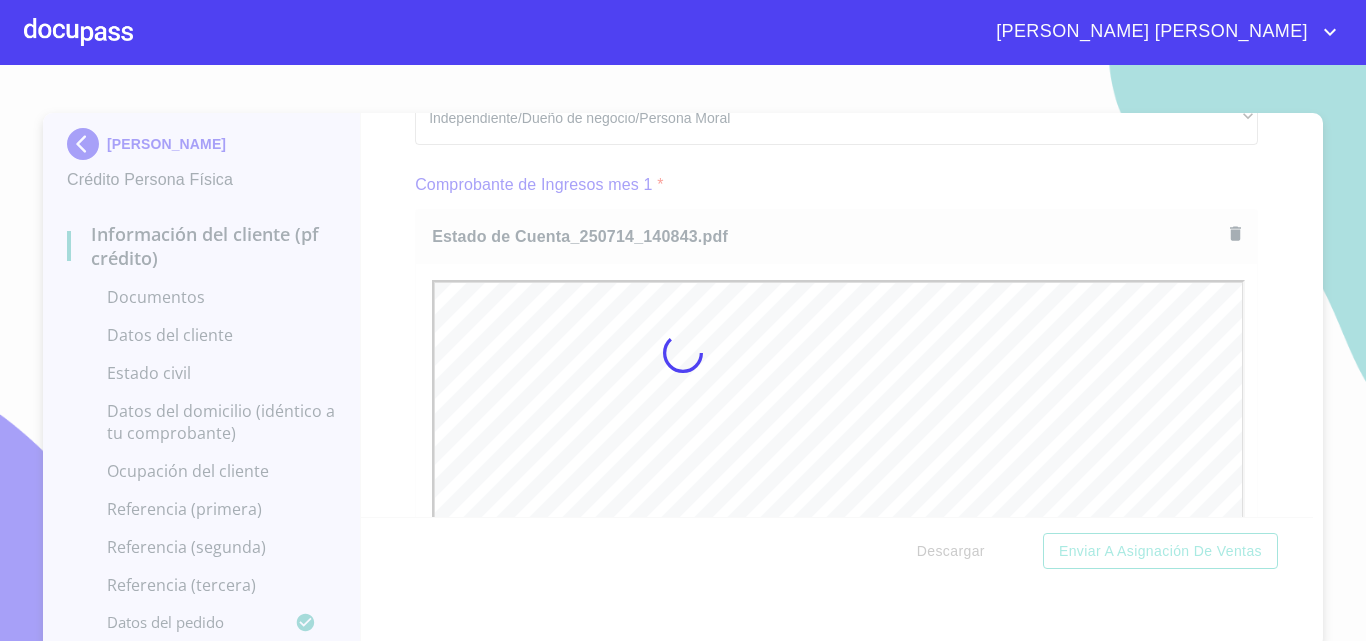 scroll, scrollTop: 0, scrollLeft: 0, axis: both 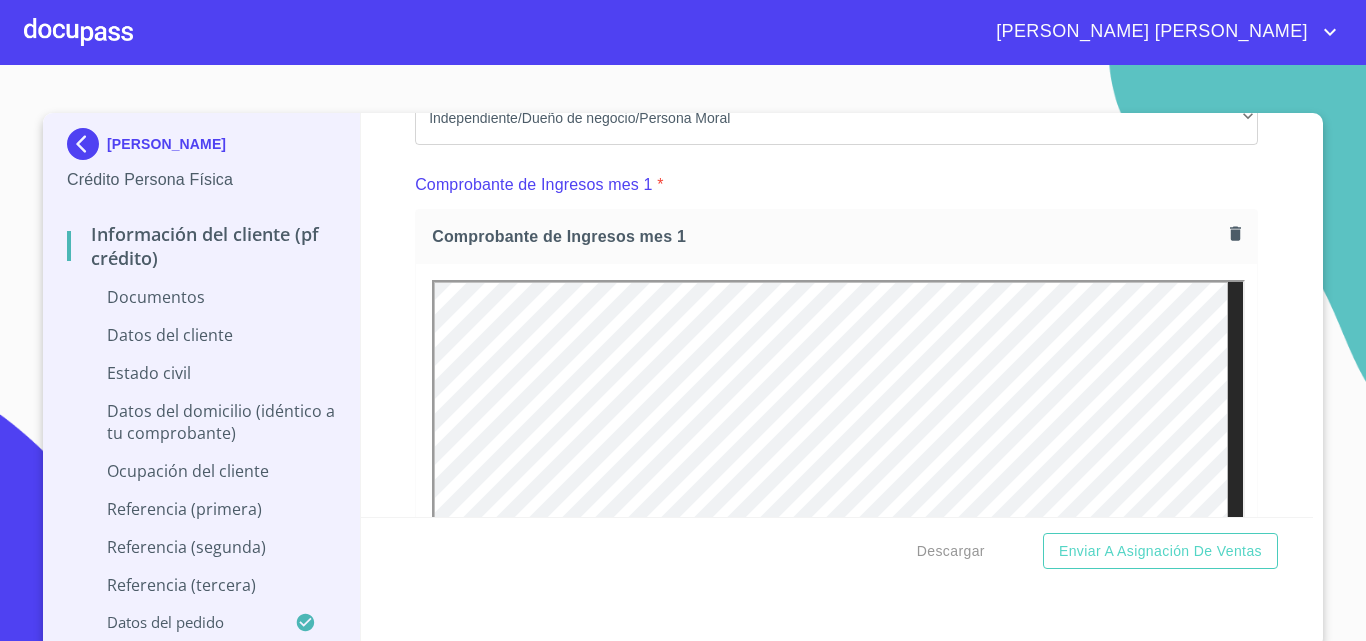 click on "Información del cliente (PF crédito)   Documentos Documento de identificación.   * INE ​ Identificación Oficial * Identificación Oficial Identificación Oficial Identificación Oficial Comprobante de Domicilio * Arrastra o selecciona el (los) documento(s) para agregar Fuente de ingresos   * Independiente/Dueño de negocio/Persona Moral ​ Comprobante de Ingresos mes 1 * Comprobante de Ingresos mes 1 Comprobante de Ingresos mes 1 Comprobante de Ingresos mes 2 * Arrastra o selecciona el (los) documento(s) para agregar Comprobante de Ingresos mes 3 * [GEOGRAPHIC_DATA] o selecciona el (los) documento(s) para agregar CURP * [GEOGRAPHIC_DATA] o selecciona el (los) documento(s) para agregar [PERSON_NAME] de situación fiscal Arrastra o selecciona el (los) documento(s) para agregar Datos del cliente Apellido [PERSON_NAME]   * [PERSON_NAME] ​ Apellido Materno   * [PERSON_NAME] ​ Primer nombre   * [PERSON_NAME] ​ [PERSON_NAME] Nombre ​ Fecha de nacimiento * ​ RFC   * ​ CURP   * ​ ID de Identificación ​ Nacionalidad   * ​ *" at bounding box center [837, 315] 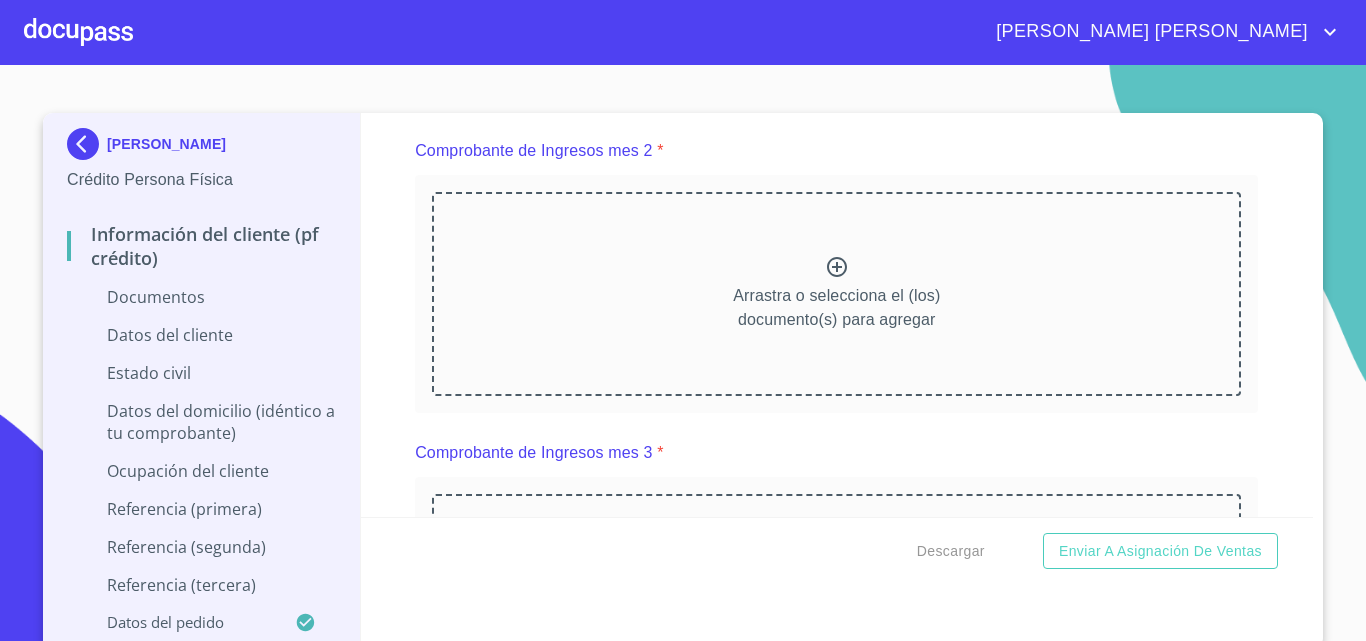 scroll, scrollTop: 2400, scrollLeft: 0, axis: vertical 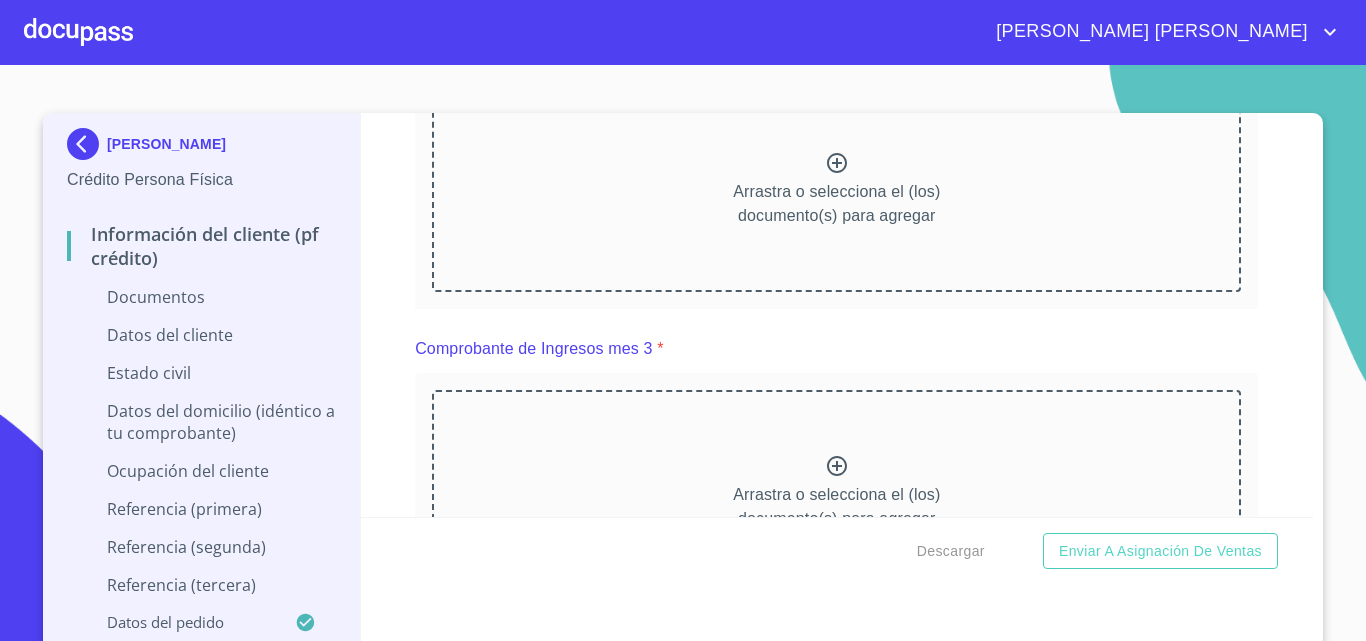 click on "Arrastra o selecciona el (los) documento(s) para agregar" at bounding box center (836, 190) 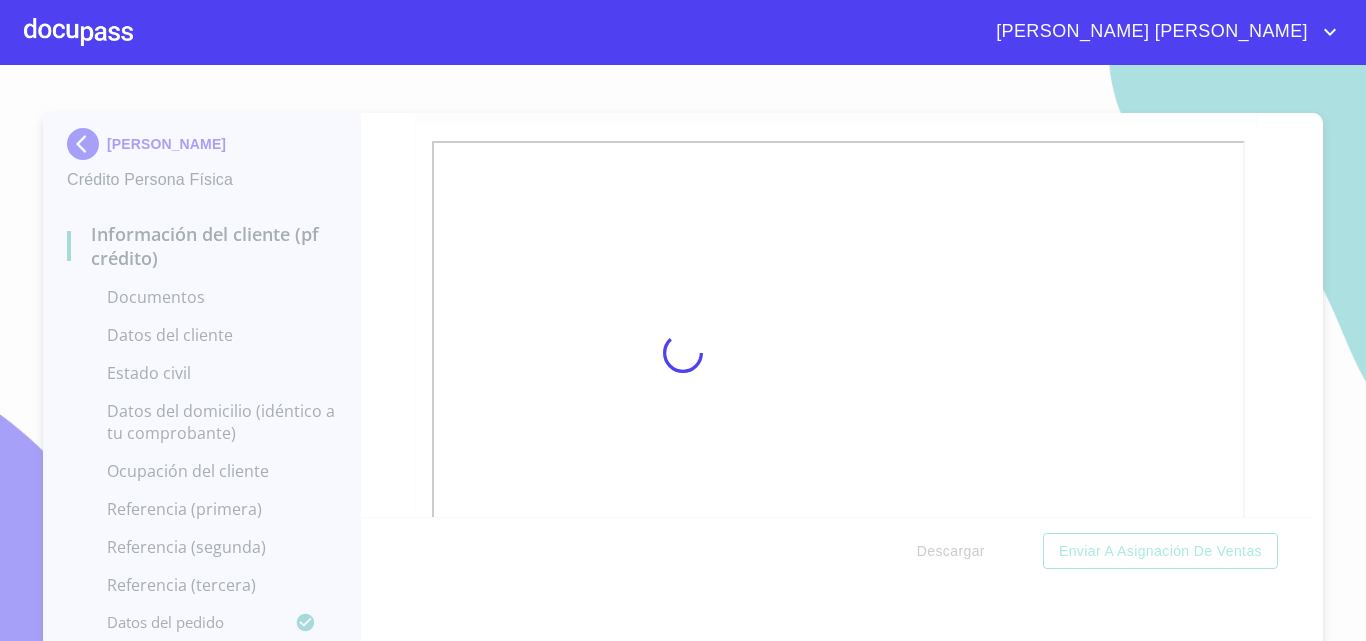 click at bounding box center [683, 353] 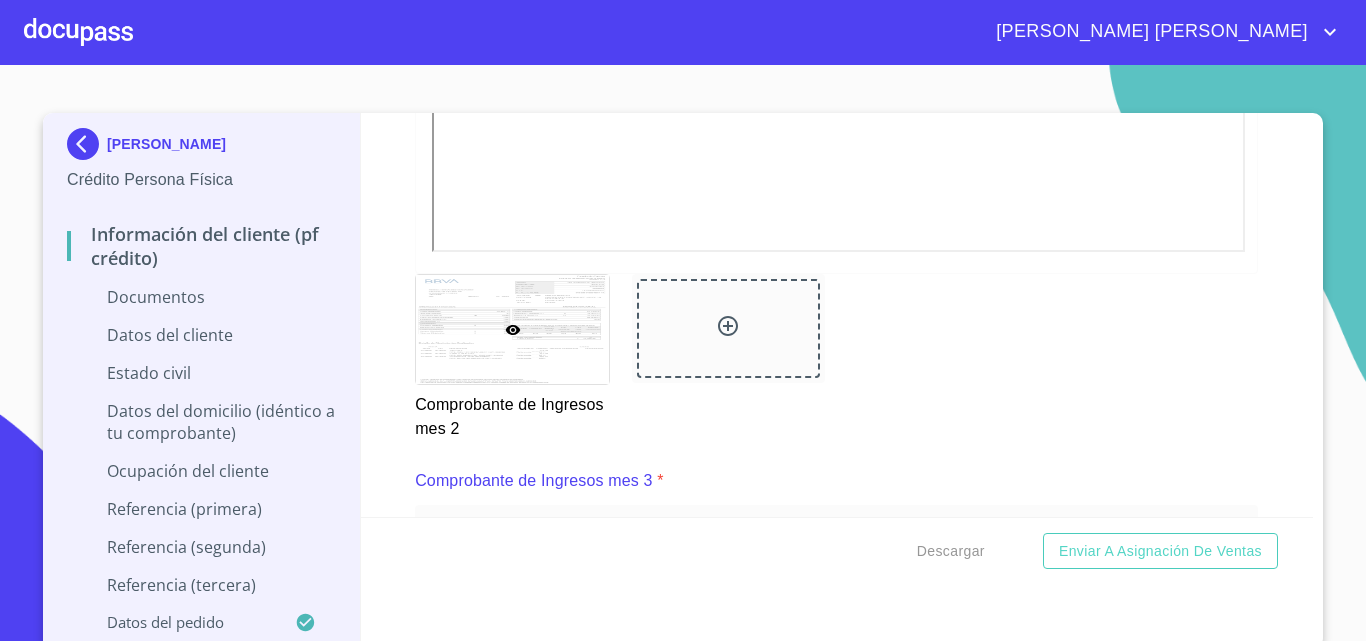 scroll, scrollTop: 3000, scrollLeft: 0, axis: vertical 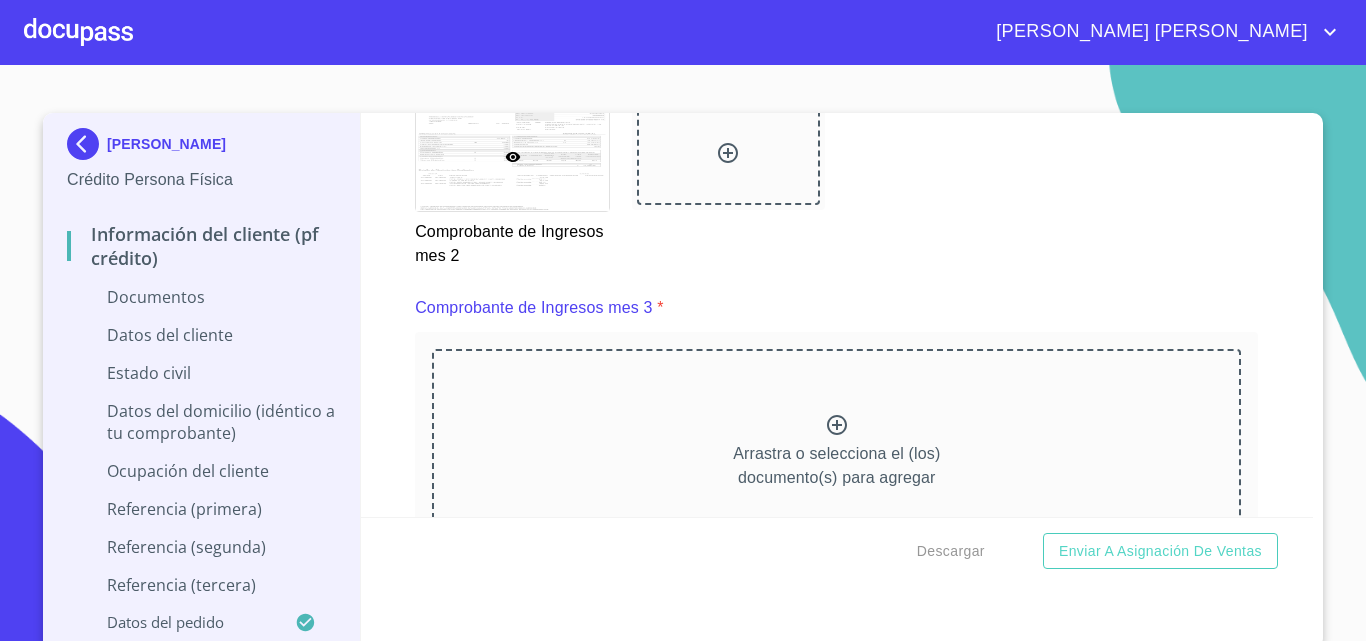 click 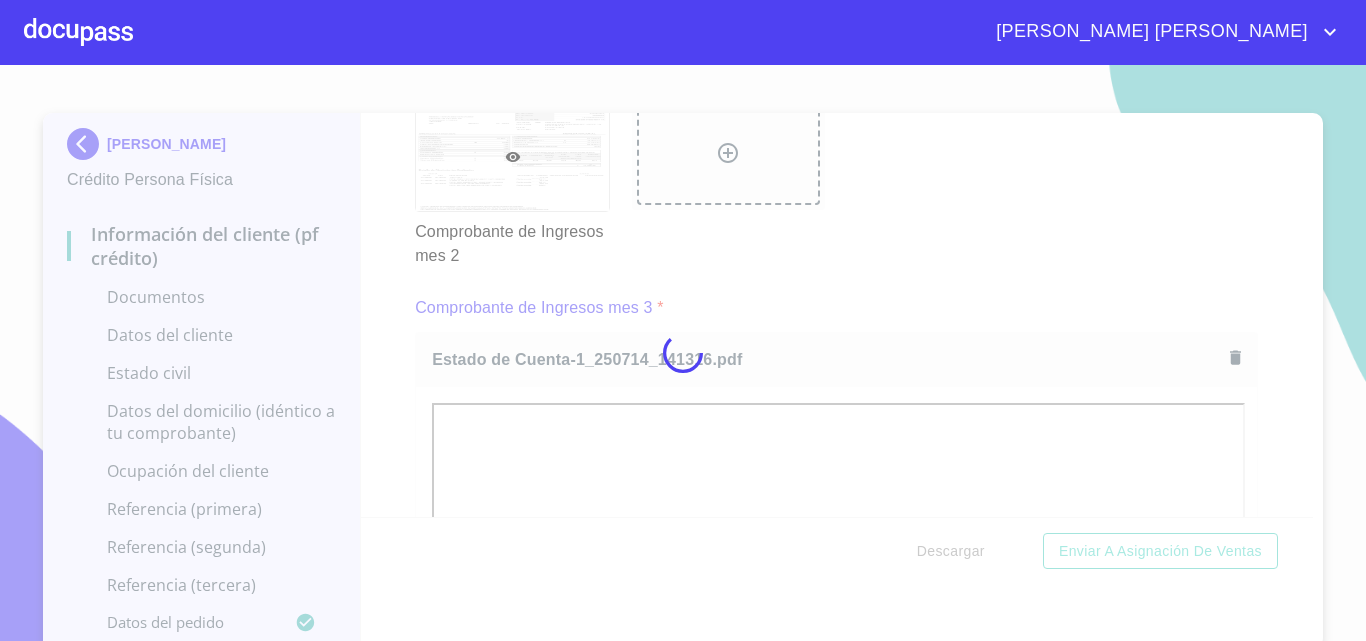 click at bounding box center [683, 353] 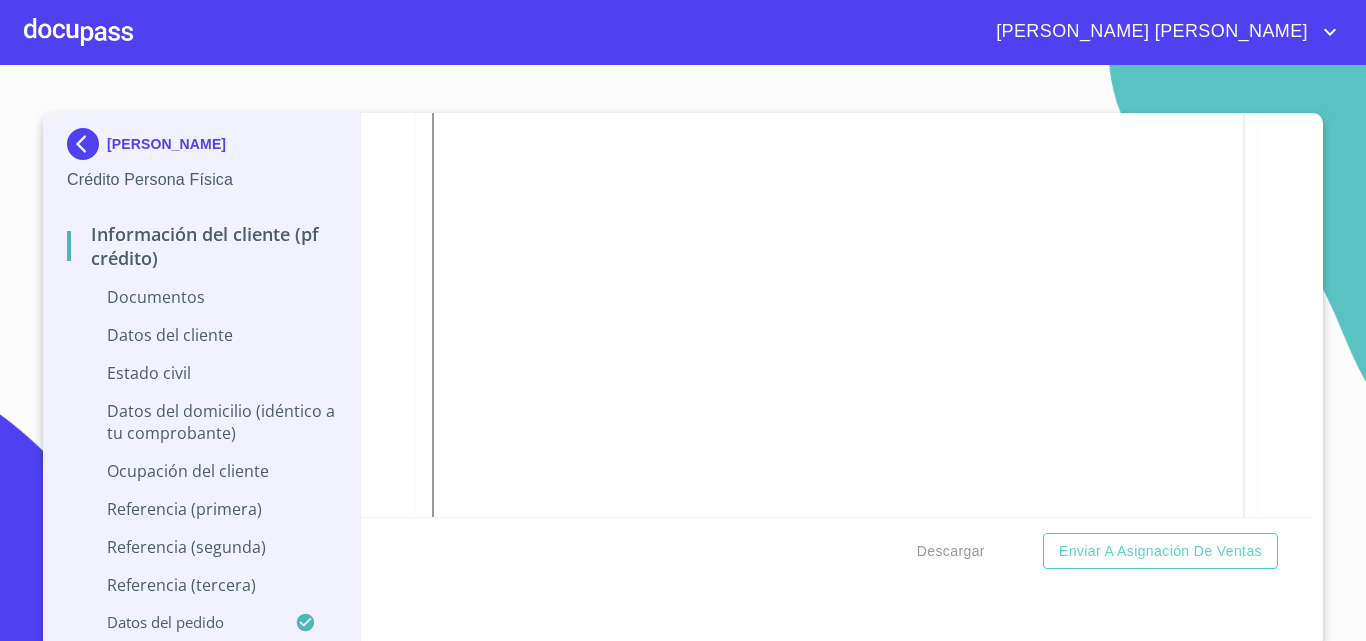 scroll, scrollTop: 2900, scrollLeft: 0, axis: vertical 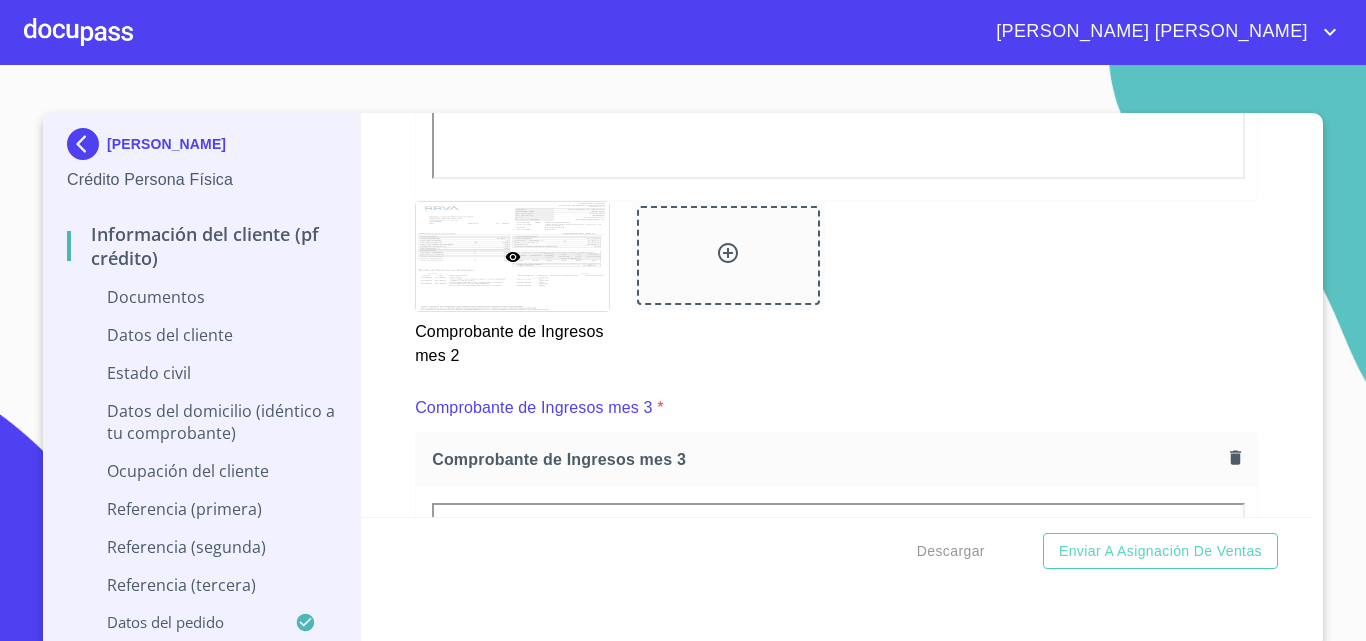 click 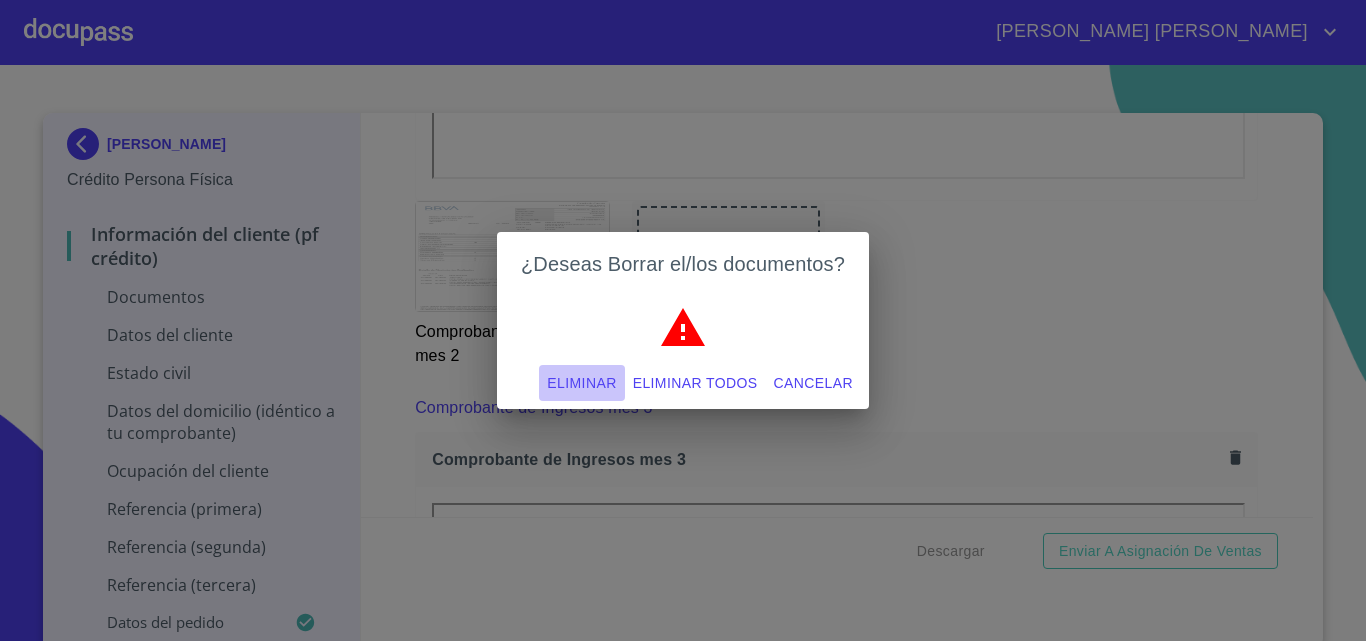 click on "Eliminar" at bounding box center (581, 383) 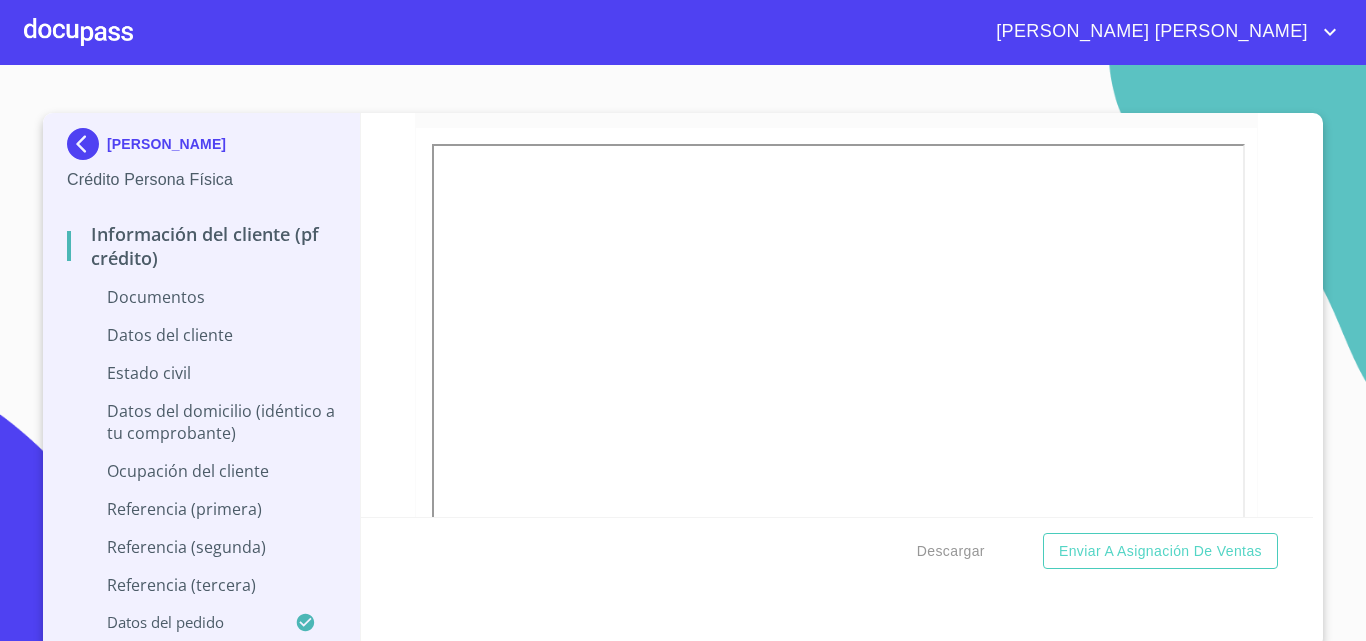 scroll, scrollTop: 2200, scrollLeft: 0, axis: vertical 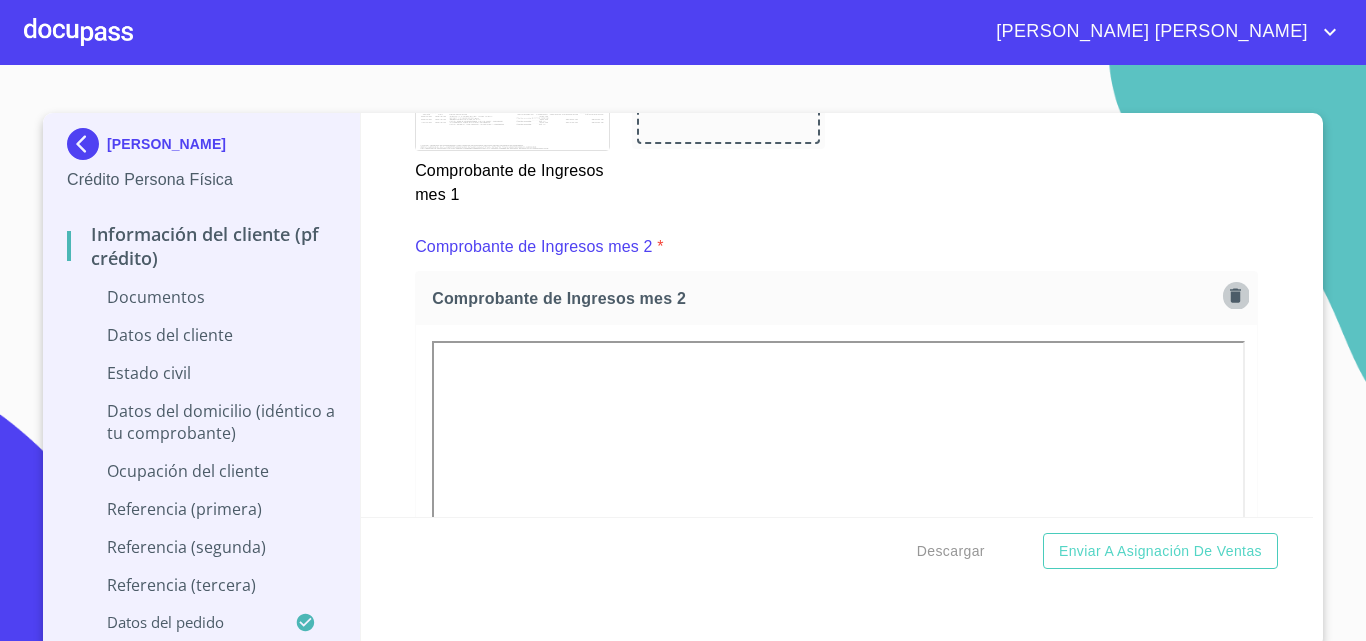 click 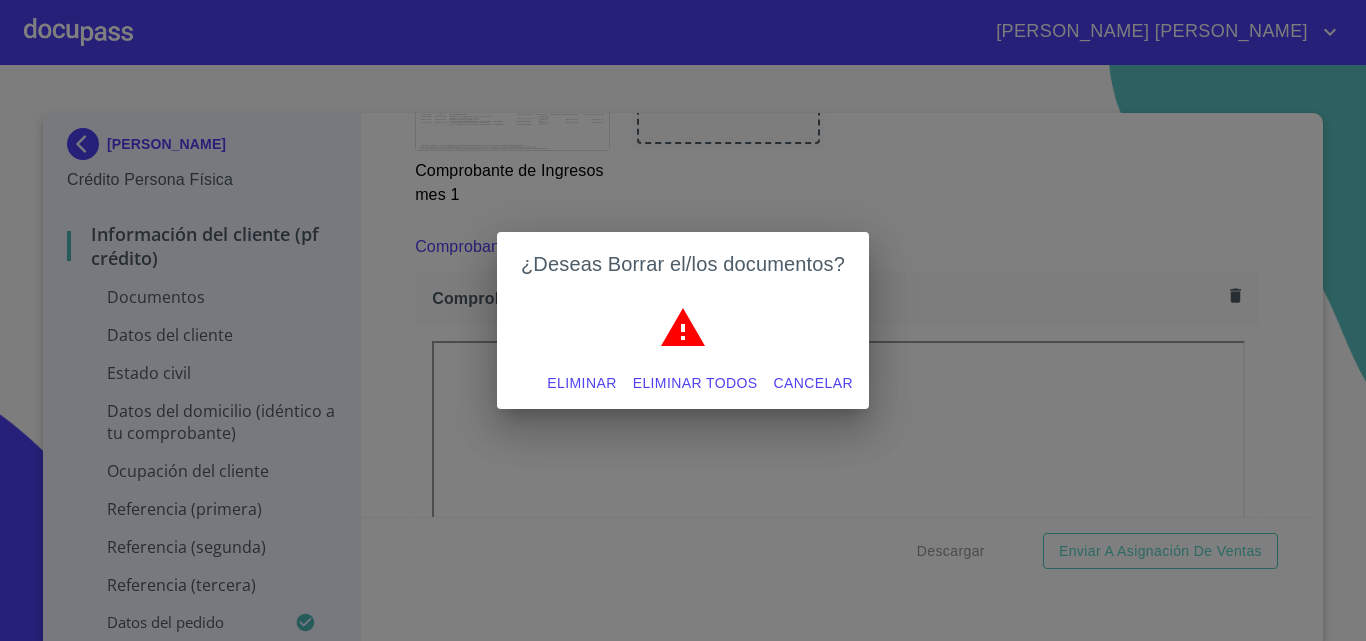 click on "Eliminar" at bounding box center [581, 383] 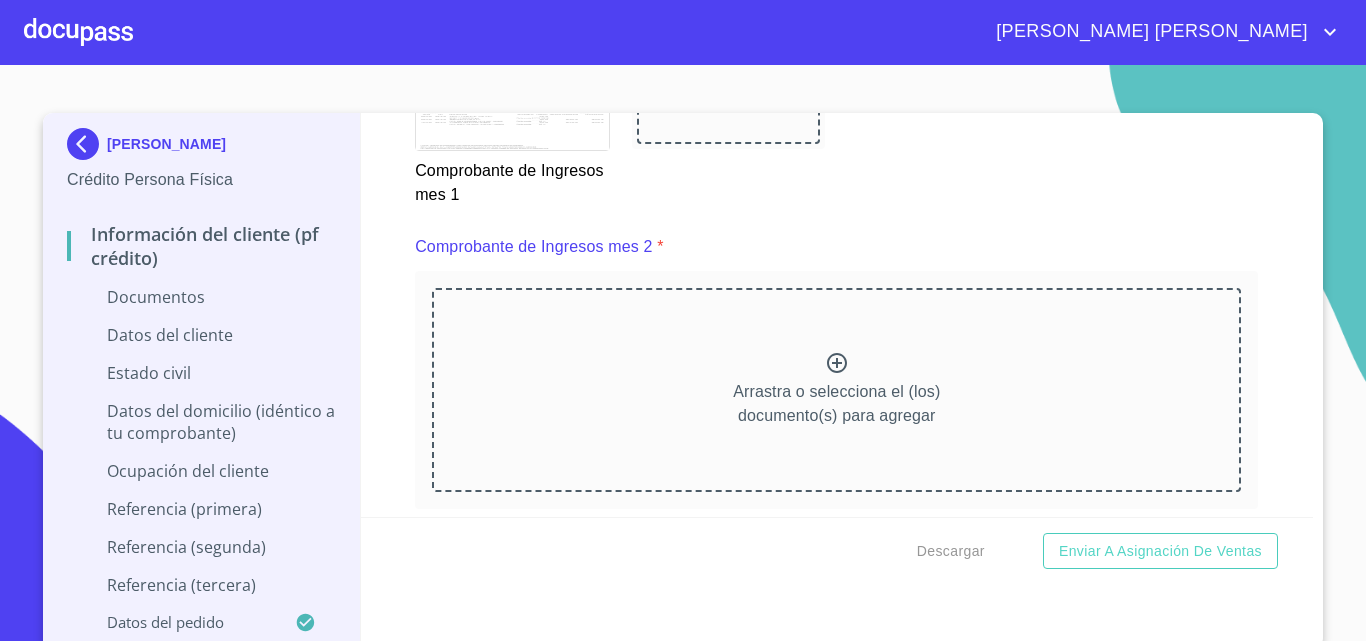 click 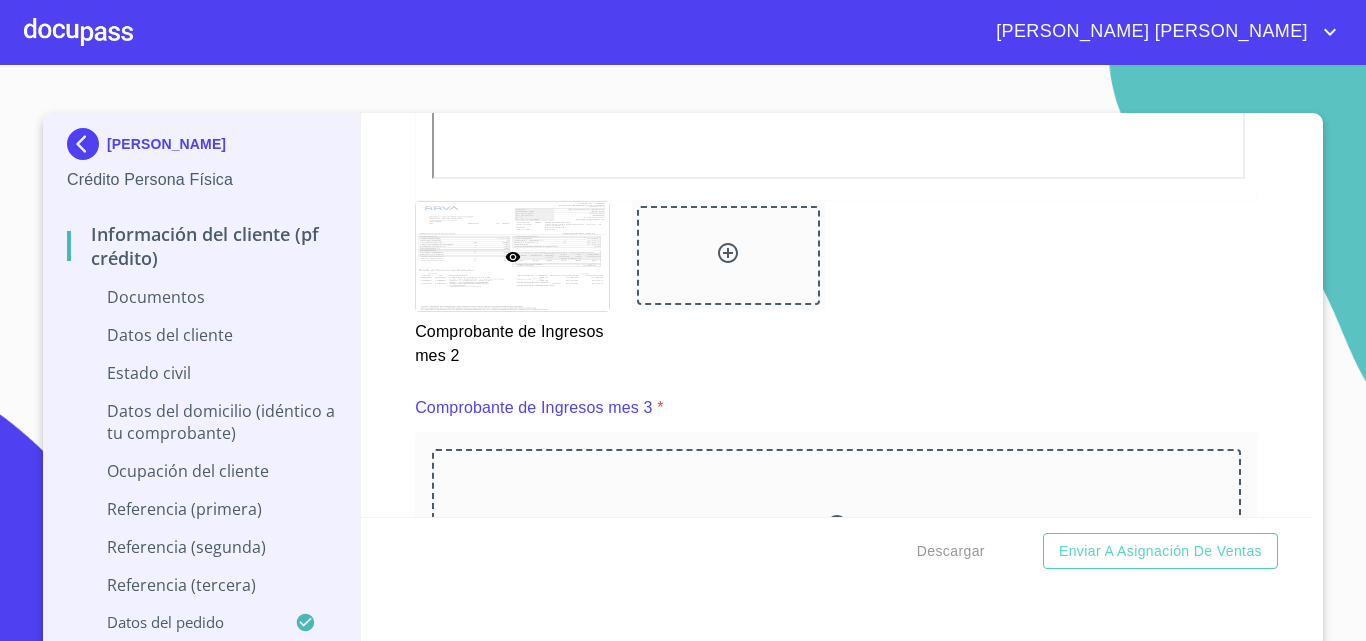scroll, scrollTop: 3000, scrollLeft: 0, axis: vertical 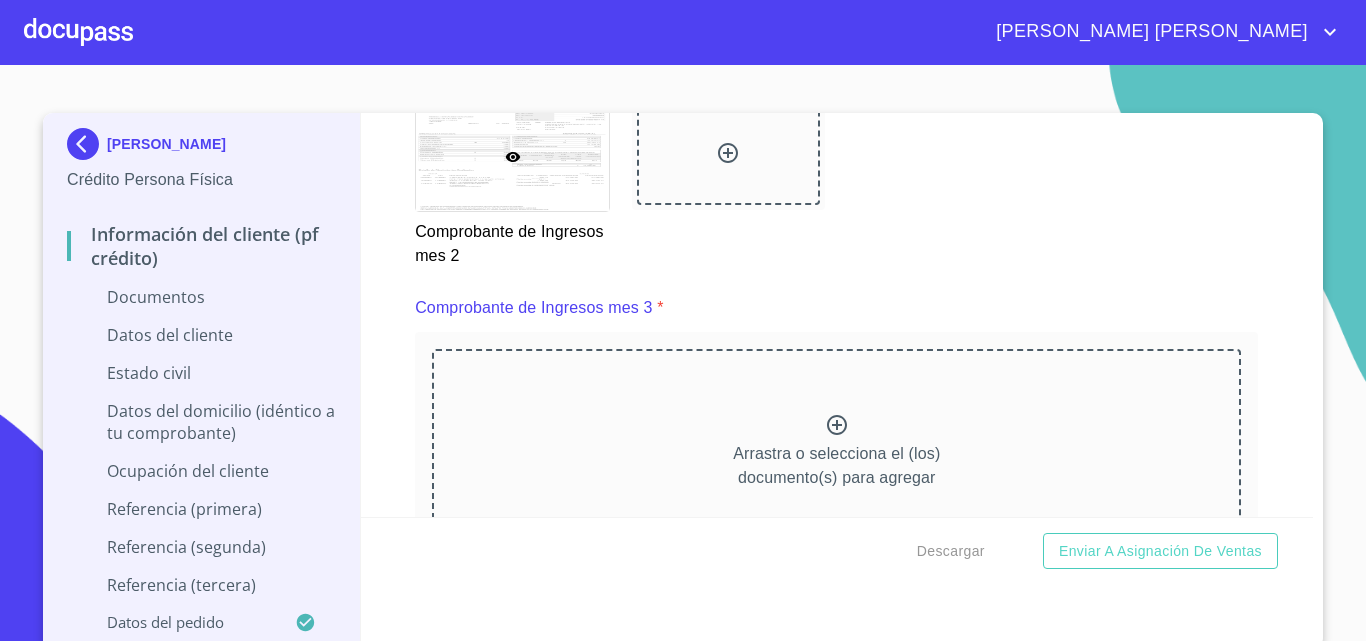 click on "Arrastra o selecciona el (los) documento(s) para agregar" at bounding box center (836, 451) 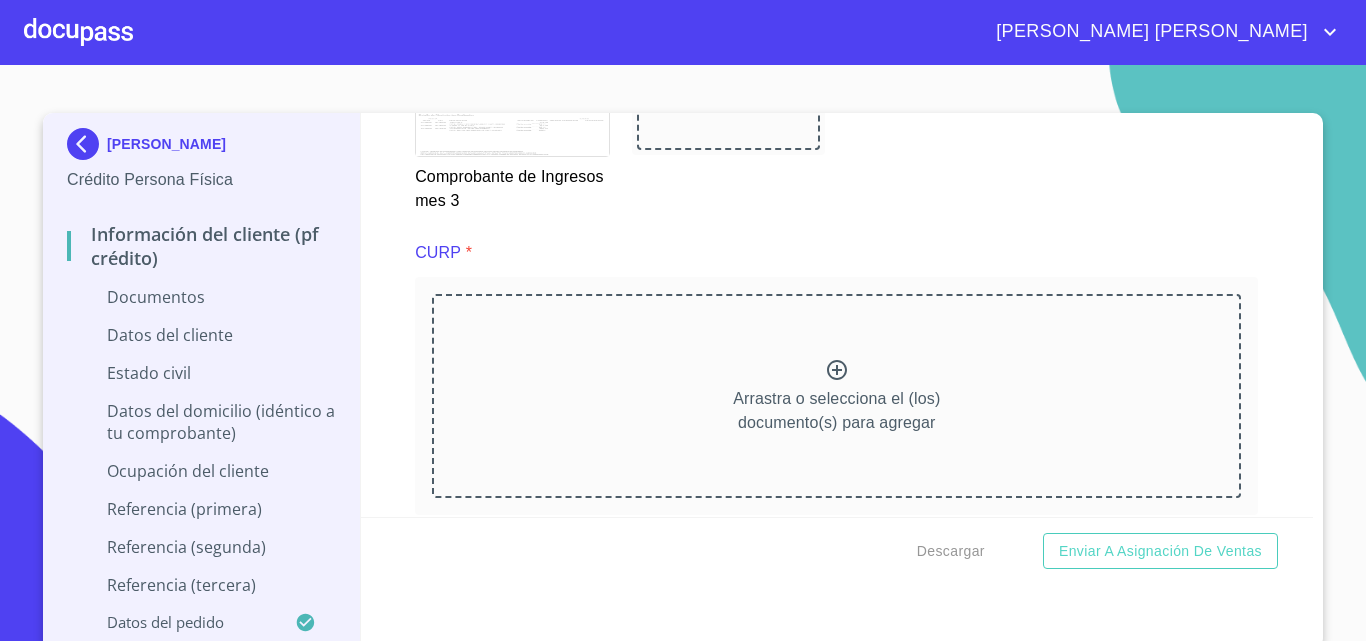 scroll, scrollTop: 3973, scrollLeft: 0, axis: vertical 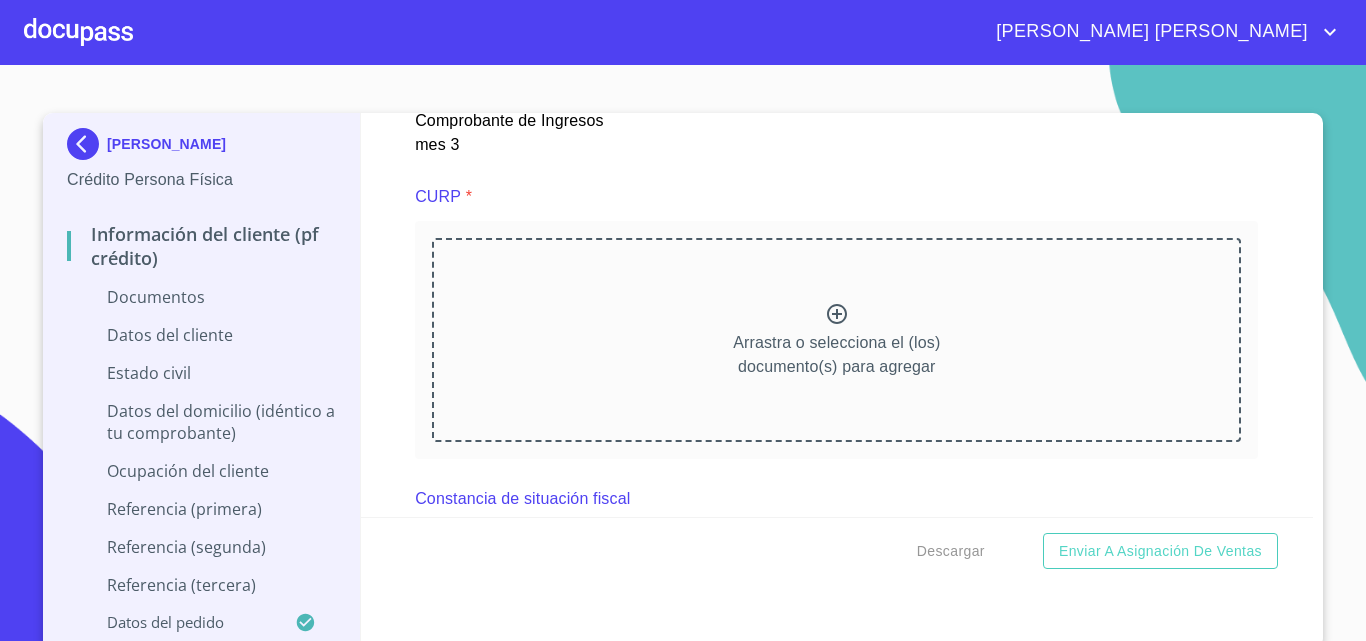click on "Arrastra o selecciona el (los) documento(s) para agregar" at bounding box center (836, 340) 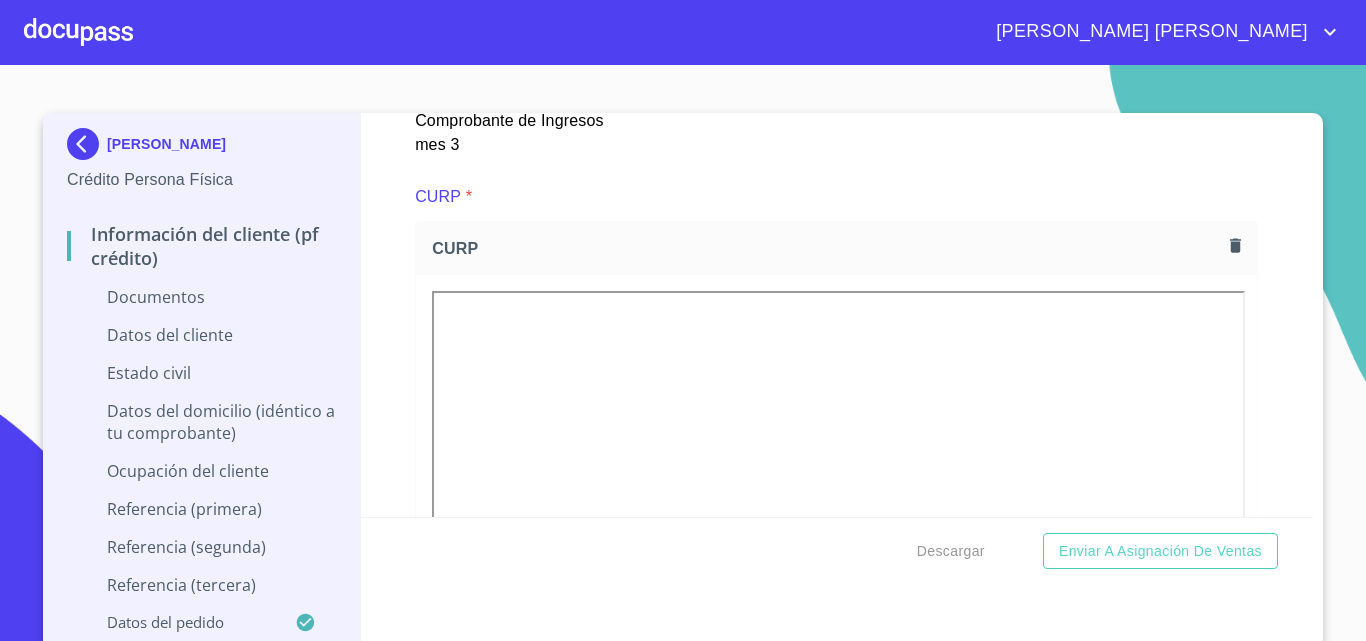 click on "Información del cliente (PF crédito)   Documentos Documento de identificación.   * INE ​ Identificación Oficial * Identificación Oficial Identificación Oficial Identificación Oficial Comprobante de Domicilio * Arrastra o selecciona el (los) documento(s) para agregar Fuente de ingresos   * Independiente/Dueño de negocio/Persona Moral ​ Comprobante de Ingresos mes 1 * Comprobante de Ingresos mes 1 Comprobante de Ingresos mes 1 Comprobante de Ingresos mes 2 * Comprobante de Ingresos mes 2 Comprobante de Ingresos mes 2 Comprobante de Ingresos mes 3 * Comprobante de Ingresos mes 3 Comprobante de Ingresos mes 3 CURP * CURP [PERSON_NAME] de situación fiscal Arrastra o selecciona el (los) documento(s) para agregar Datos del cliente Apellido [PERSON_NAME]   * [PERSON_NAME] ​ Apellido Materno   * [PERSON_NAME] ​ Primer nombre   * [PERSON_NAME] ​ [PERSON_NAME] Nombre ​ Fecha de nacimiento * ​ RFC   * ​ CURP   * ​ ID de Identificación ​ Nacionalidad   * ​ ​ País de nacimiento   * ​ Sexo" at bounding box center (837, 315) 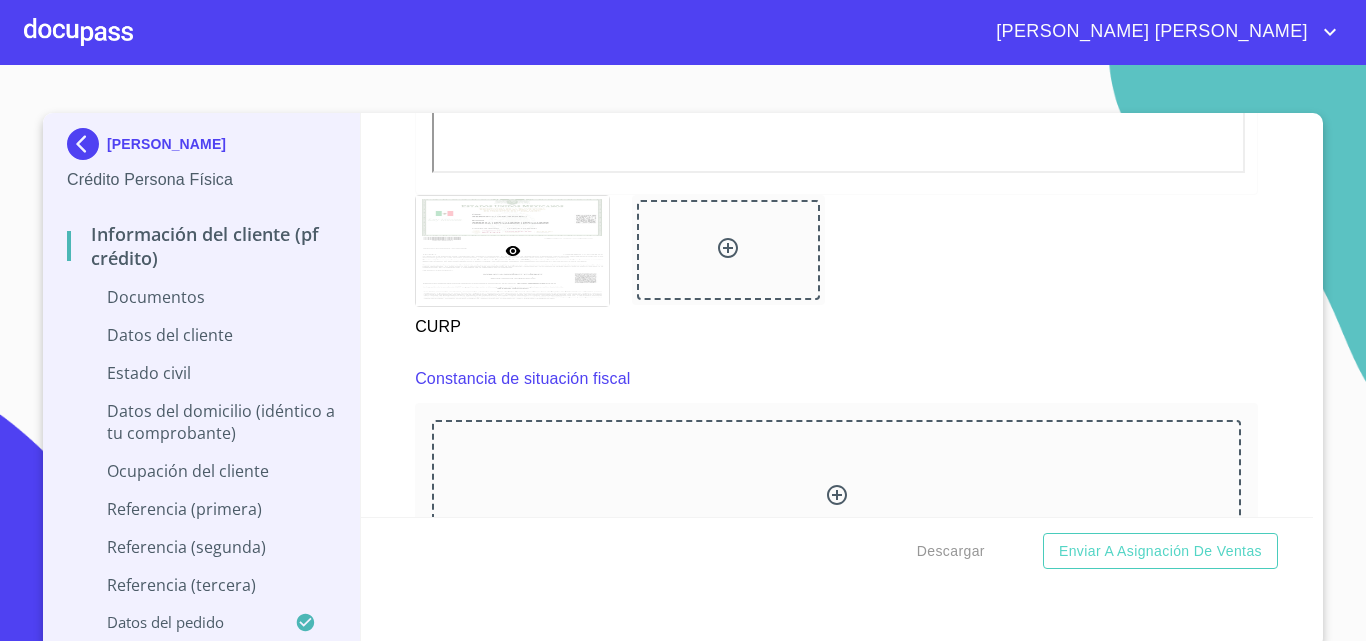scroll, scrollTop: 4673, scrollLeft: 0, axis: vertical 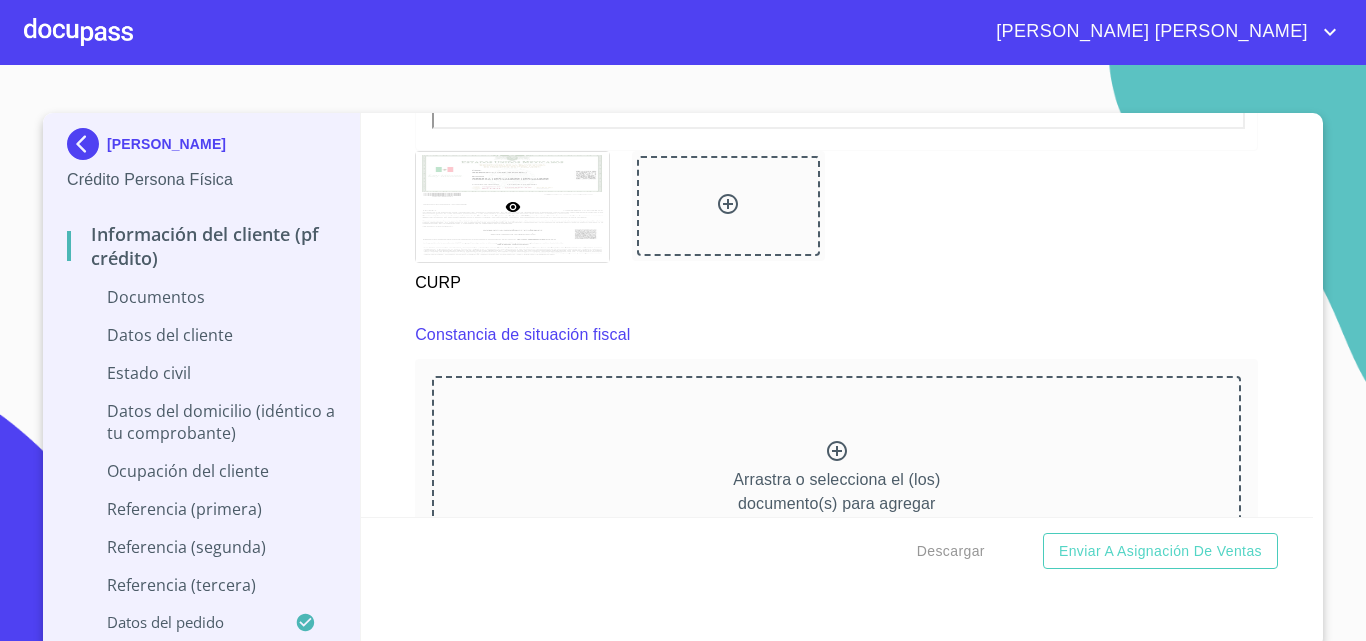 click 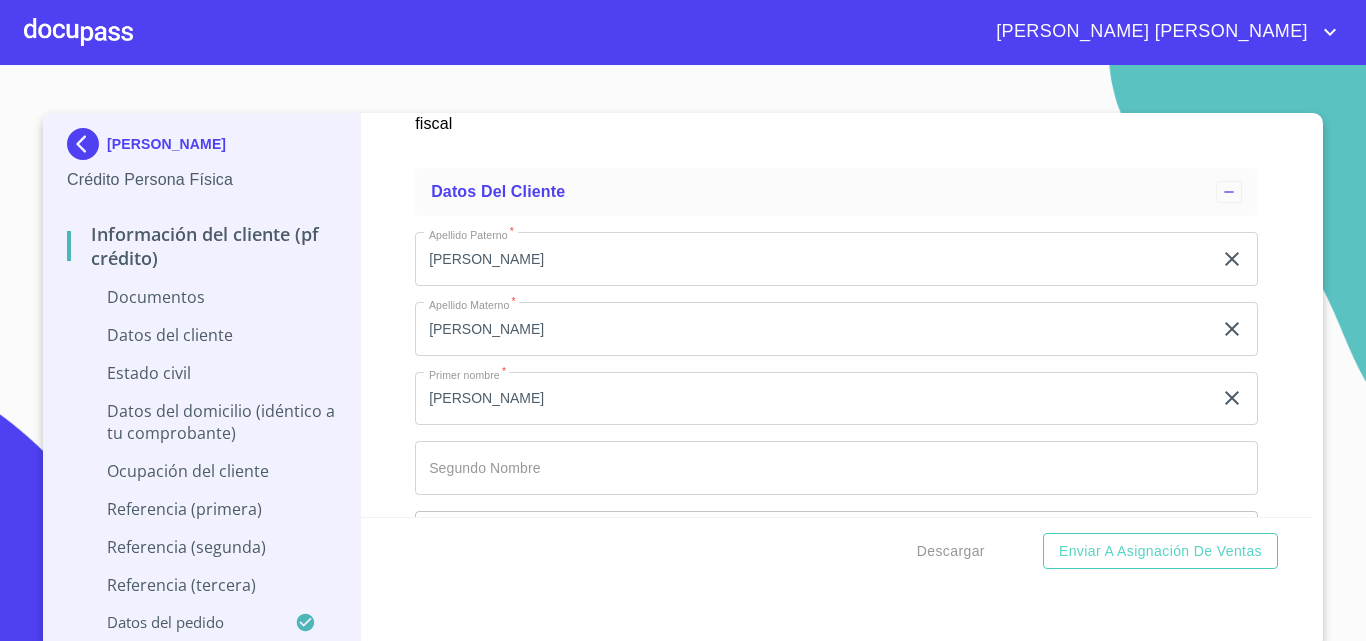 scroll, scrollTop: 5755, scrollLeft: 0, axis: vertical 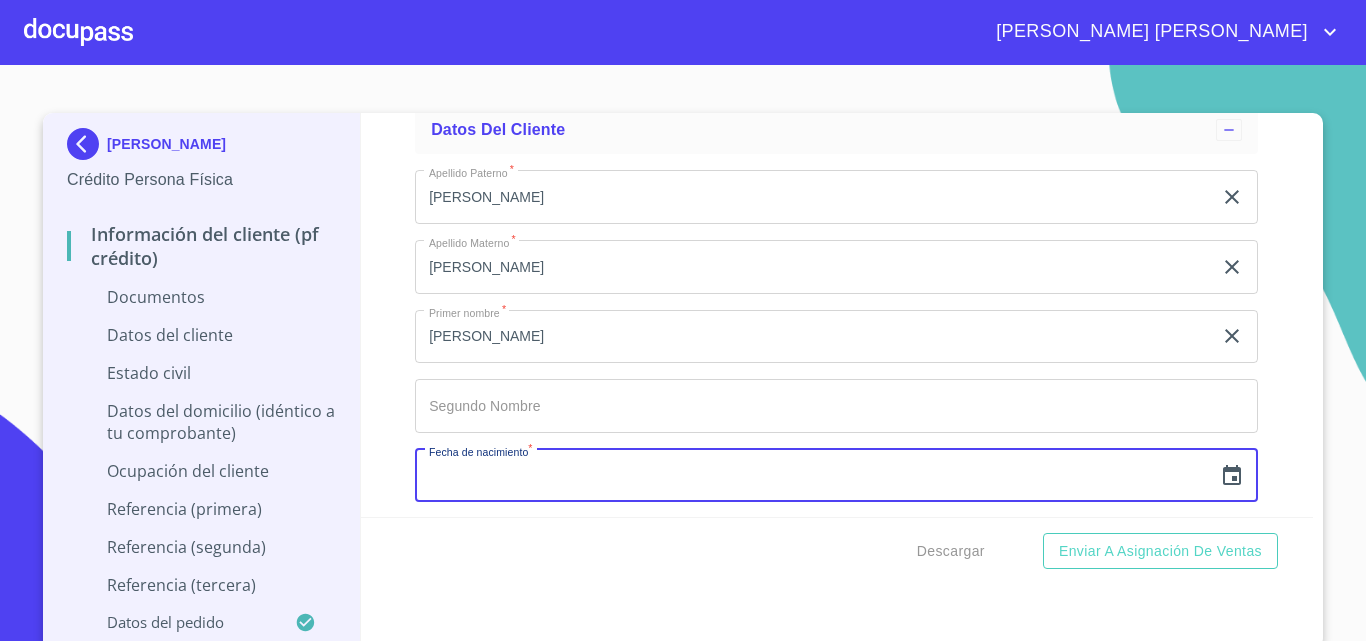 click at bounding box center (813, 476) 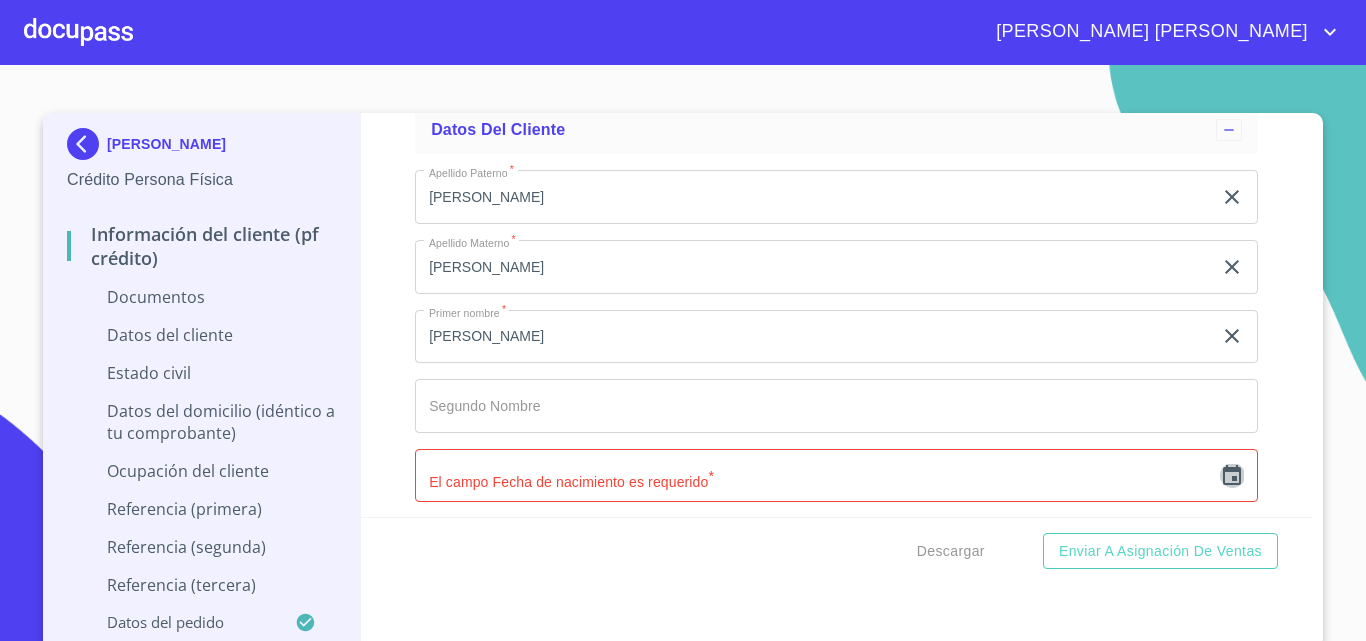 click 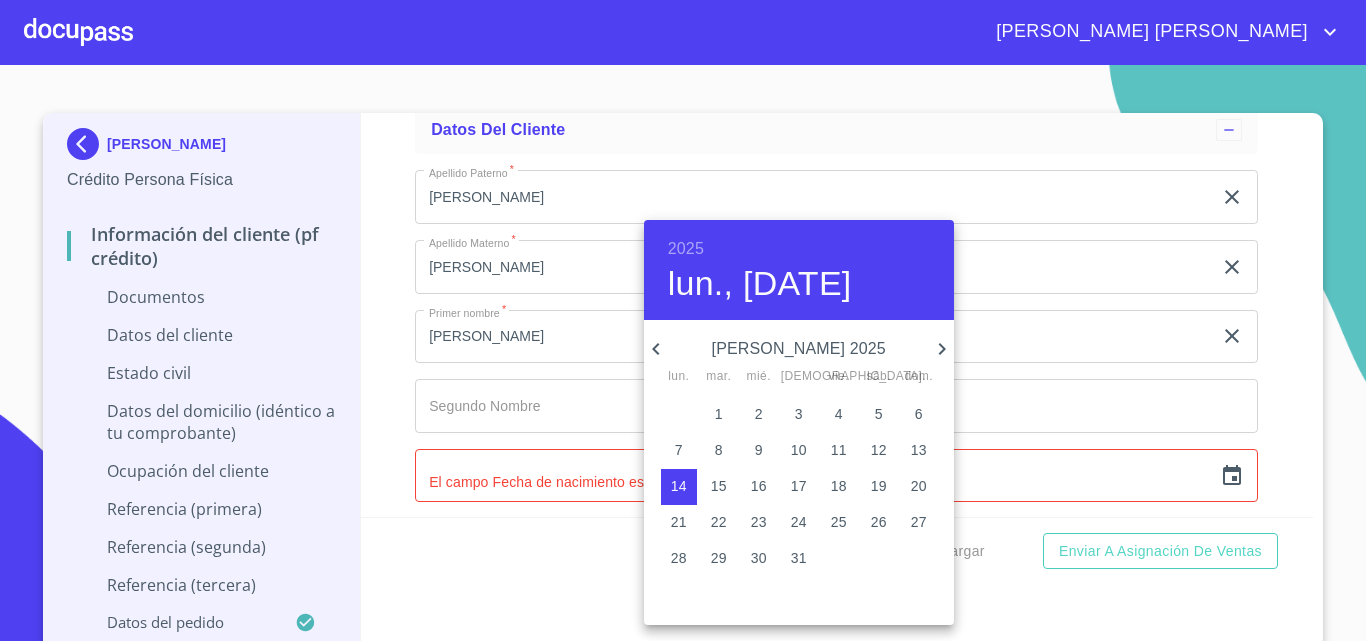 click on "2025 lun., [DATE]" at bounding box center (799, 270) 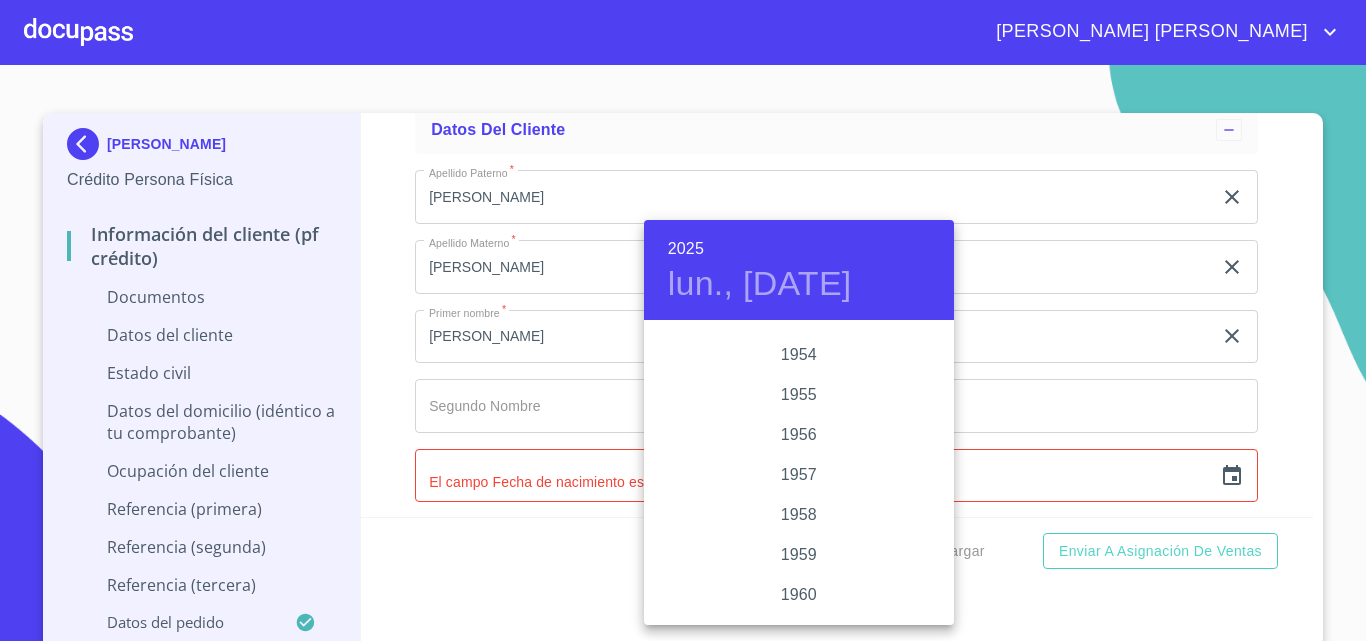 scroll, scrollTop: 1087, scrollLeft: 0, axis: vertical 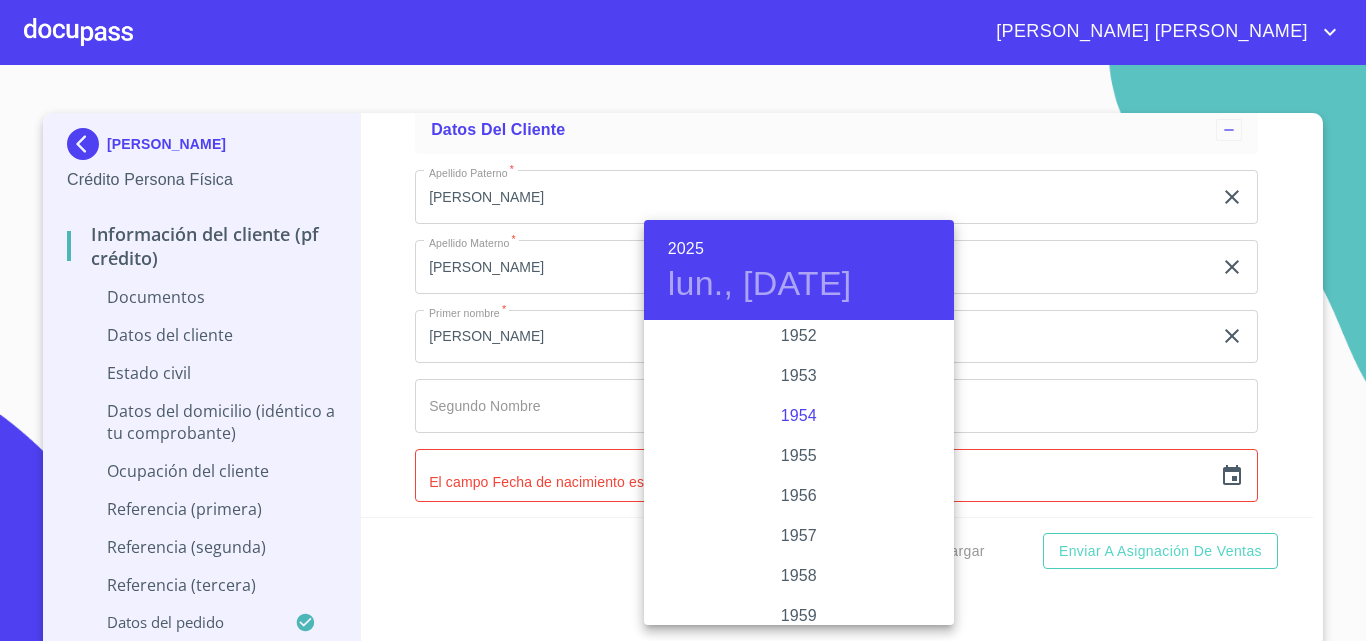 click on "1954" at bounding box center (799, 416) 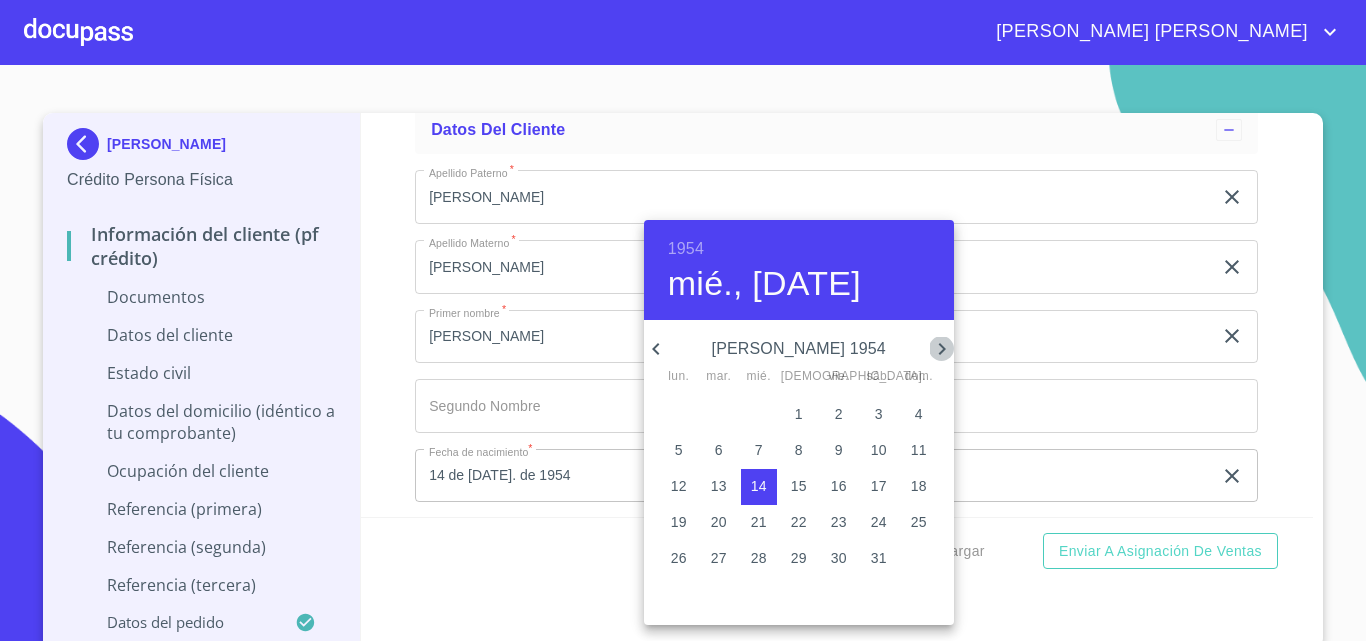 click 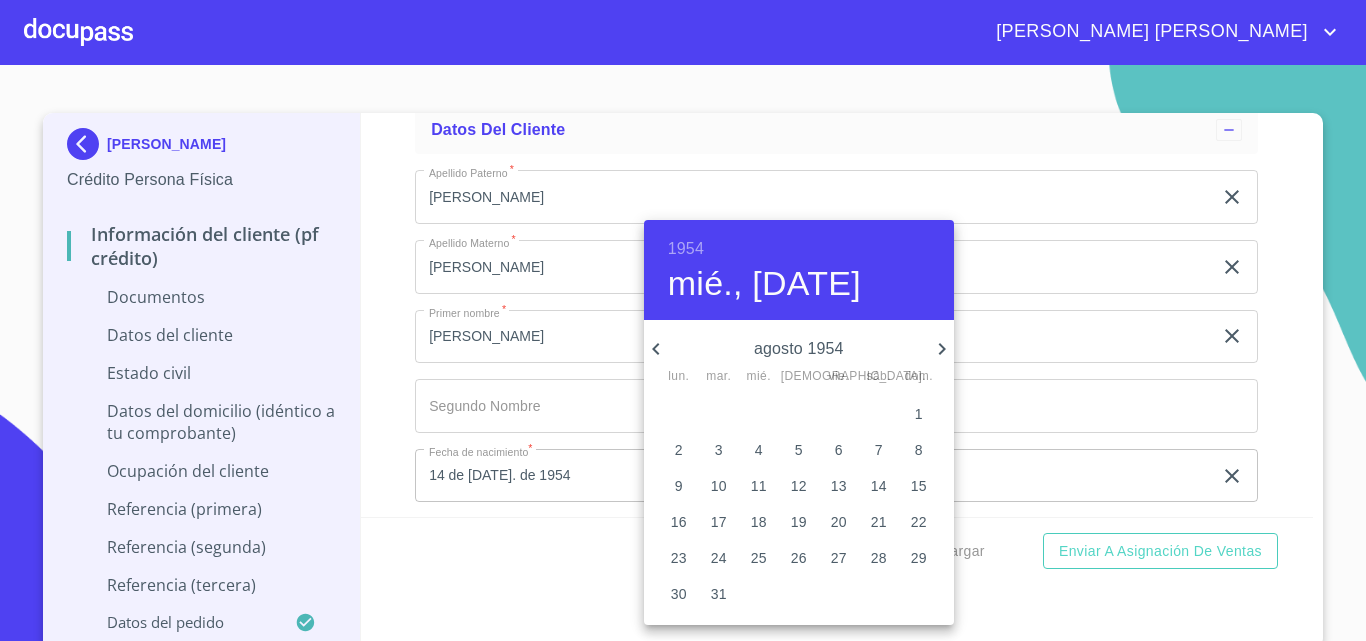 click 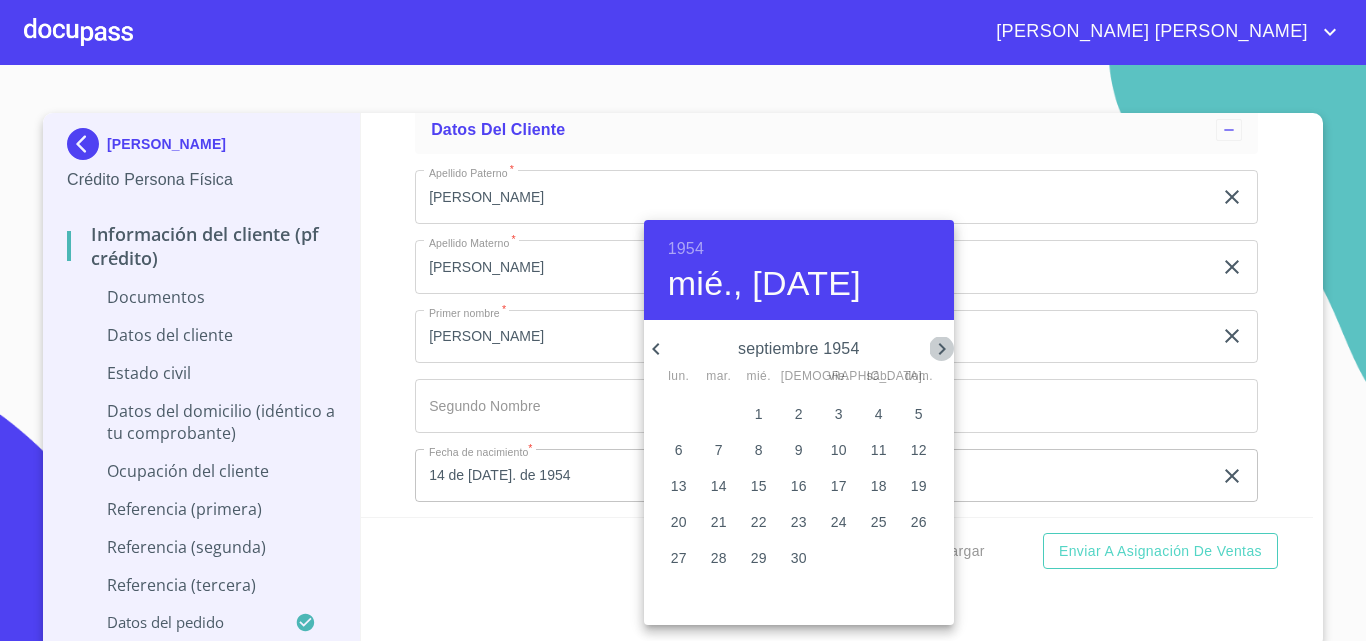 click 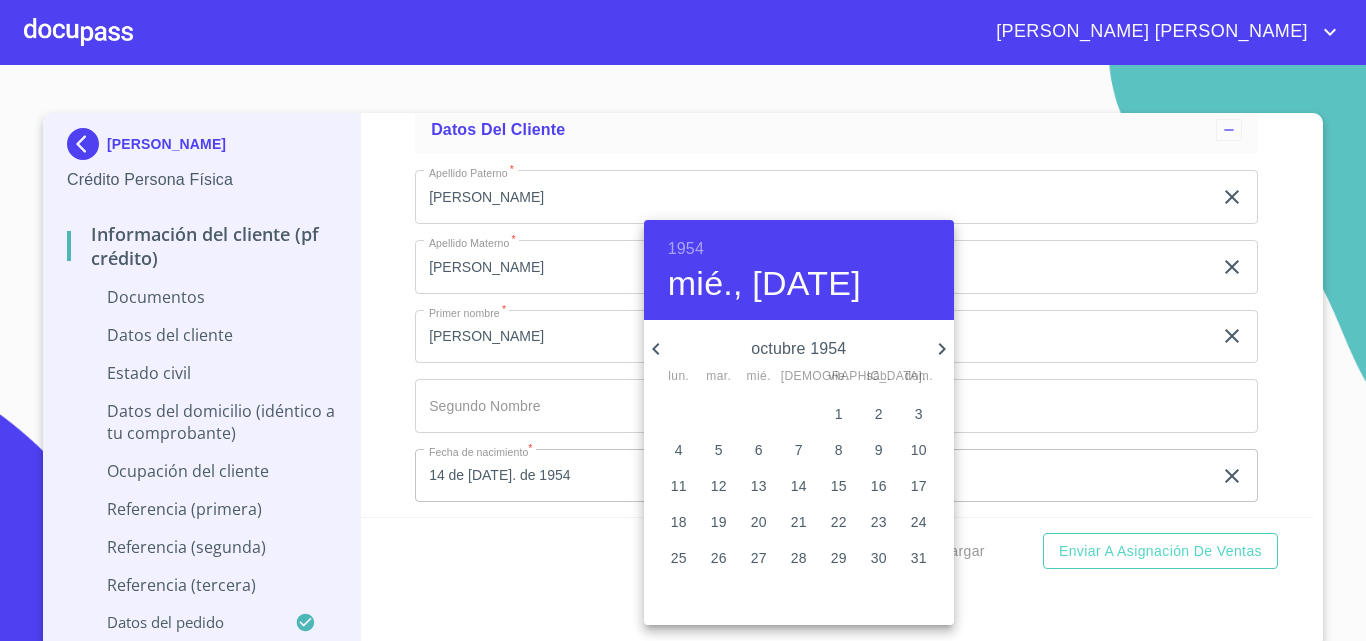 click on "24" at bounding box center (919, 522) 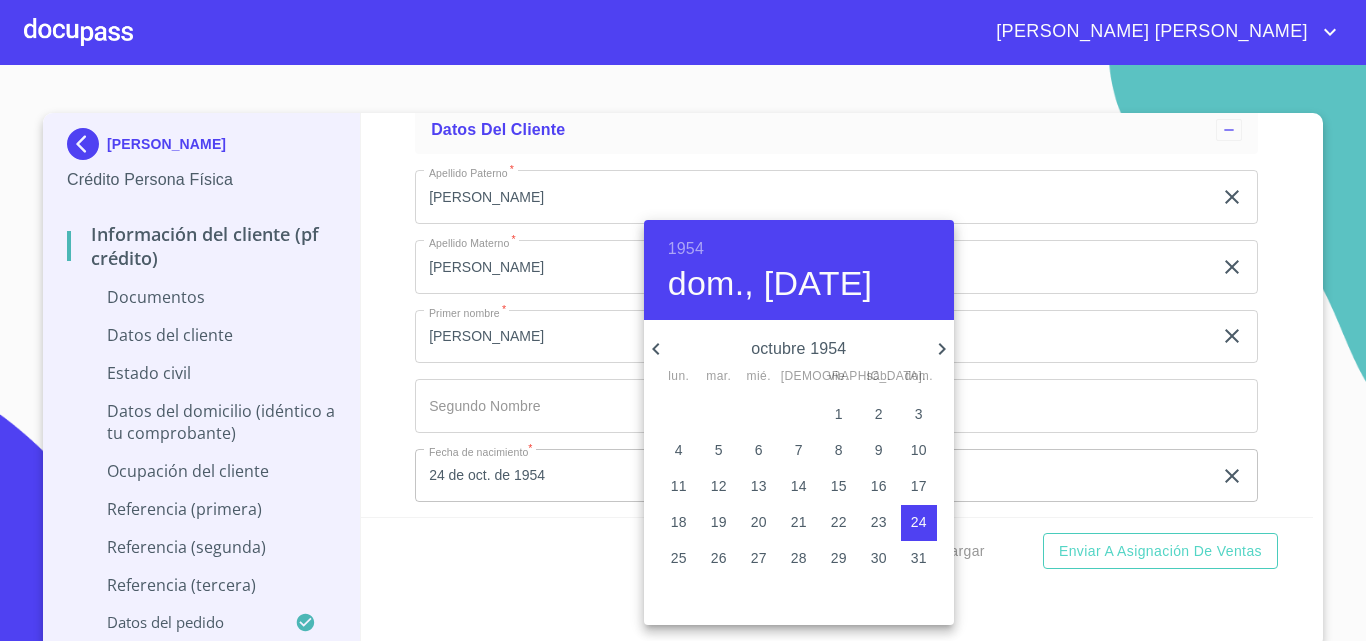 click at bounding box center [683, 320] 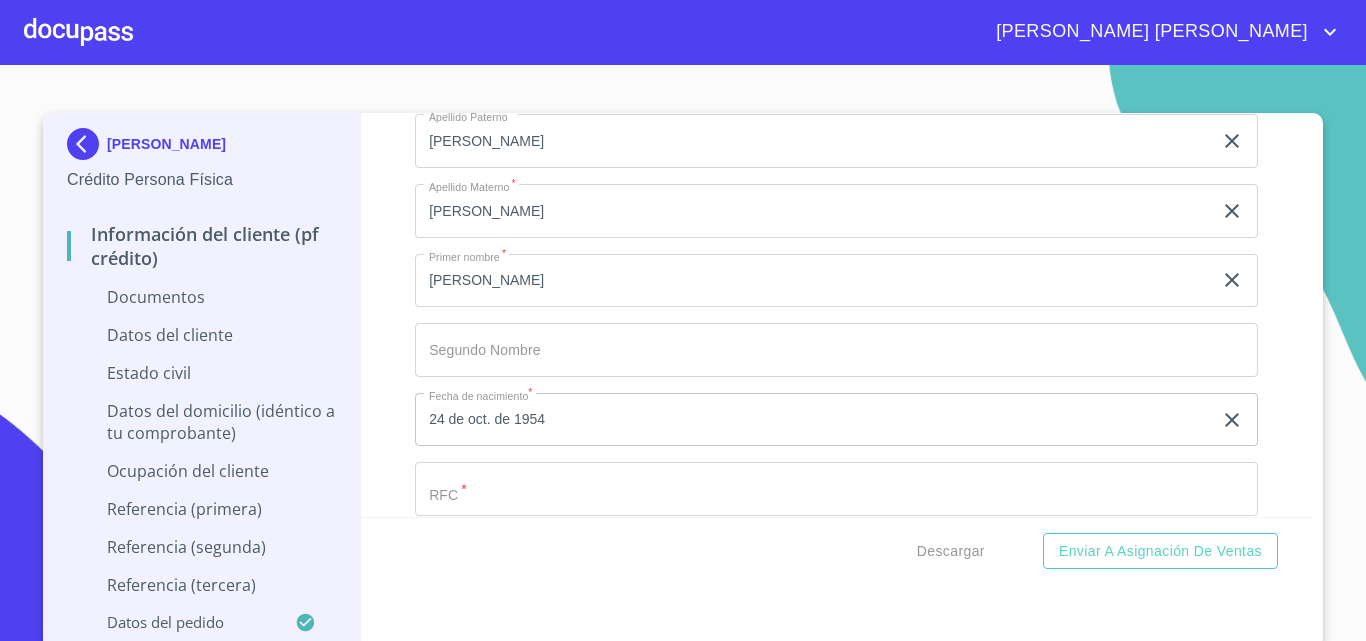 scroll, scrollTop: 5855, scrollLeft: 0, axis: vertical 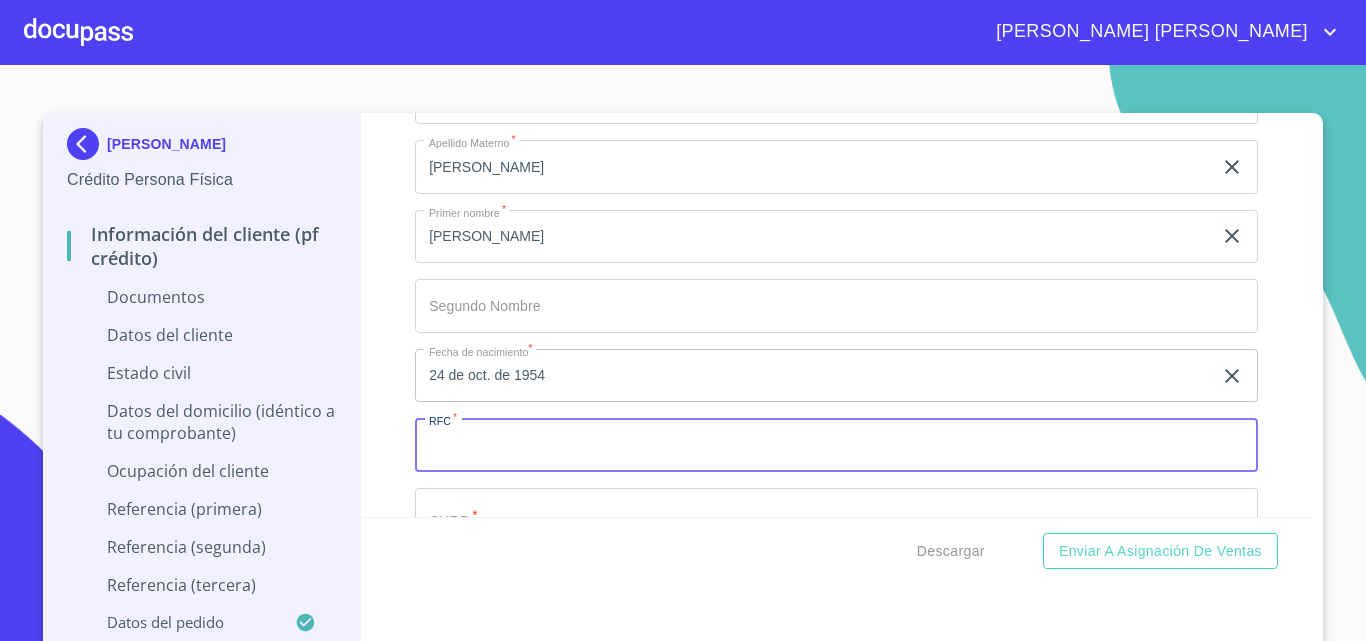 click on "Documento de identificación.   *" at bounding box center [836, 445] 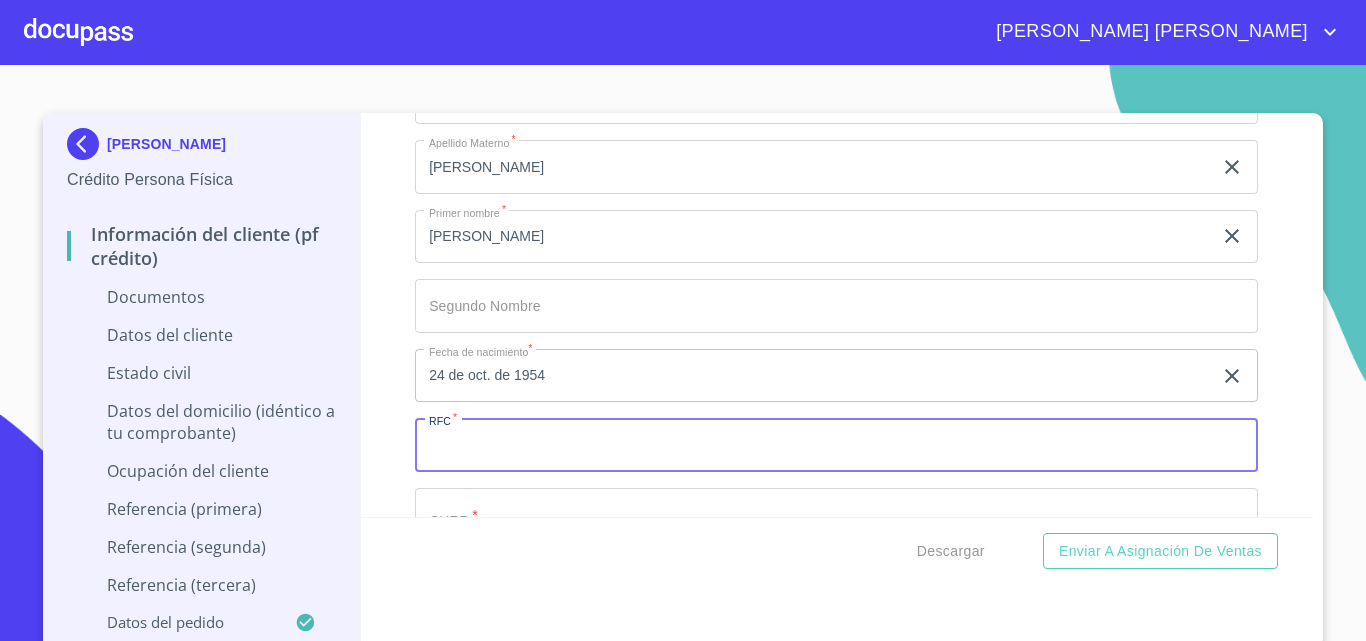 paste on "HEHR541024MDFRRB02" 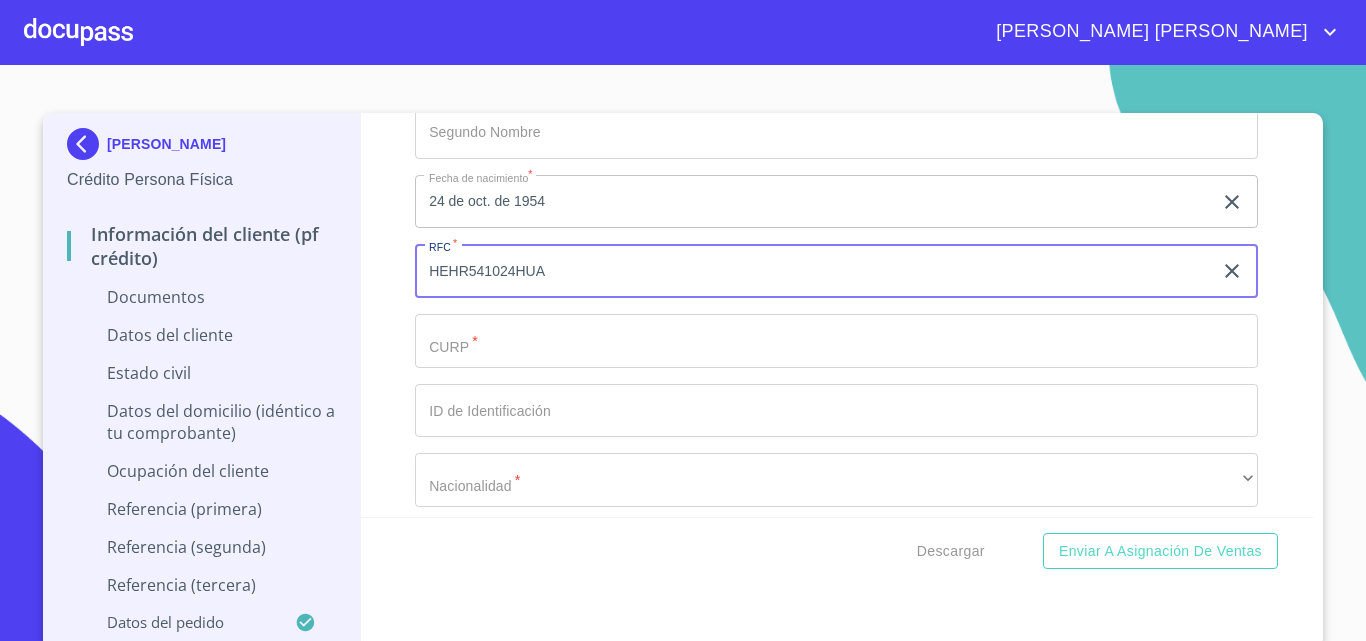 scroll, scrollTop: 6155, scrollLeft: 0, axis: vertical 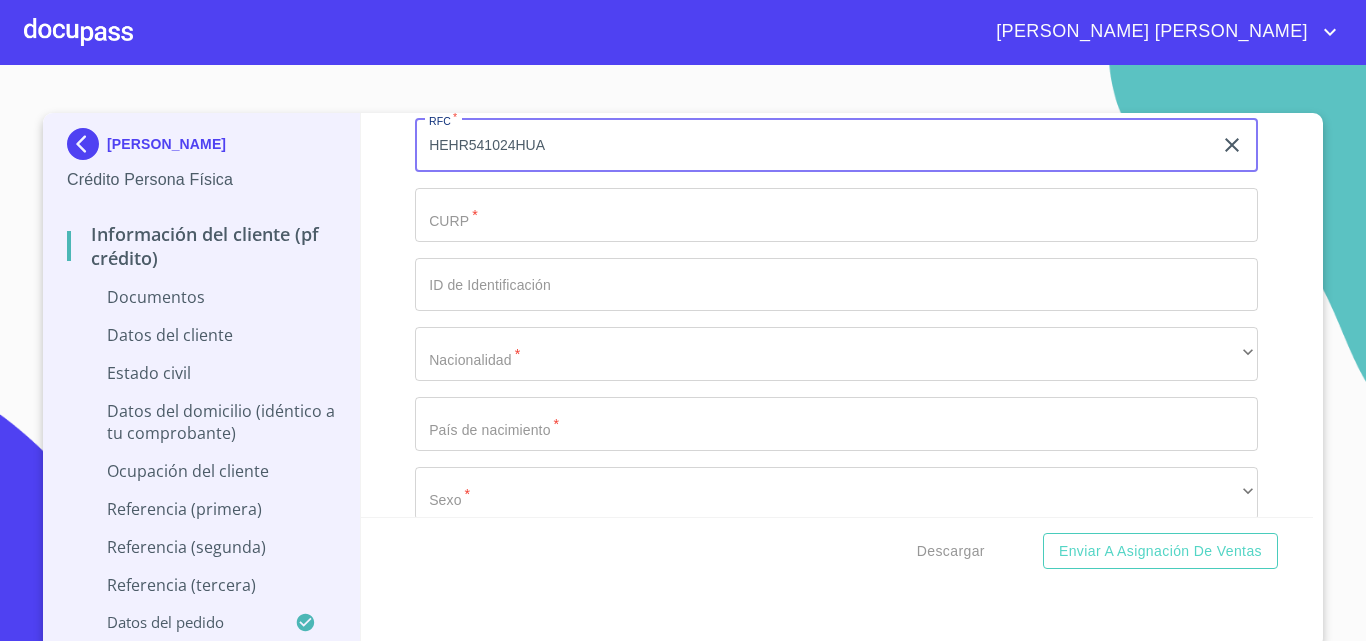 type on "HEHR541024HUA" 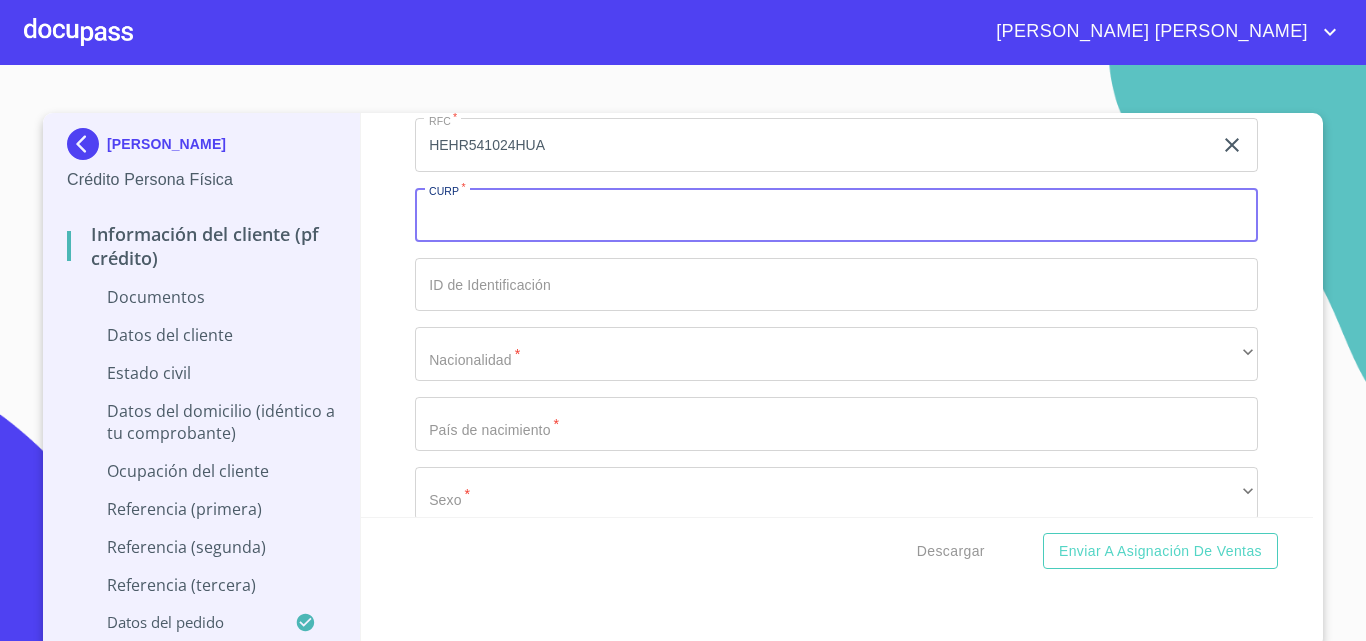 click on "Documento de identificación.   *" at bounding box center (836, 215) 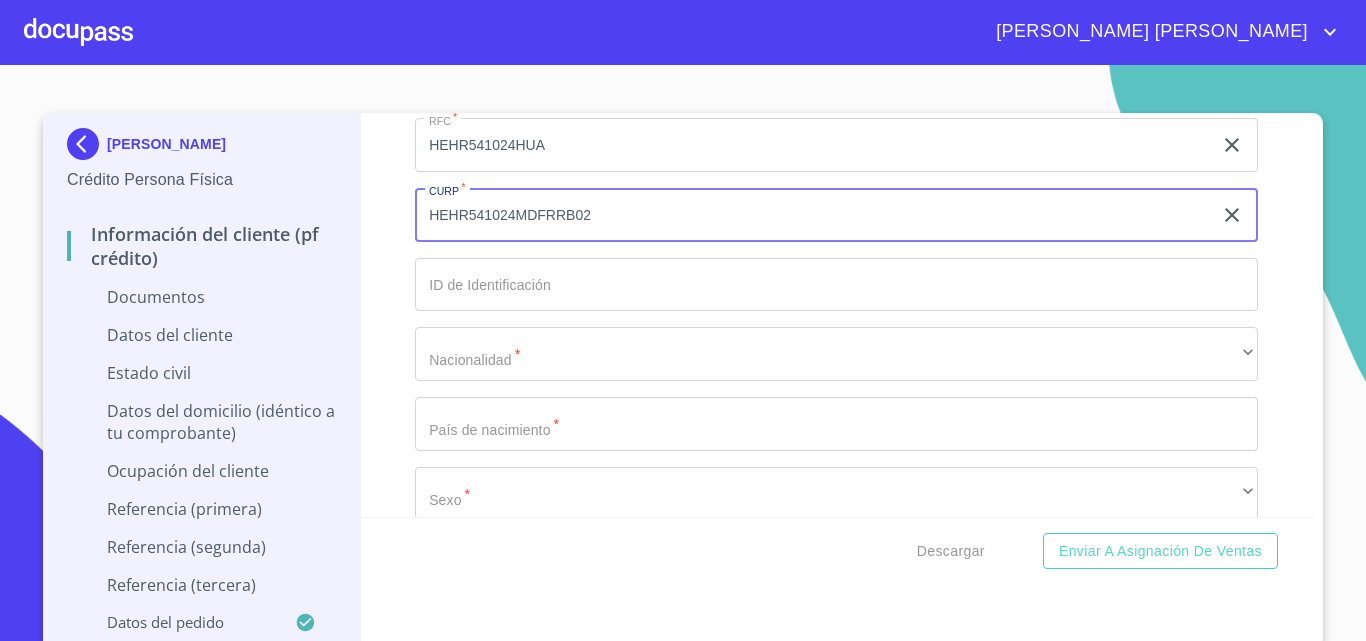 type on "HEHR541024MDFRRB02" 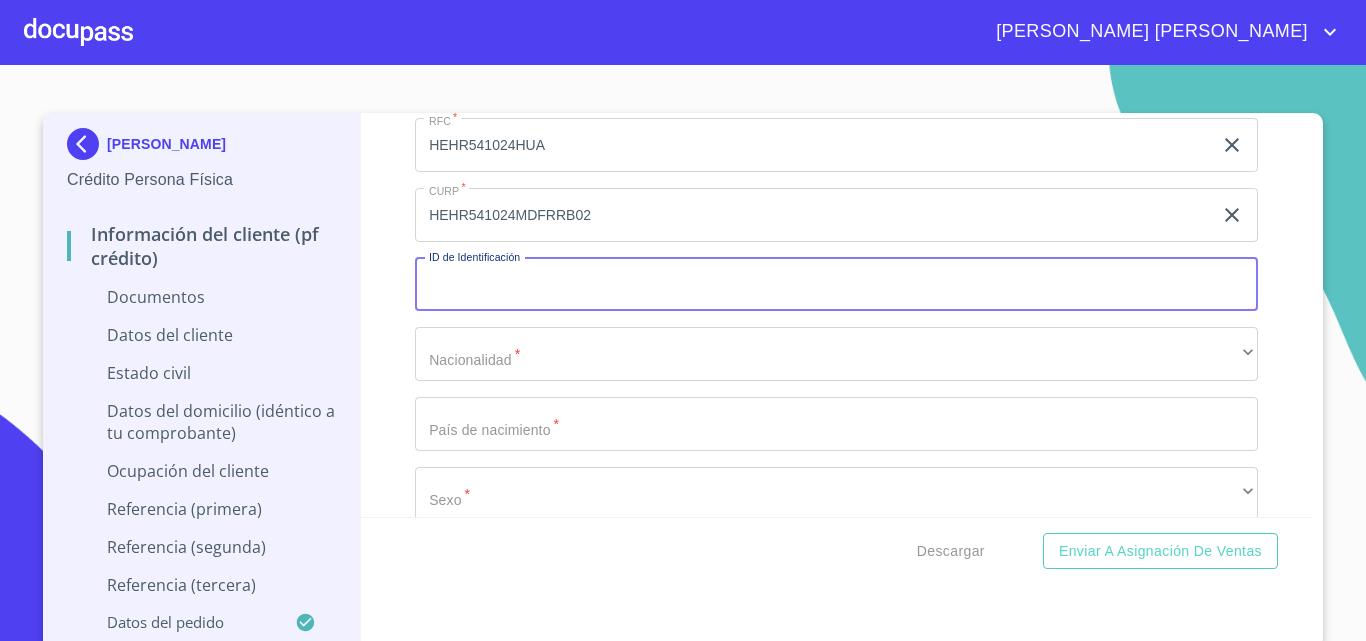 click on "Documento de identificación.   *" at bounding box center (836, 285) 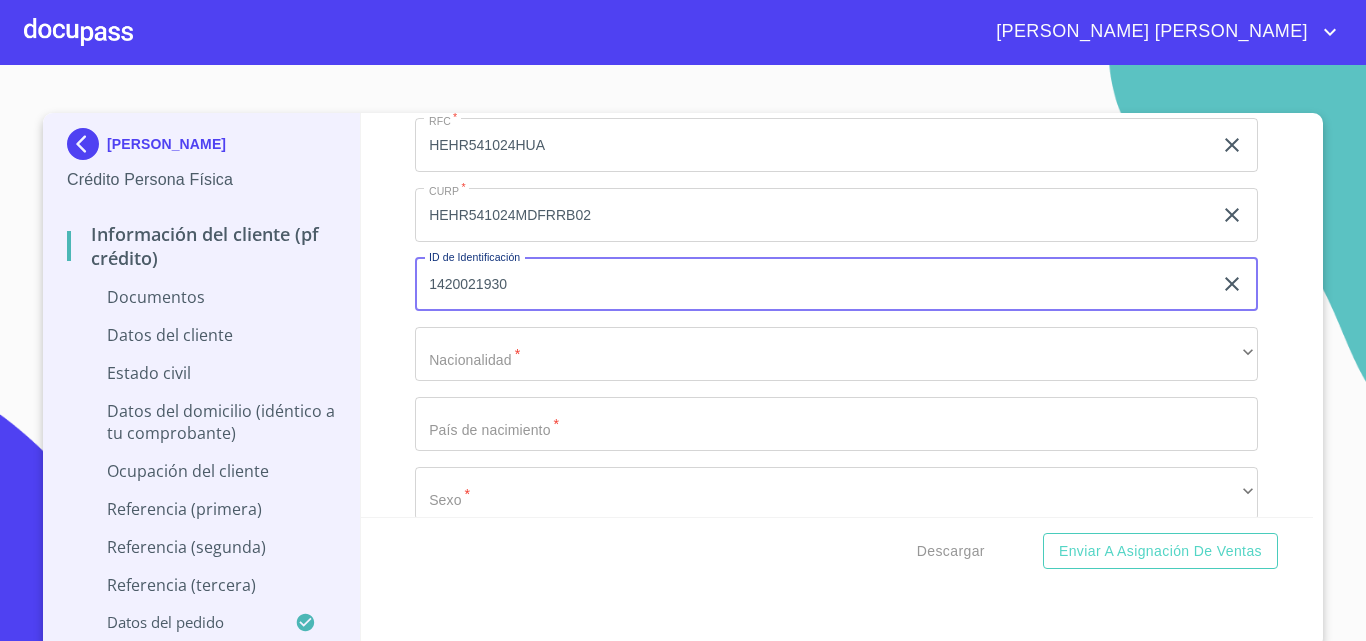 type on "1420021930" 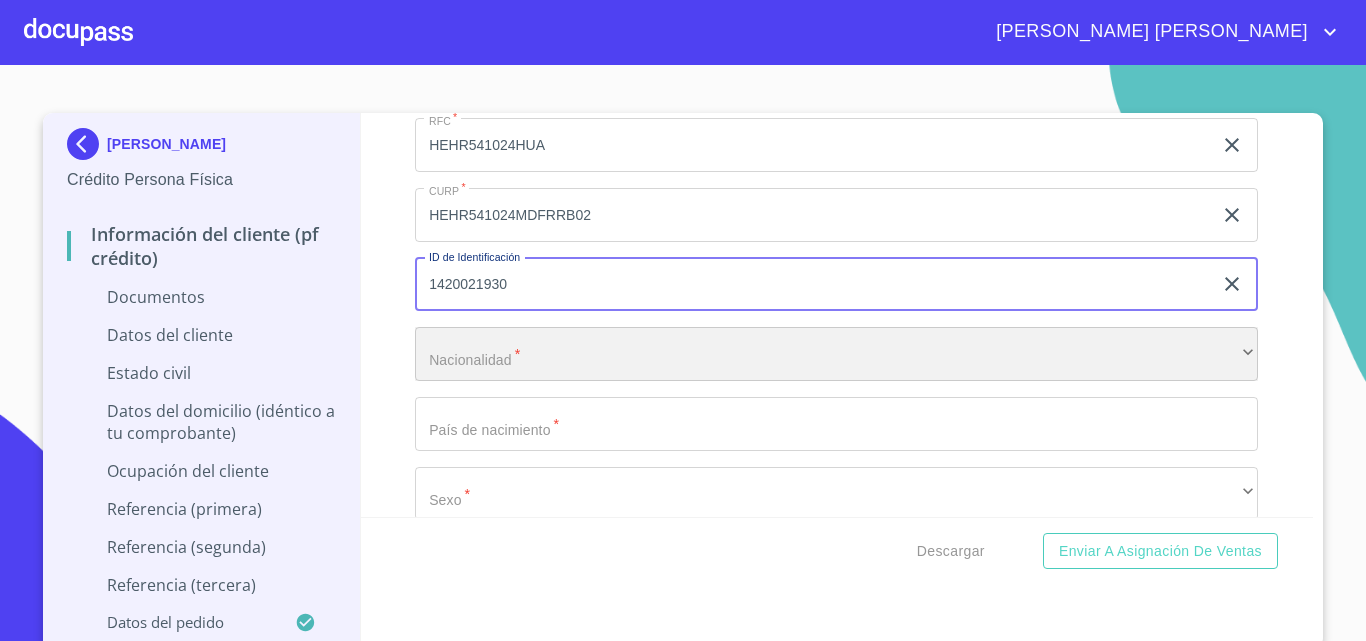 click on "​" at bounding box center (836, 354) 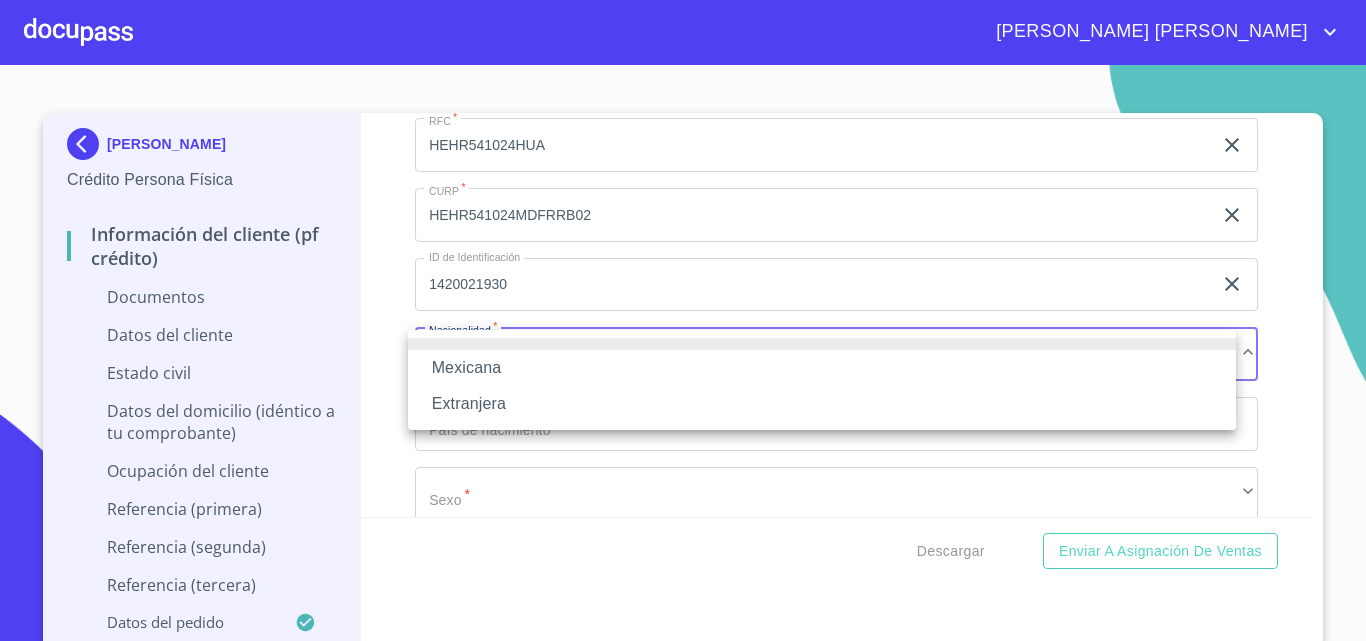 click on "Mexicana" at bounding box center [822, 368] 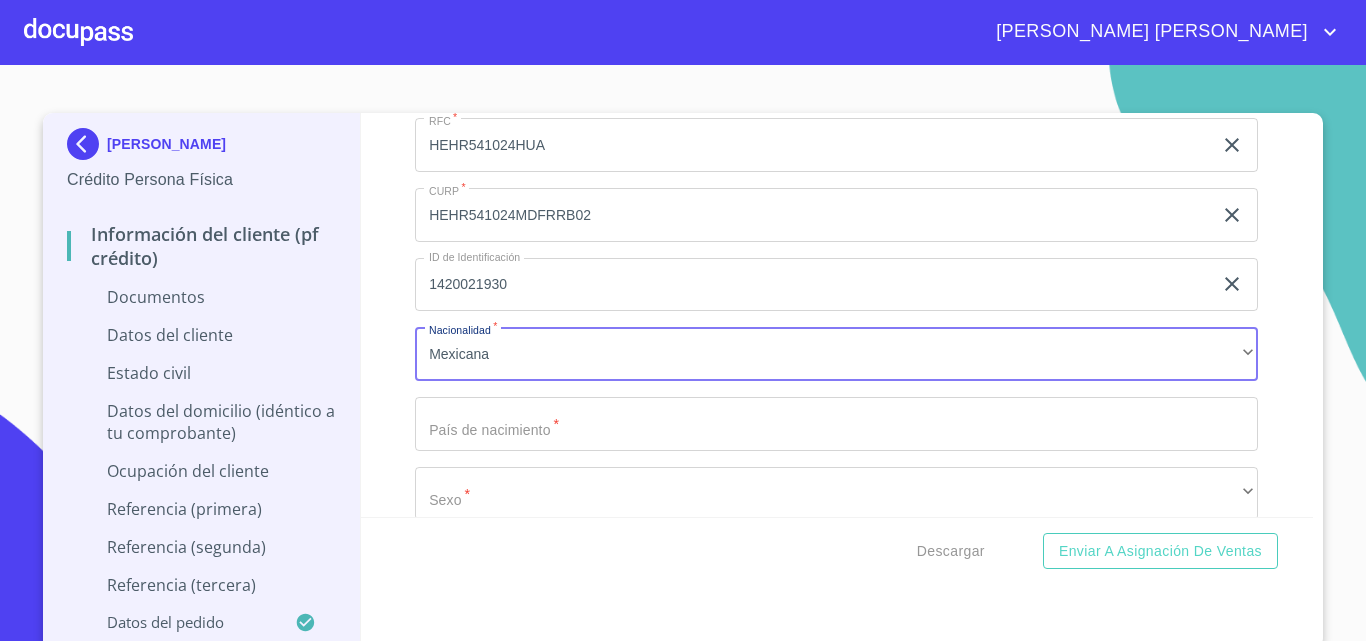 click on "Documento de identificación.   *" at bounding box center [813, -203] 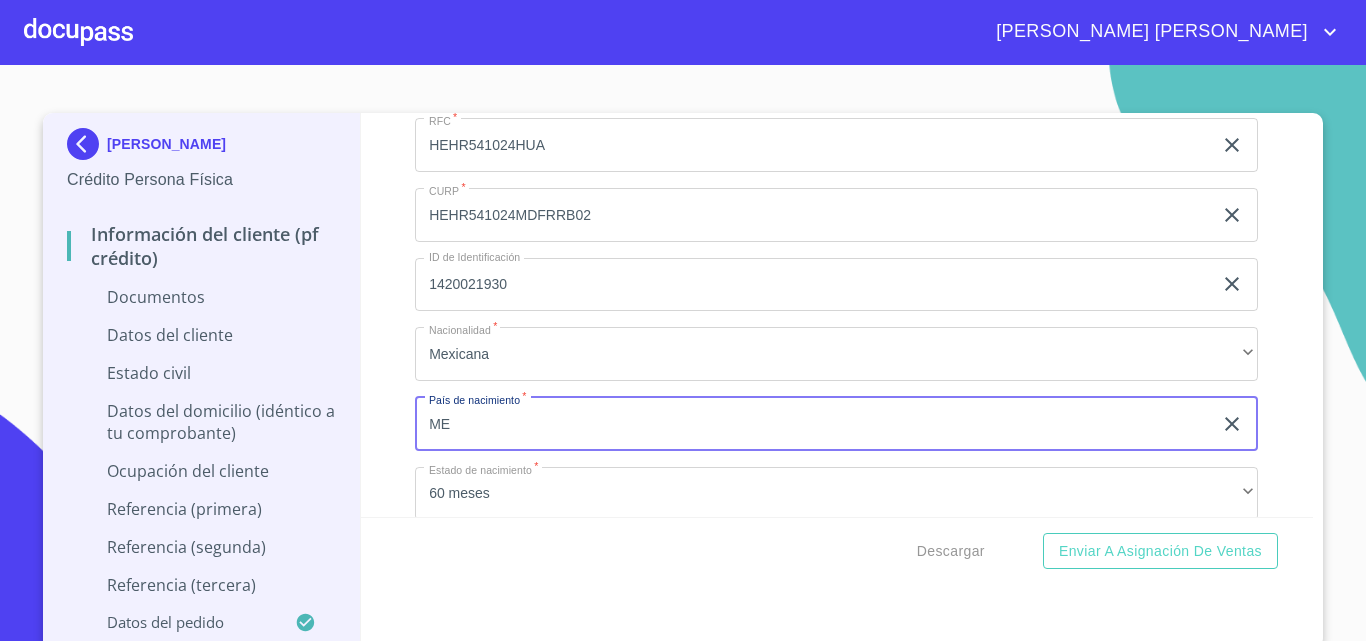 type on "M" 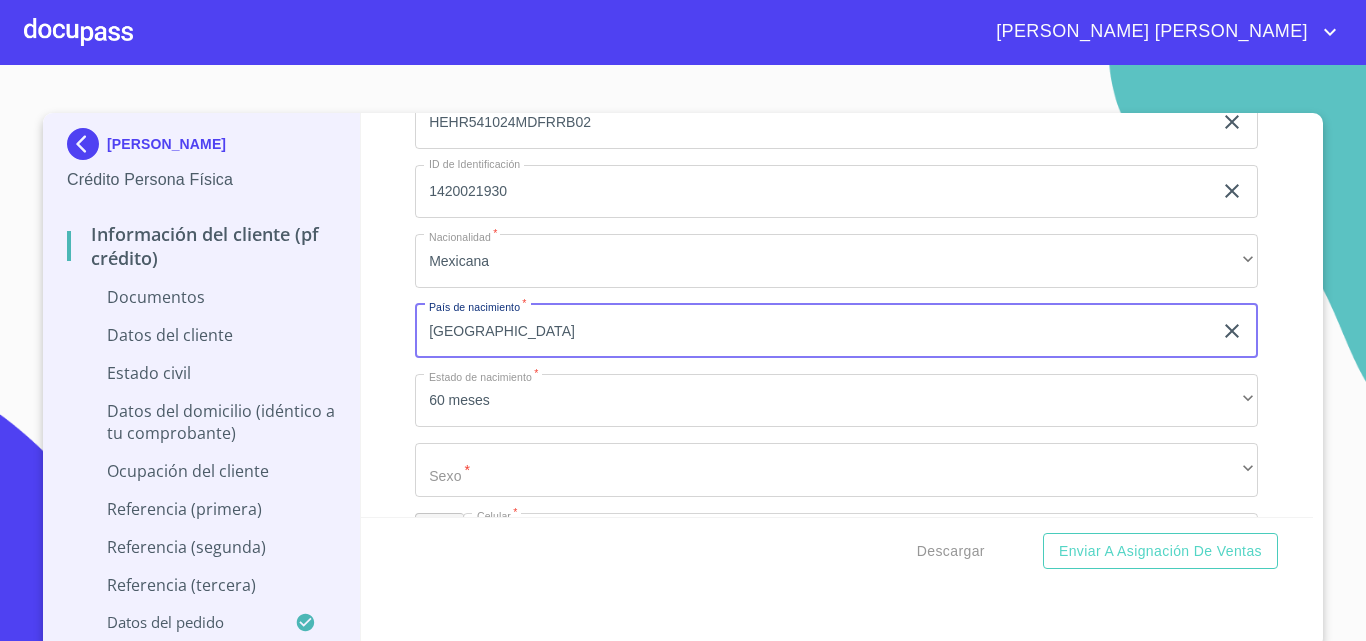 scroll, scrollTop: 6355, scrollLeft: 0, axis: vertical 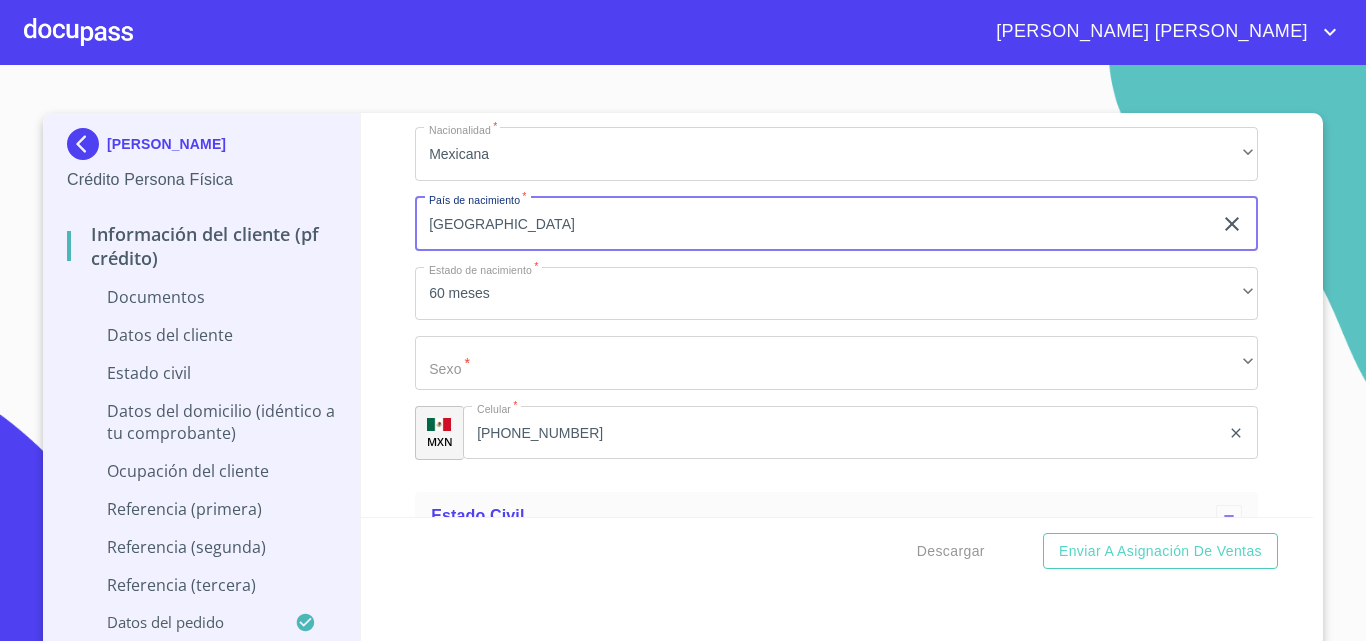 type on "[GEOGRAPHIC_DATA]" 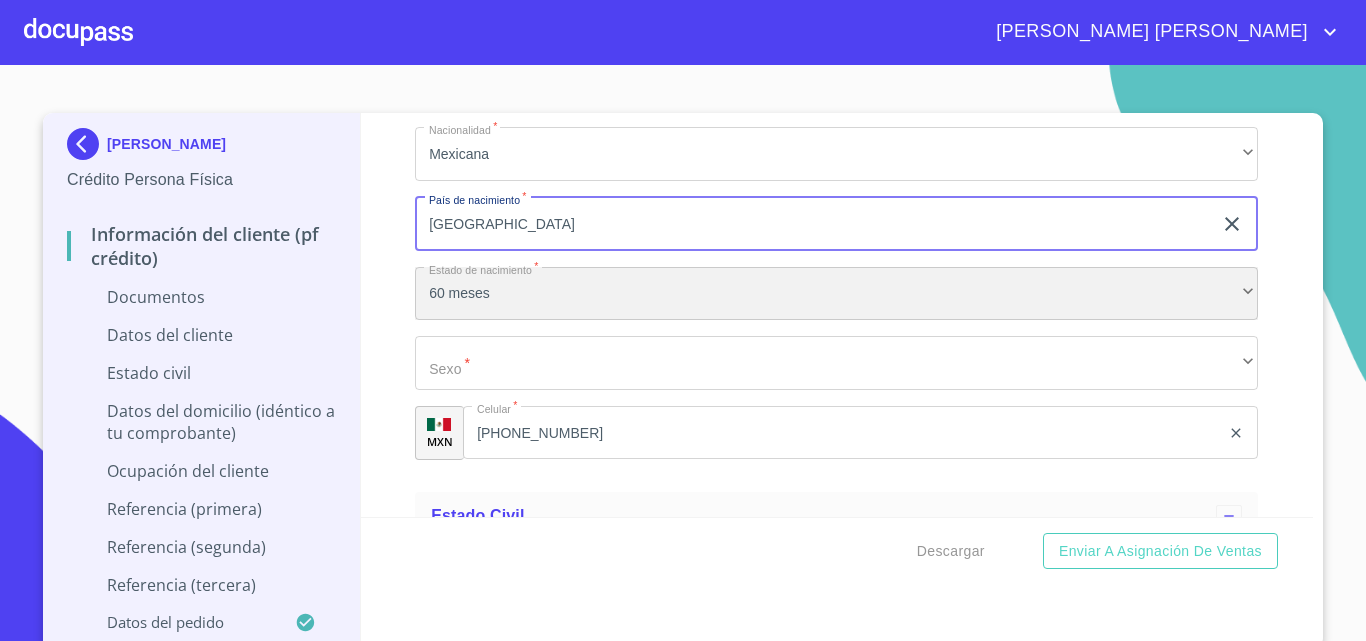 click on "60 meses" at bounding box center [836, 294] 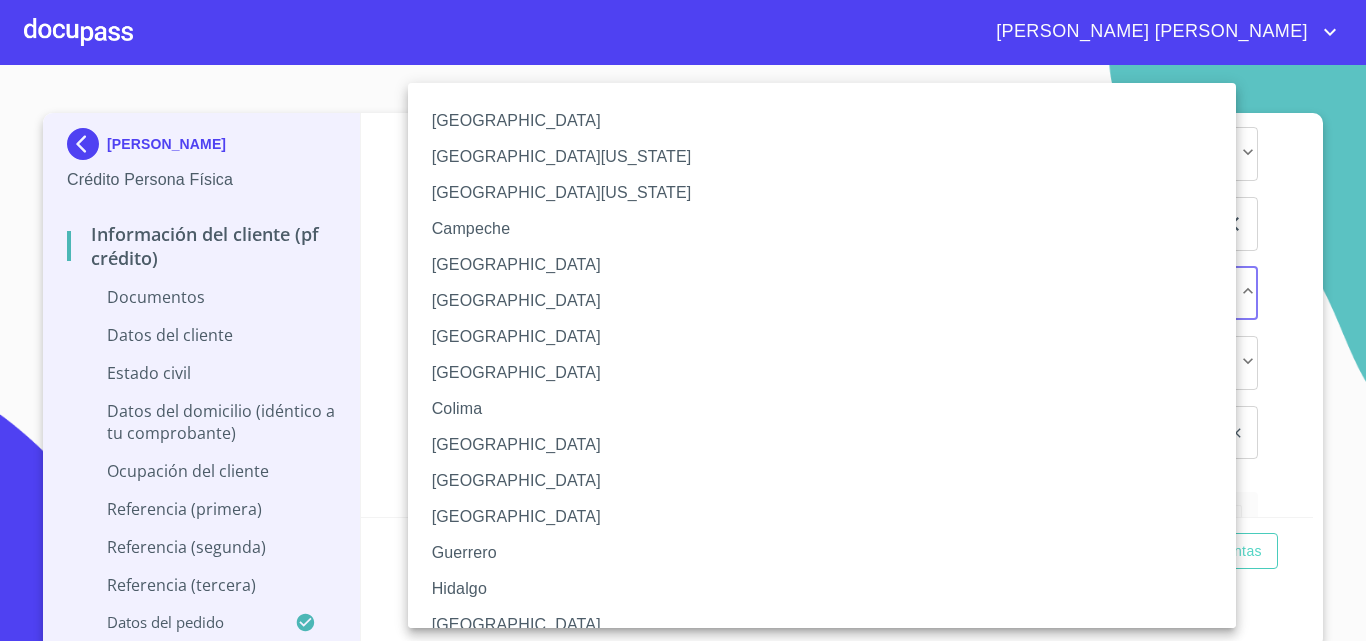 click on "[GEOGRAPHIC_DATA]" at bounding box center [829, 337] 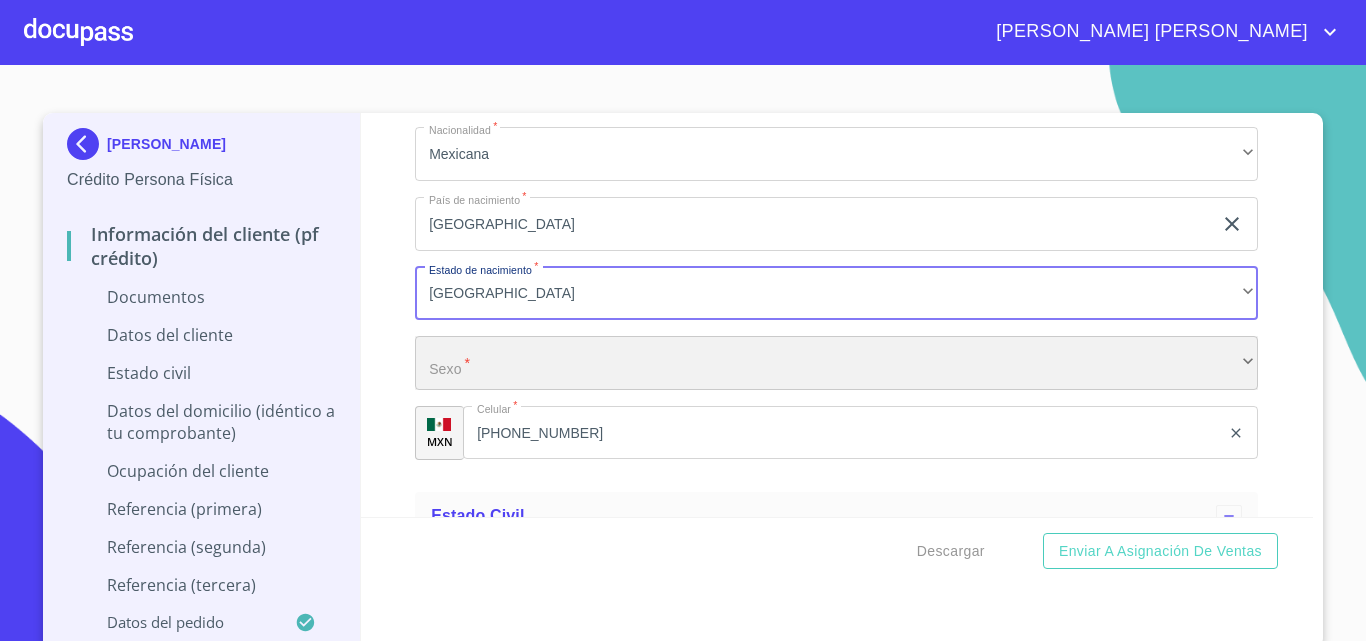 click on "​" at bounding box center [836, 363] 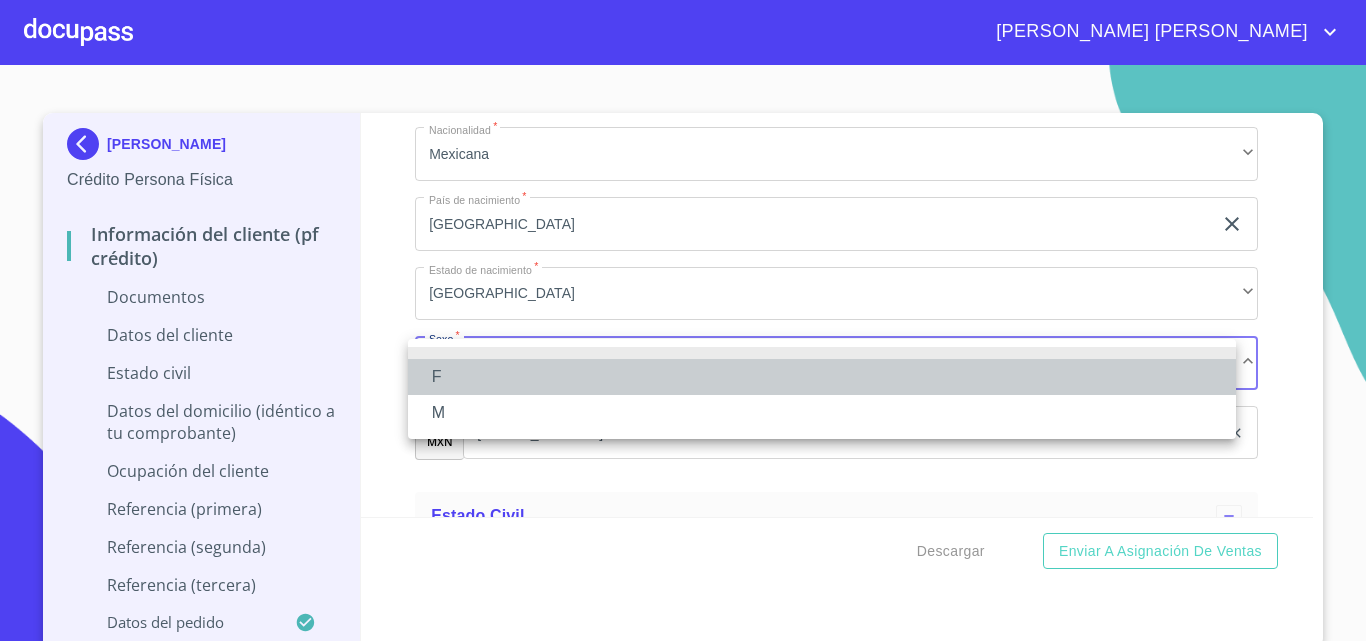 click on "F" at bounding box center (822, 377) 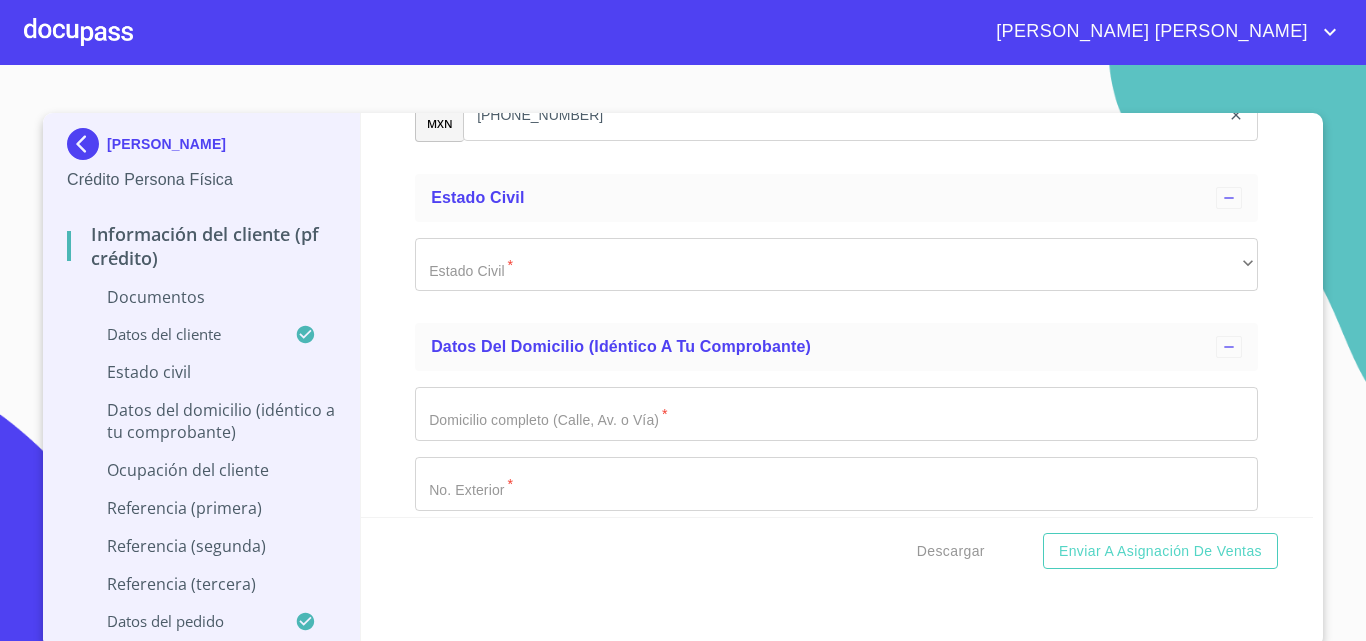 scroll, scrollTop: 6755, scrollLeft: 0, axis: vertical 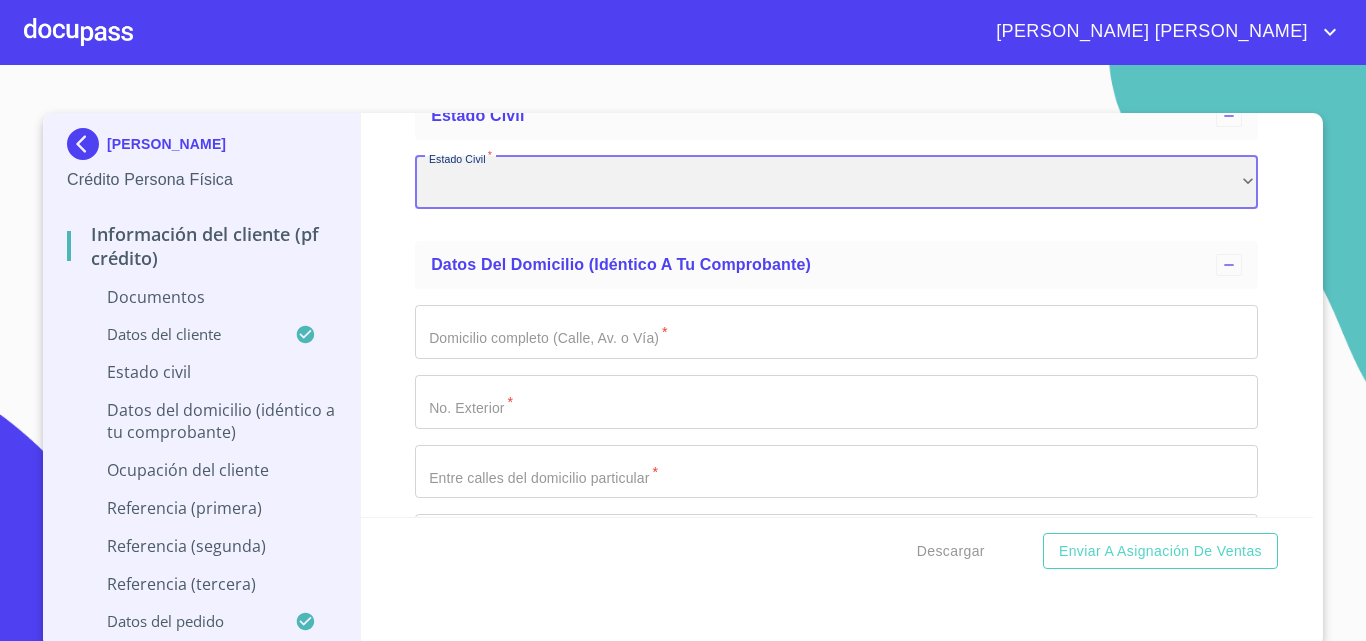 click on "​" at bounding box center (836, 183) 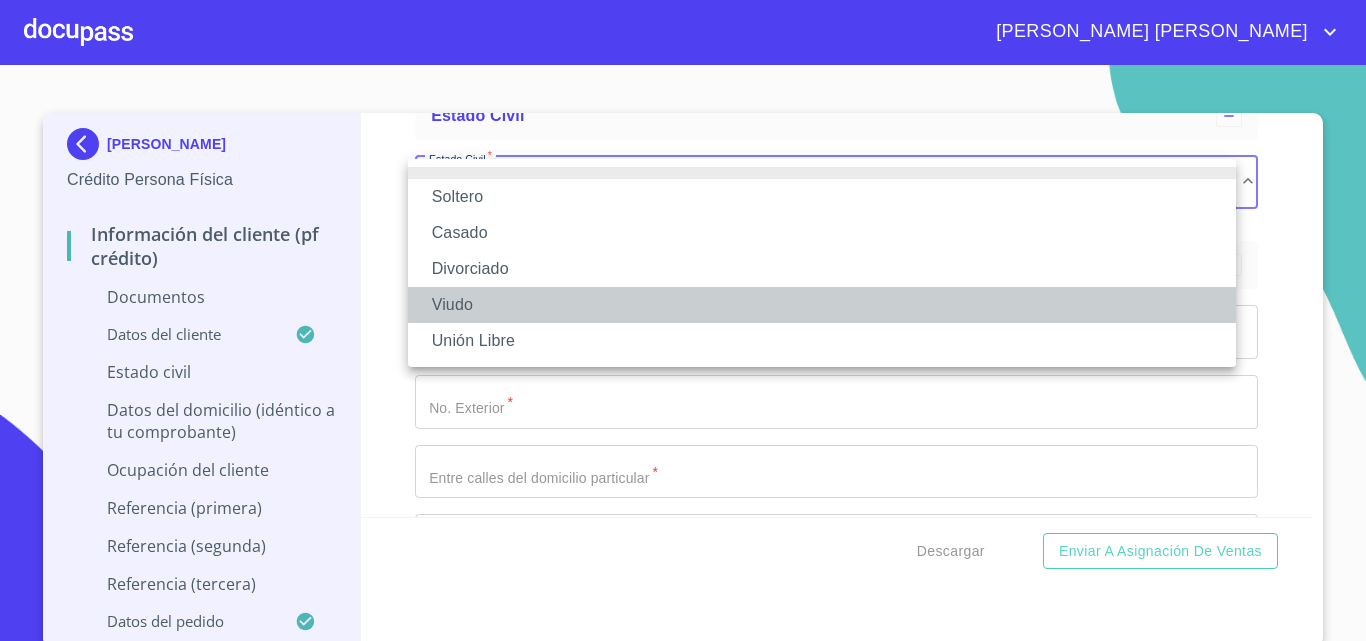 click on "Viudo" at bounding box center [822, 305] 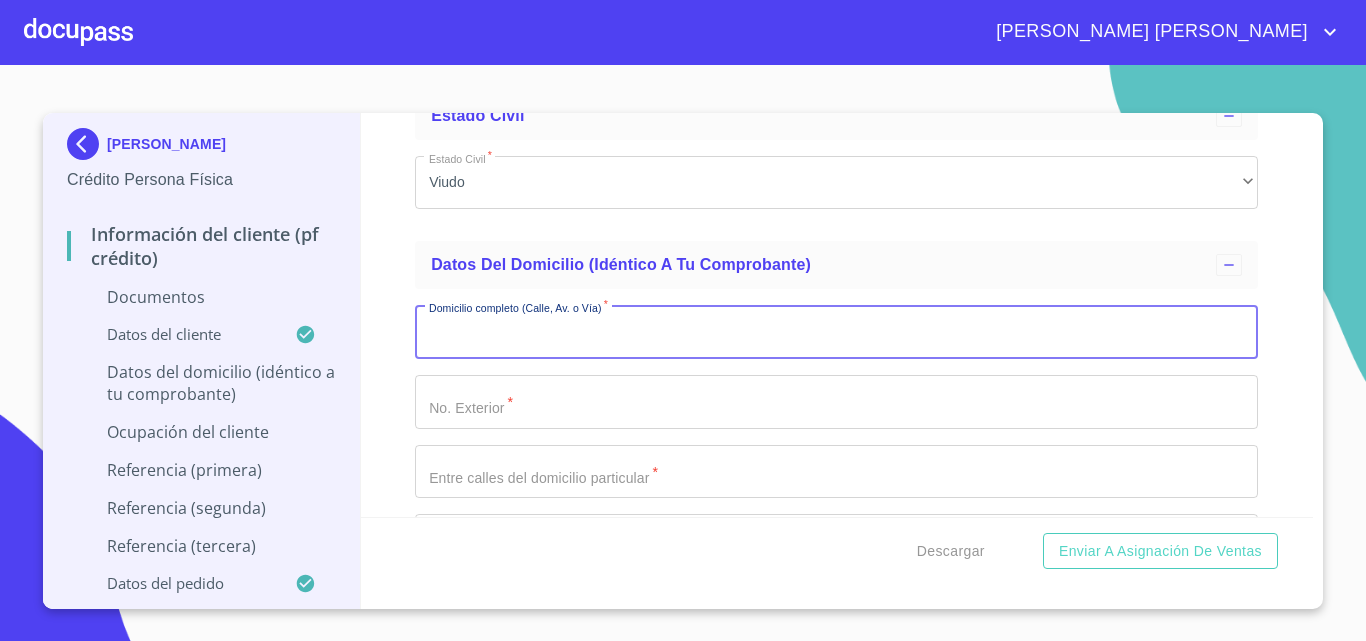 click on "Documento de identificación.   *" at bounding box center (836, 332) 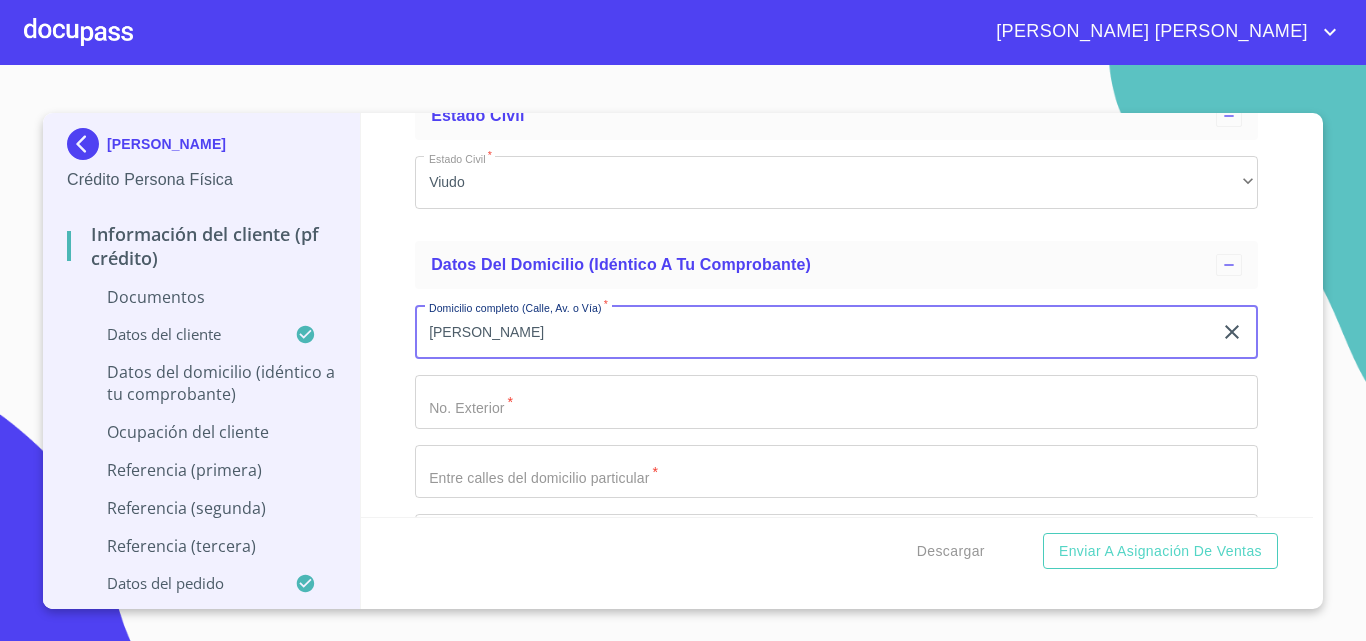 type on "[PERSON_NAME]" 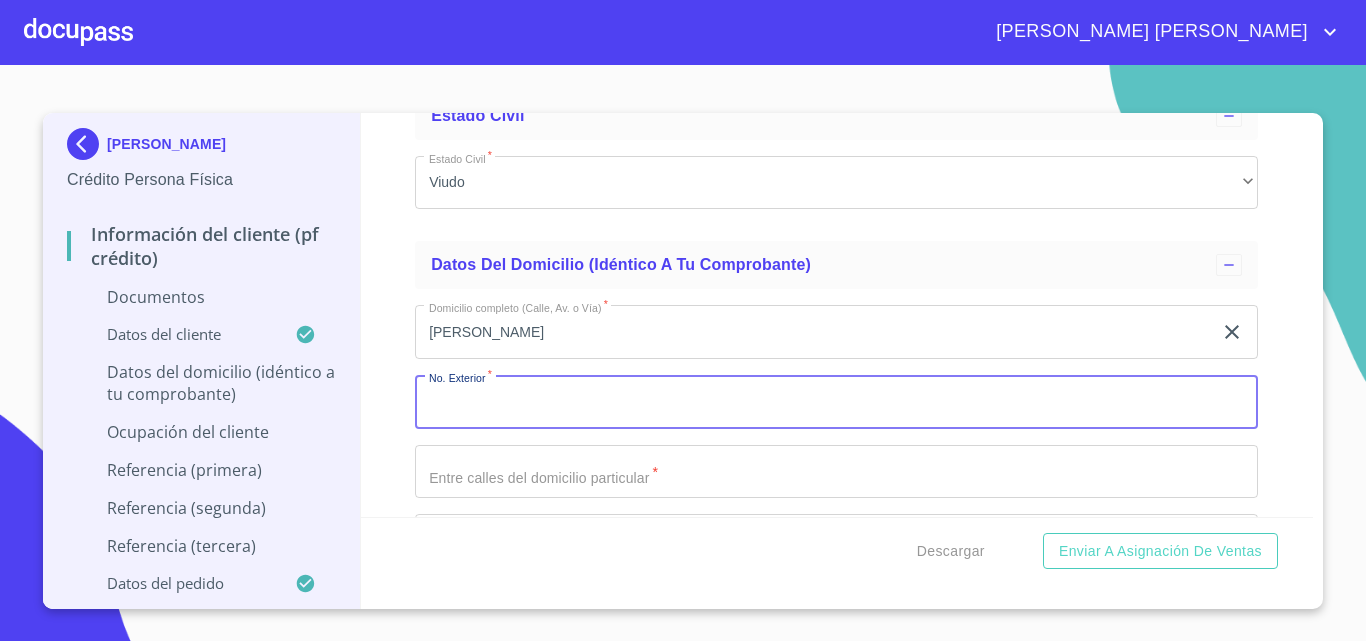 type on "2" 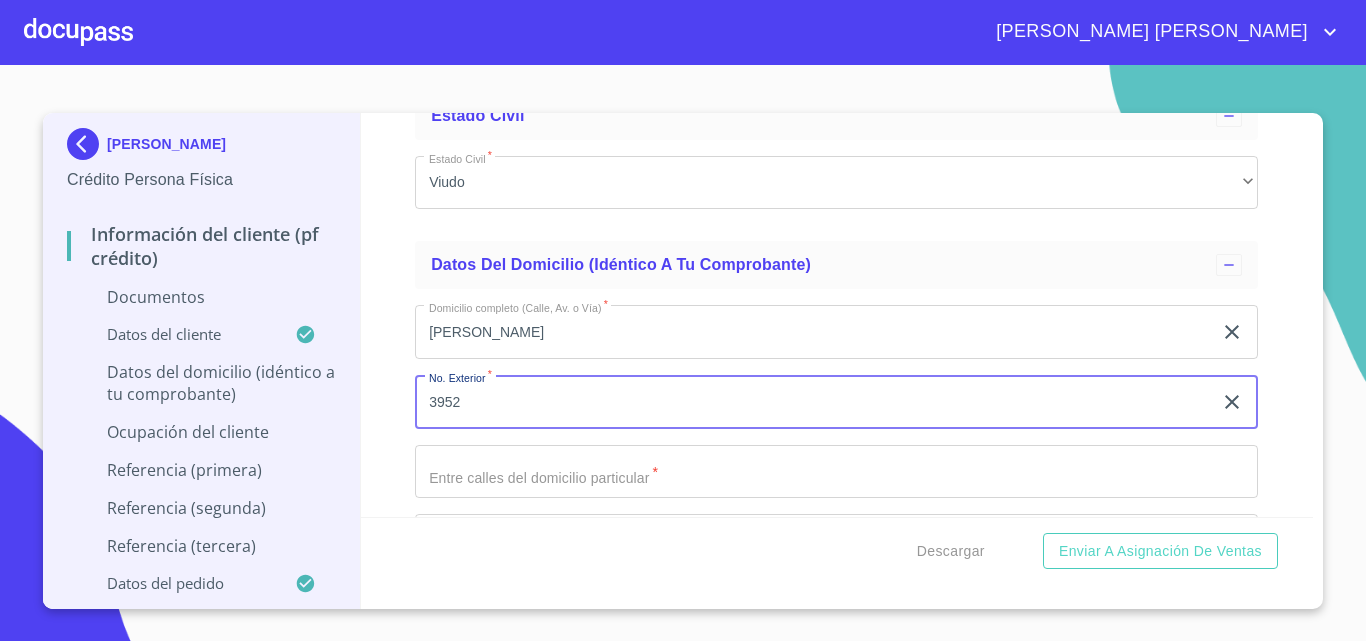 type on "3952" 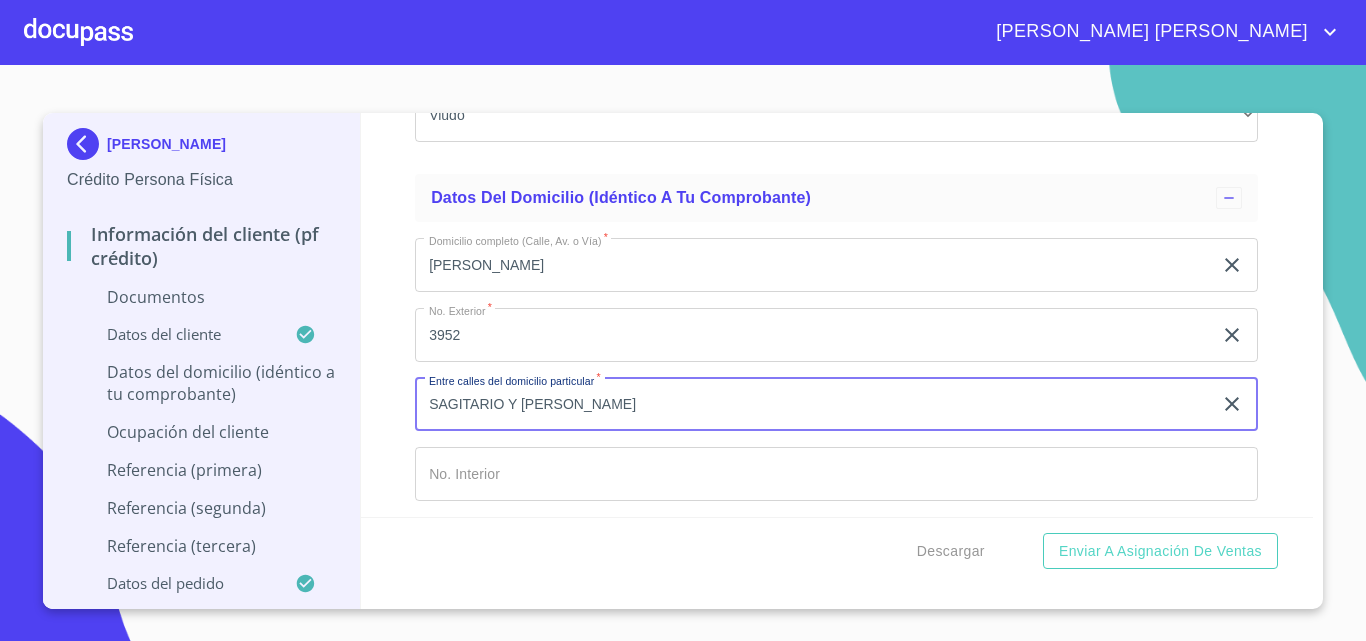 scroll, scrollTop: 6855, scrollLeft: 0, axis: vertical 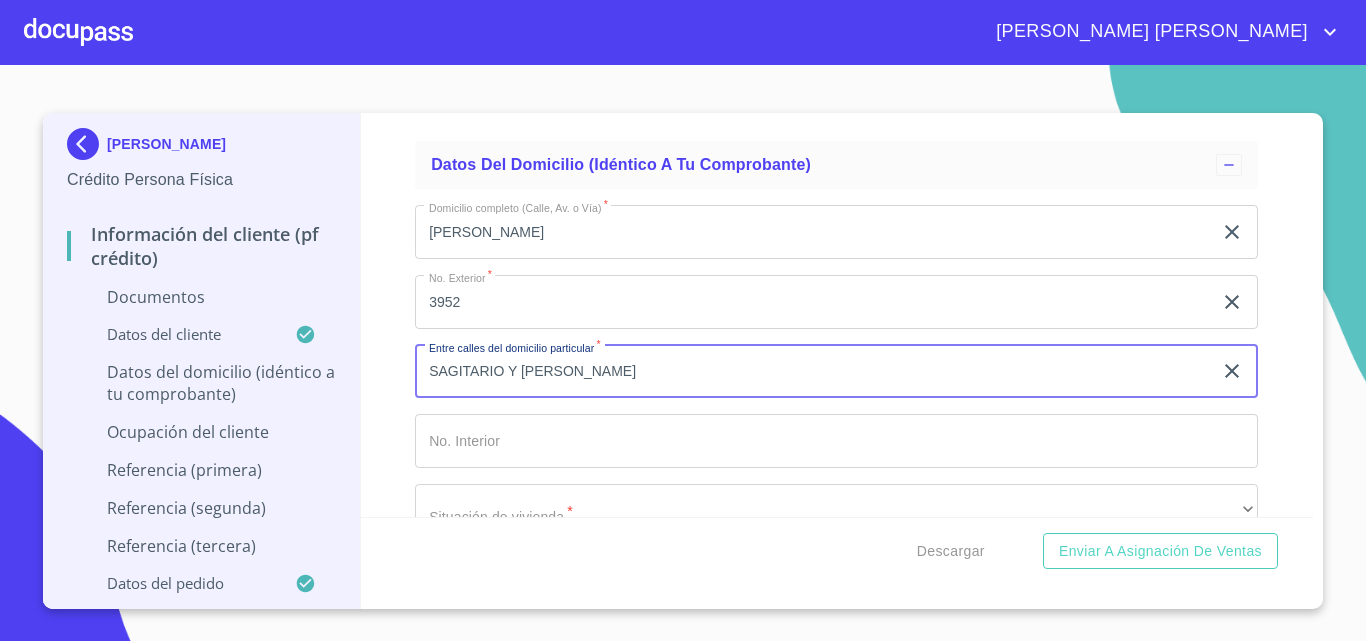 type on "SAGITARIO Y [PERSON_NAME]" 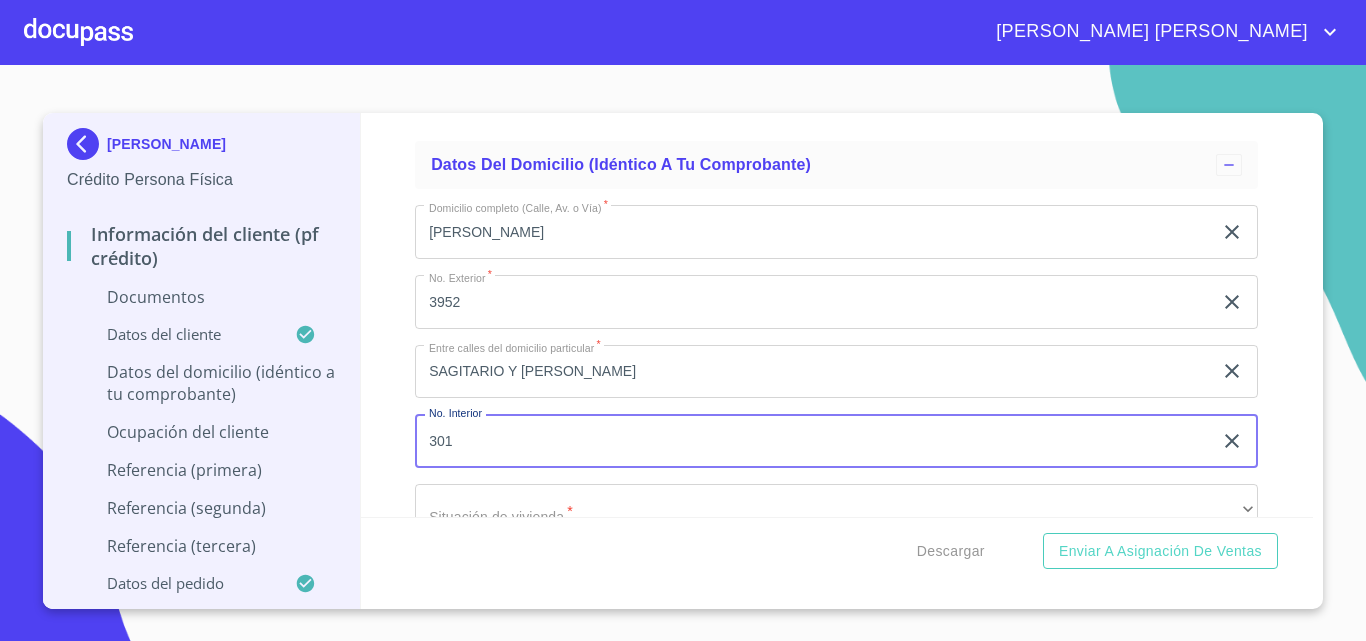 scroll, scrollTop: 6955, scrollLeft: 0, axis: vertical 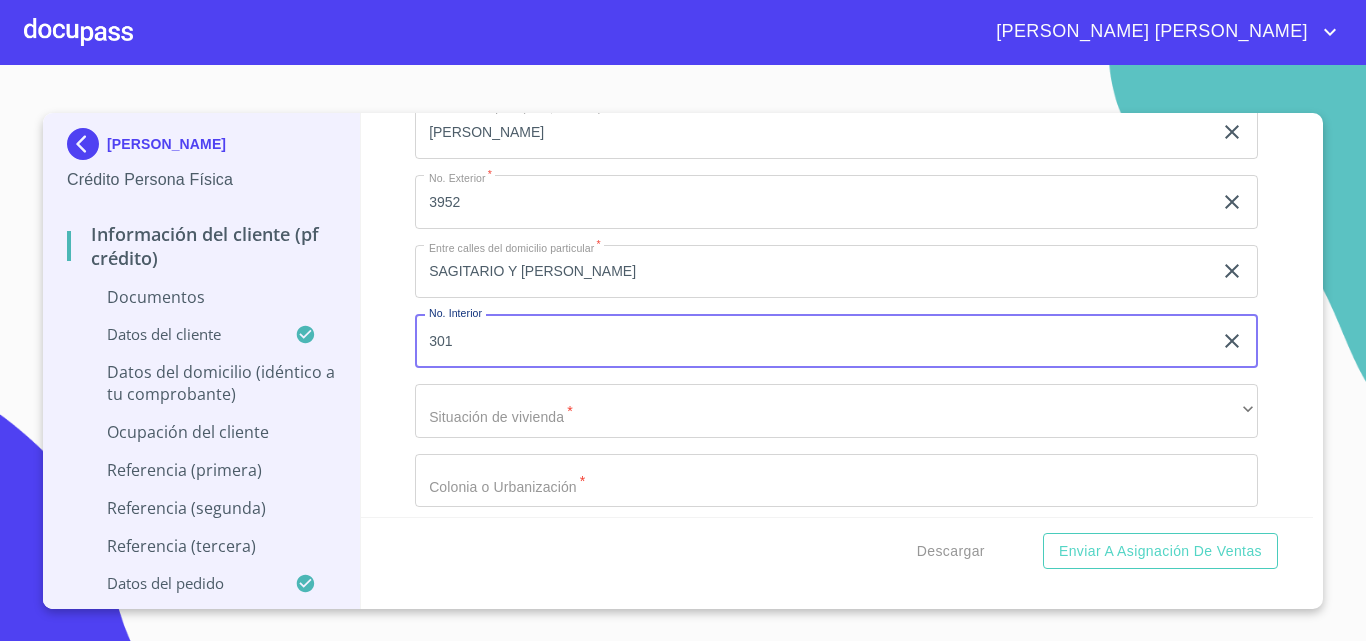 type on "301" 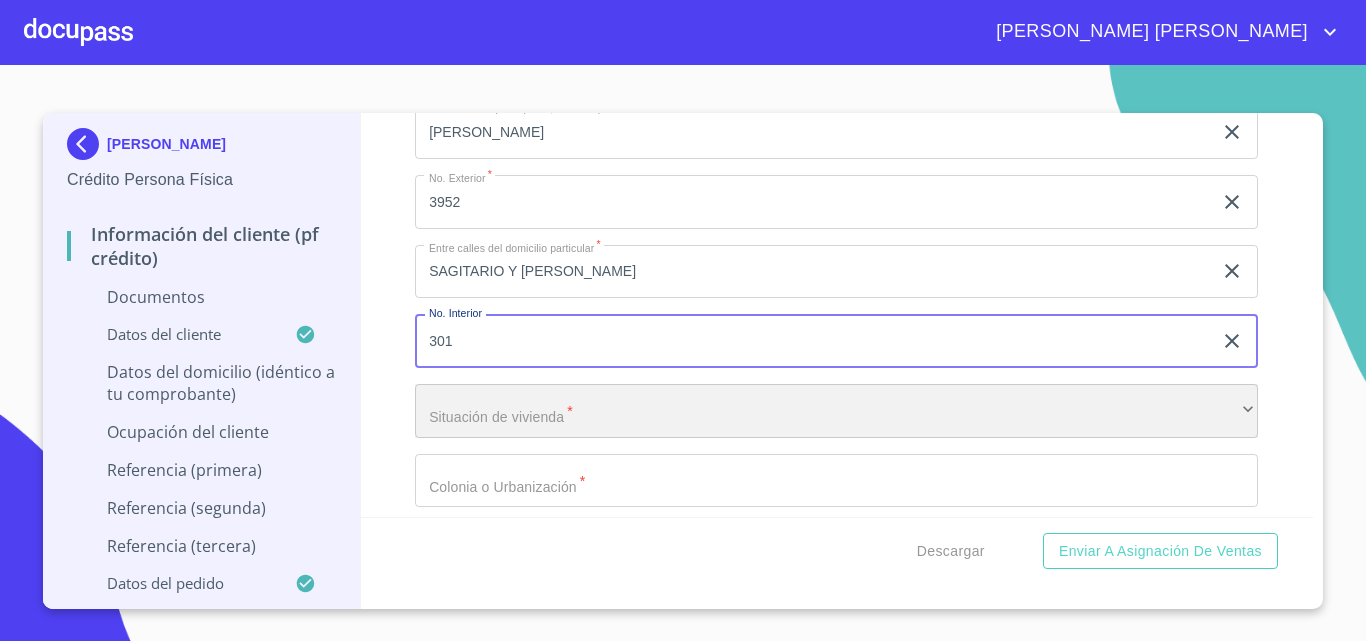 click on "​" at bounding box center (836, 411) 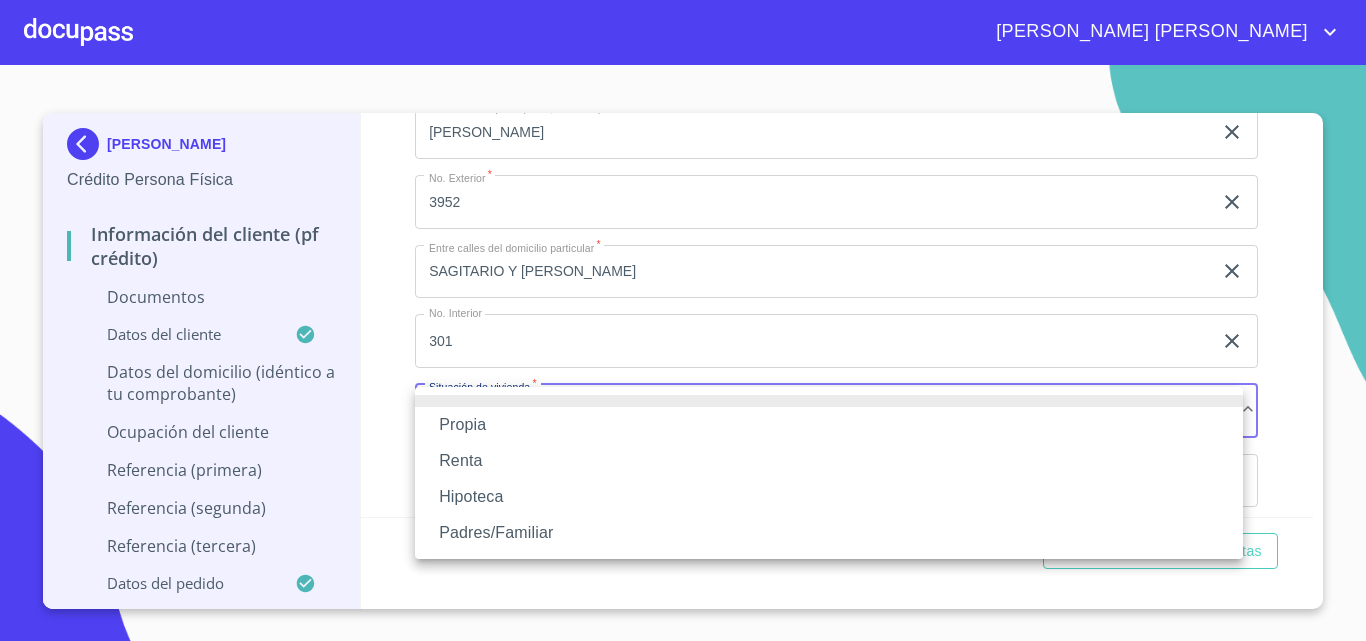 click on "Renta" at bounding box center (829, 461) 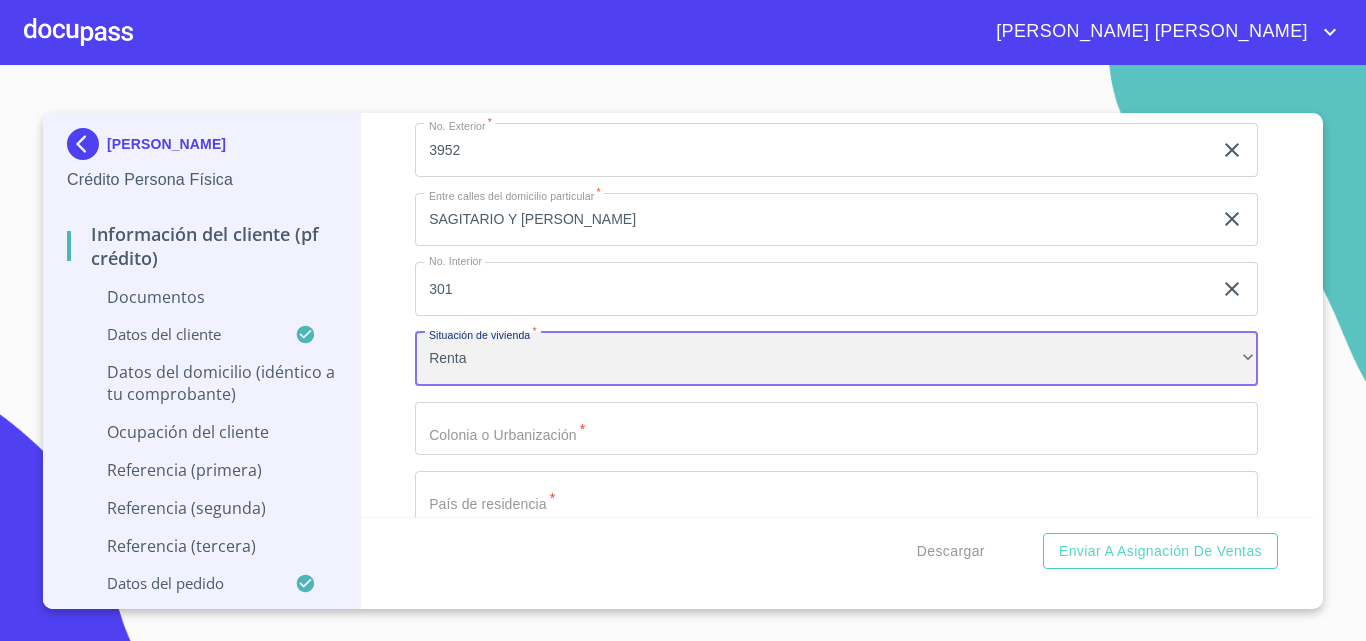 scroll, scrollTop: 7055, scrollLeft: 0, axis: vertical 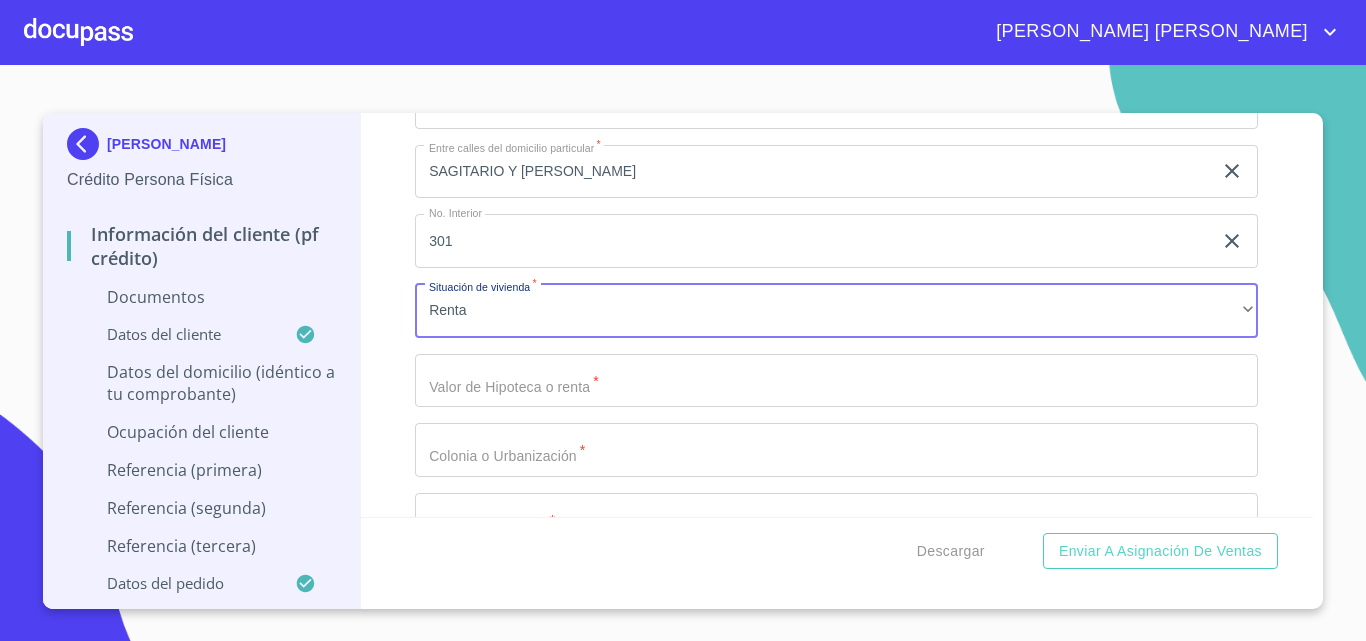 click on "Documento de identificación.   *" at bounding box center [813, -1103] 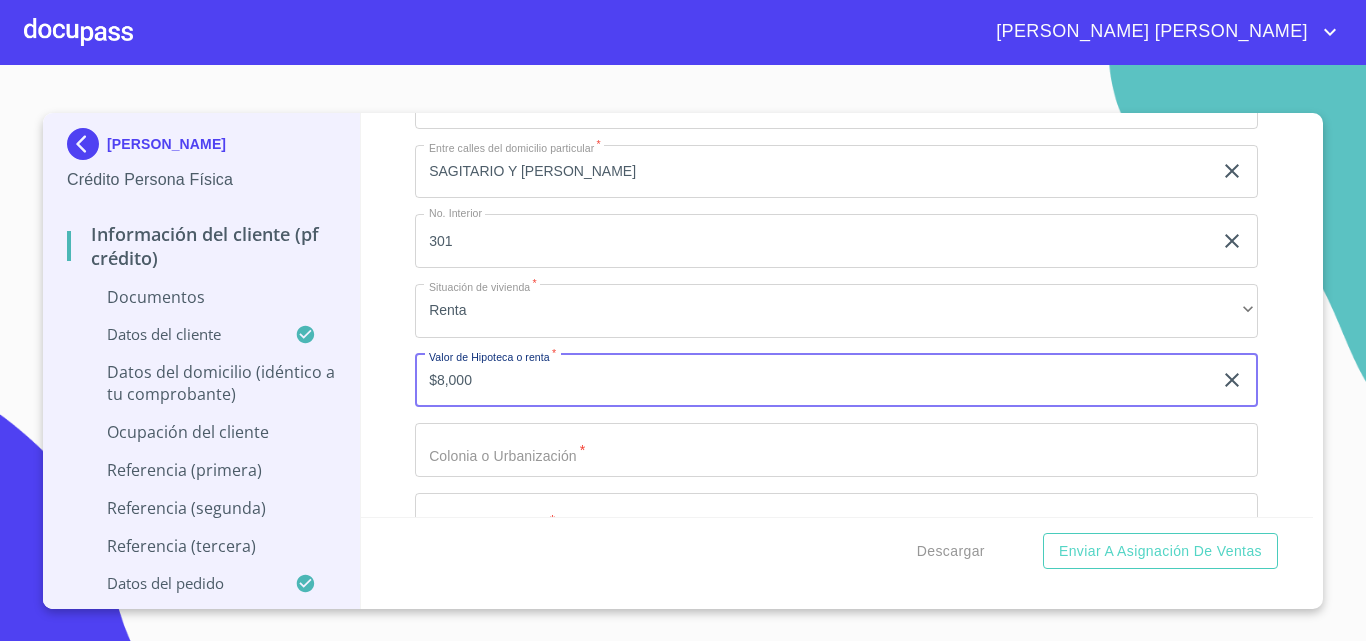 type on "$8,000" 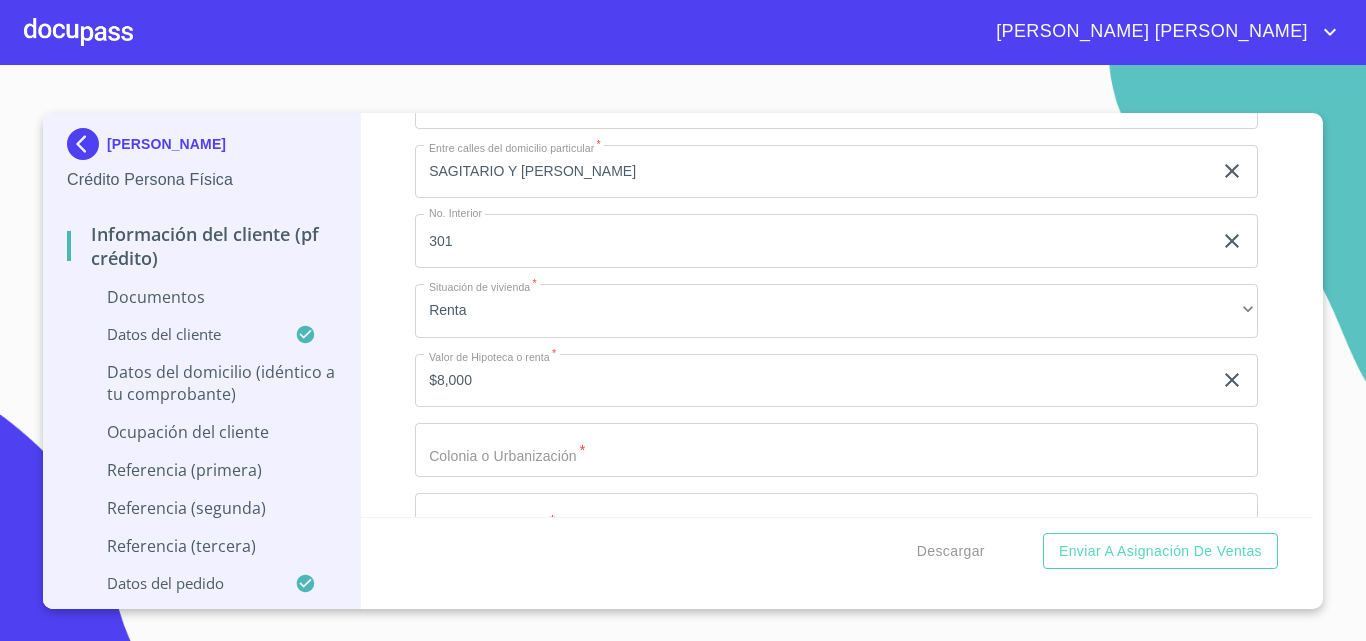 click on "Información del cliente (PF crédito)   Documentos Documento de identificación.   * INE ​ Identificación Oficial * Identificación Oficial Identificación Oficial Identificación Oficial Comprobante de Domicilio * Arrastra o selecciona el (los) documento(s) para agregar Fuente de ingresos   * Independiente/Dueño de negocio/Persona Moral ​ Comprobante de Ingresos mes 1 * Comprobante de Ingresos mes 1 Comprobante de Ingresos mes 1 Comprobante de Ingresos mes 2 * Comprobante de Ingresos mes 2 Comprobante de Ingresos mes 2 Comprobante de Ingresos mes 3 * Comprobante de Ingresos mes 3 Comprobante de Ingresos mes 3 CURP * CURP [PERSON_NAME] de situación fiscal [PERSON_NAME] de situación fiscal [PERSON_NAME] de situación fiscal Datos del cliente Apellido [PERSON_NAME]   * [PERSON_NAME] ​ Apellido Materno   * [PERSON_NAME] ​ Primer nombre   * [PERSON_NAME] ​ [PERSON_NAME] Nombre ​ Fecha de nacimiento * 24 de oct. de [DEMOGRAPHIC_DATA] ​ RFC   * HEHR541024HUA ​ CURP   * HEHR541024MDFRRB02 ​ ID de Identificación 1420021930" at bounding box center [837, 315] 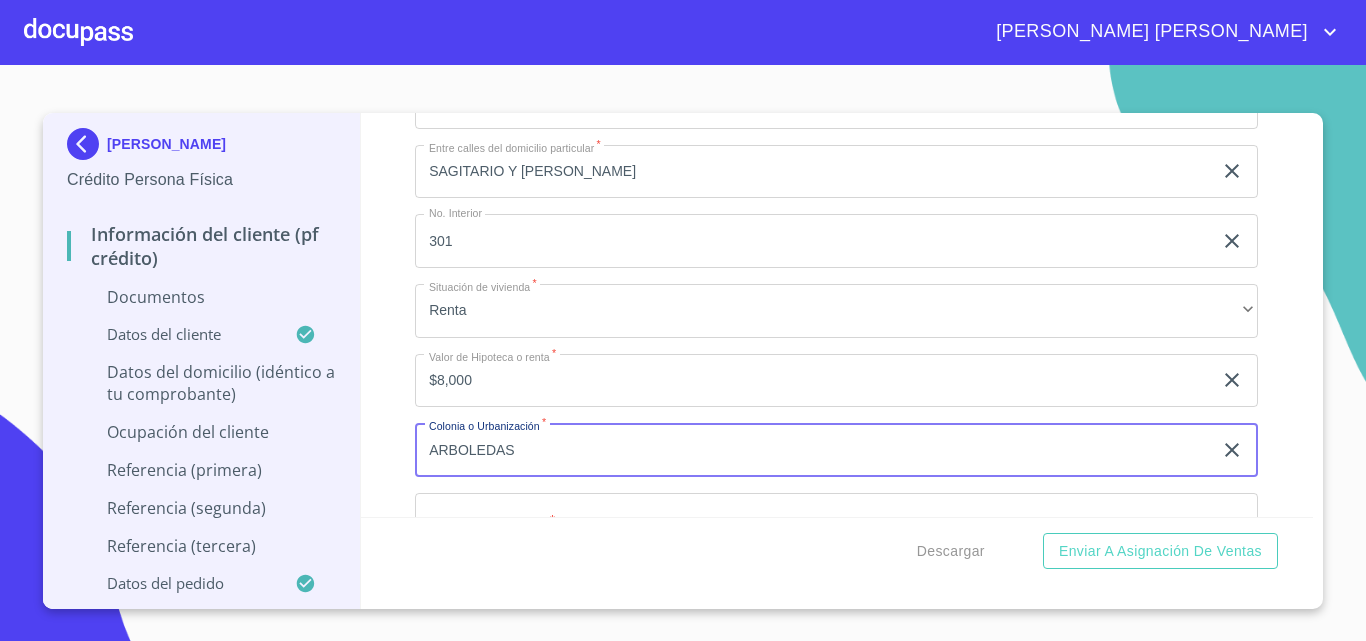 scroll, scrollTop: 7355, scrollLeft: 0, axis: vertical 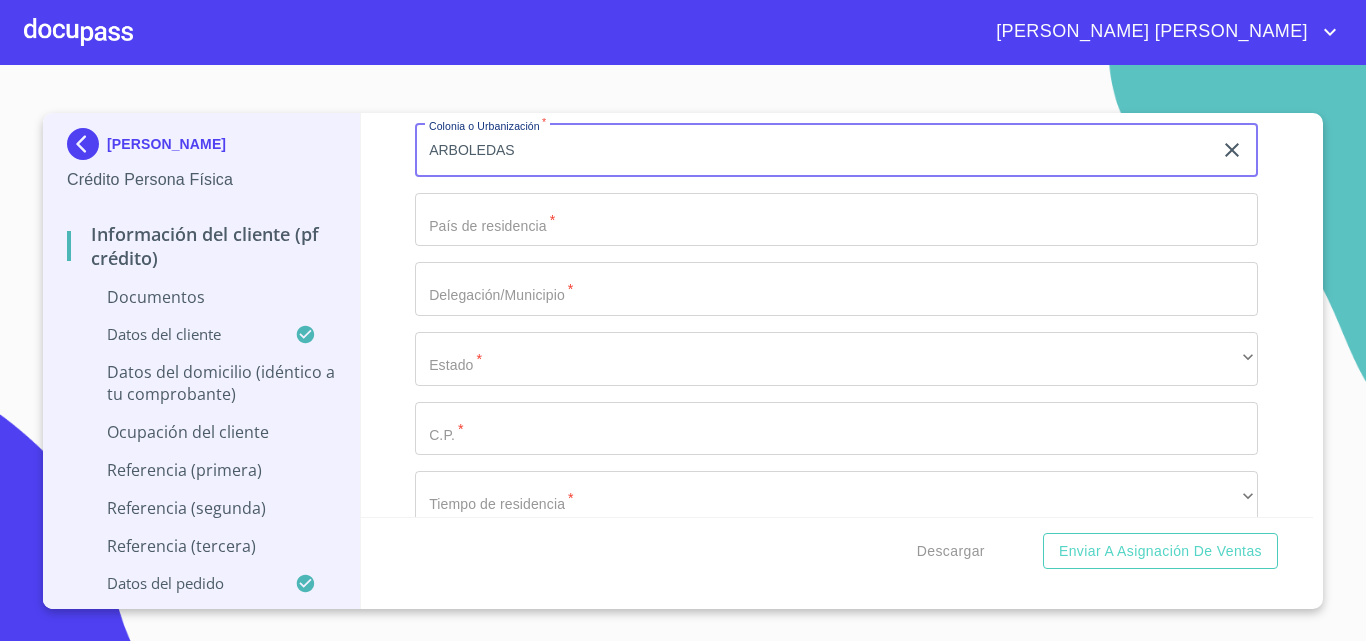 type on "ARBOLEDAS" 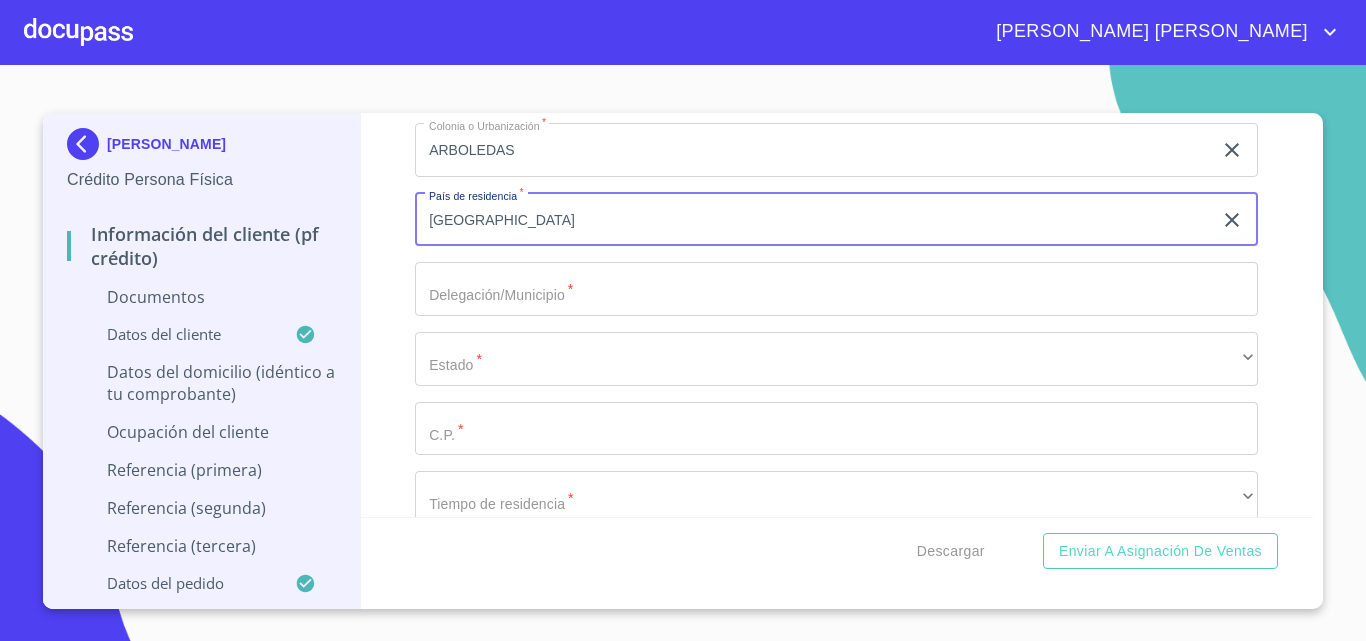 type on "[GEOGRAPHIC_DATA]" 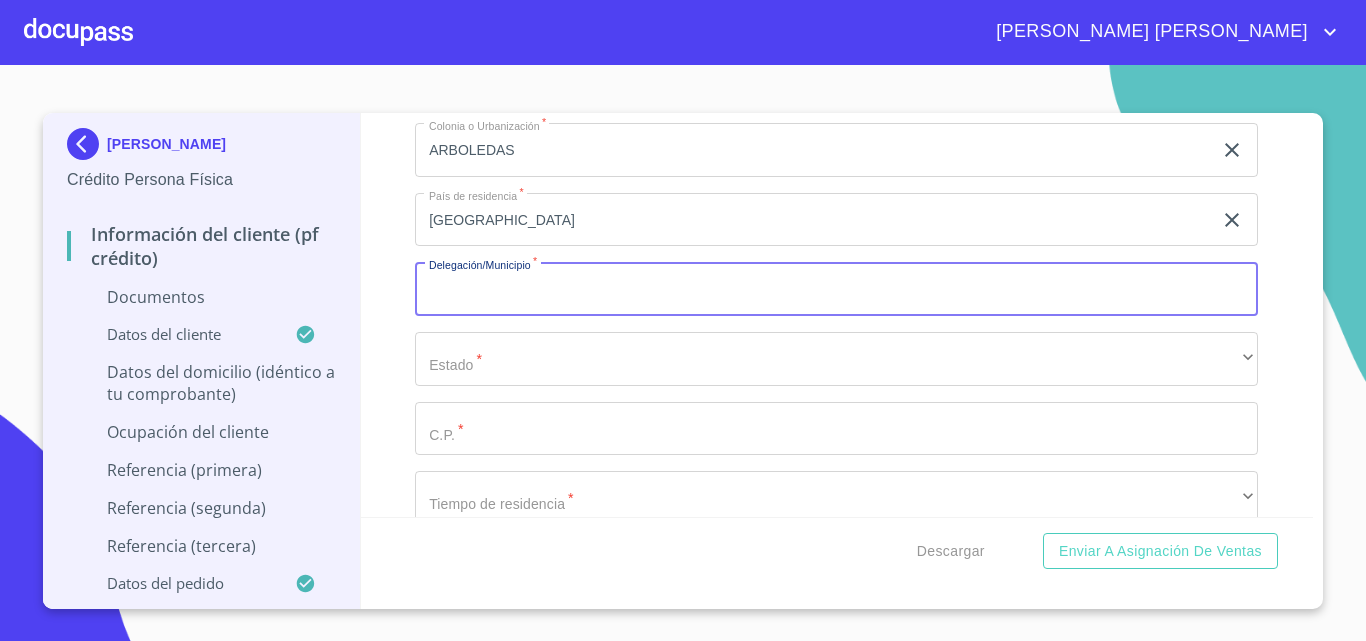 click on "Documento de identificación.   *" at bounding box center (836, 289) 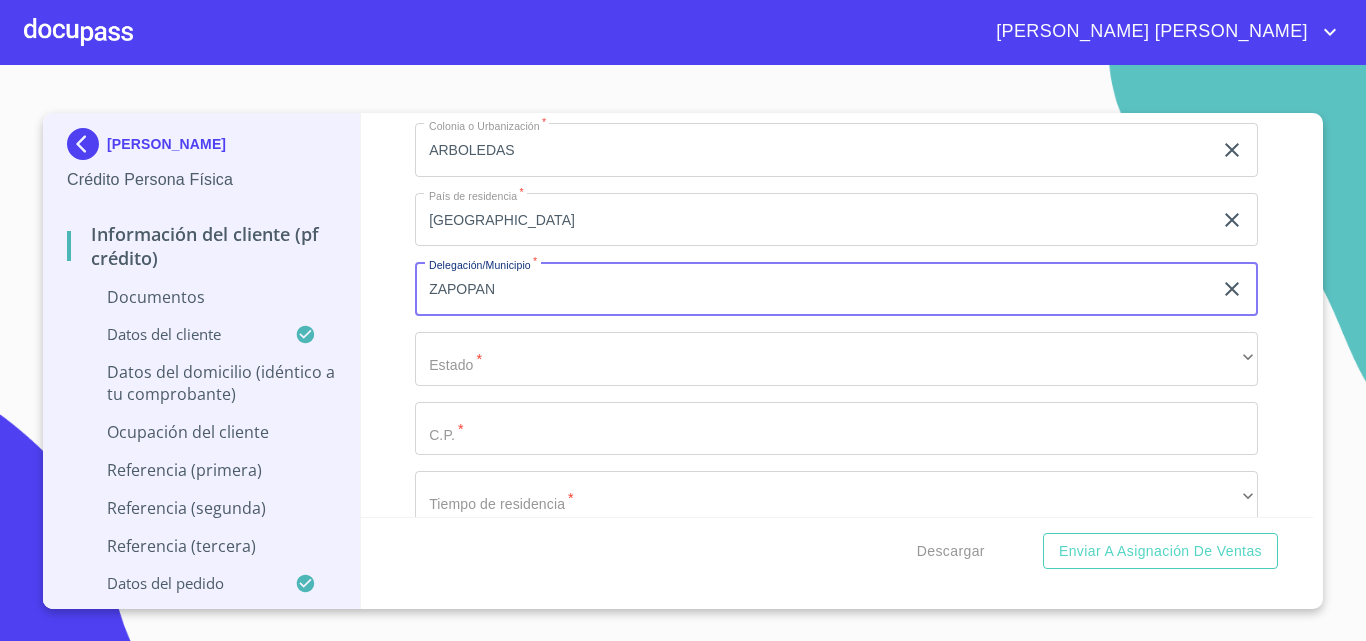 type on "ZAPOPAN" 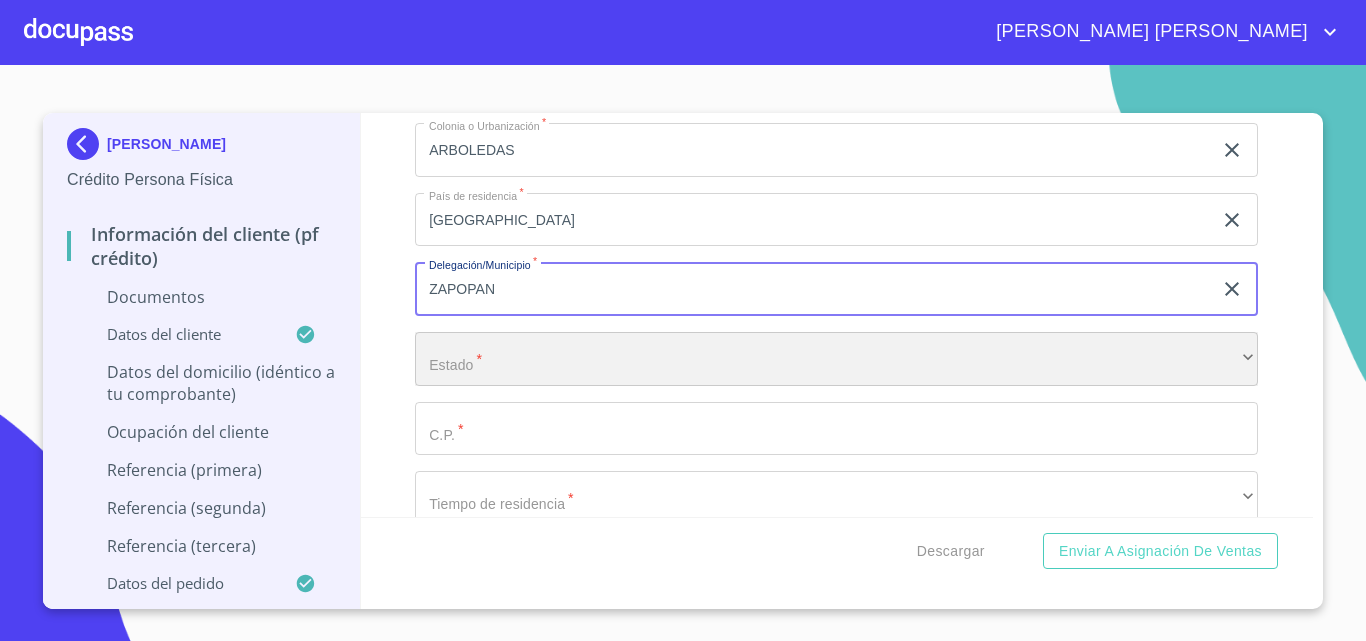 click on "​" at bounding box center (836, 359) 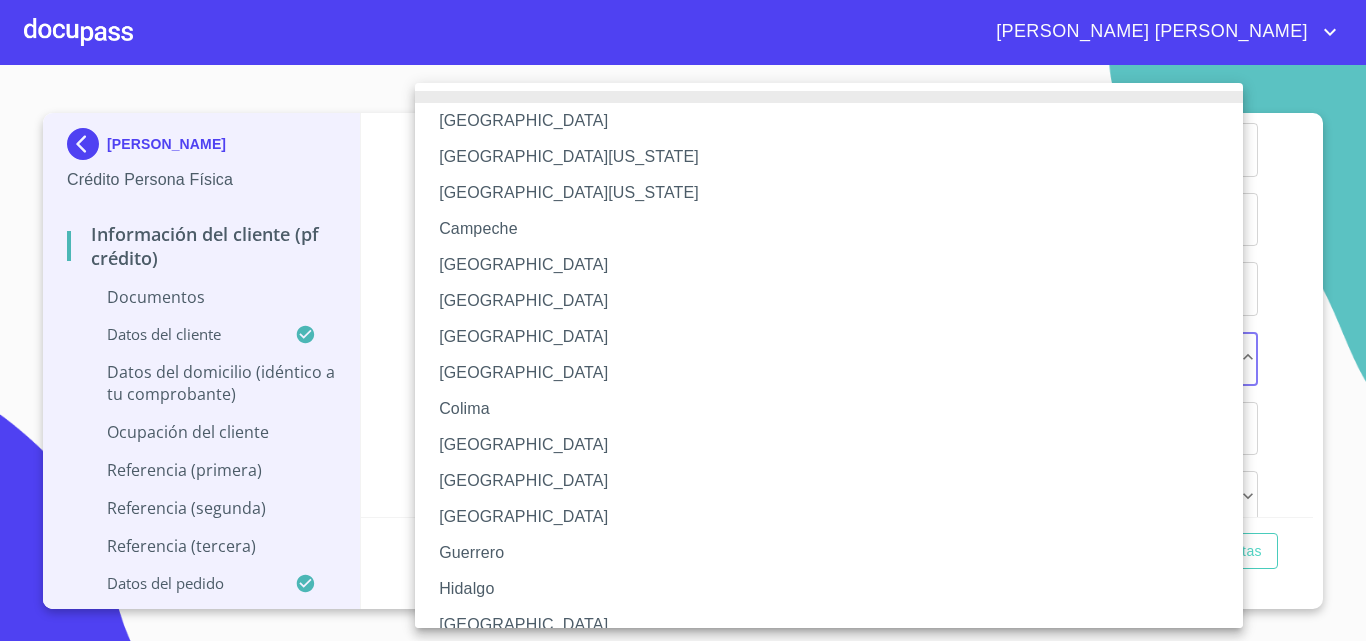 type 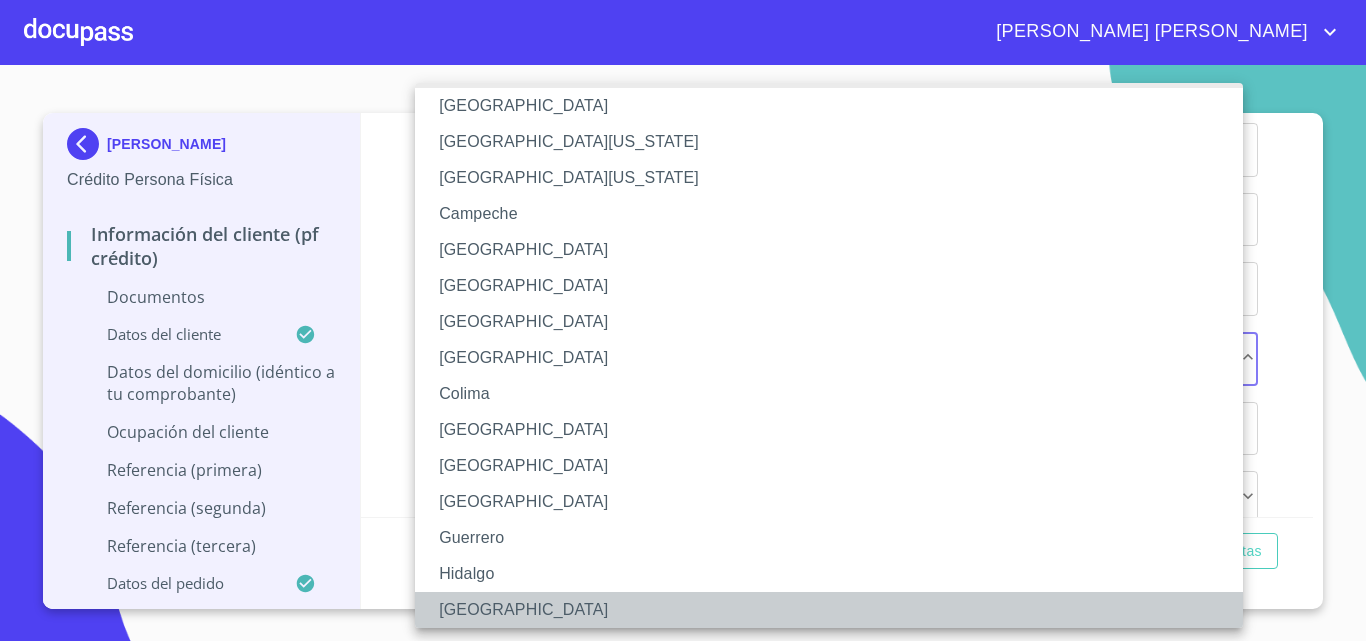 click on "[GEOGRAPHIC_DATA]" at bounding box center [836, 610] 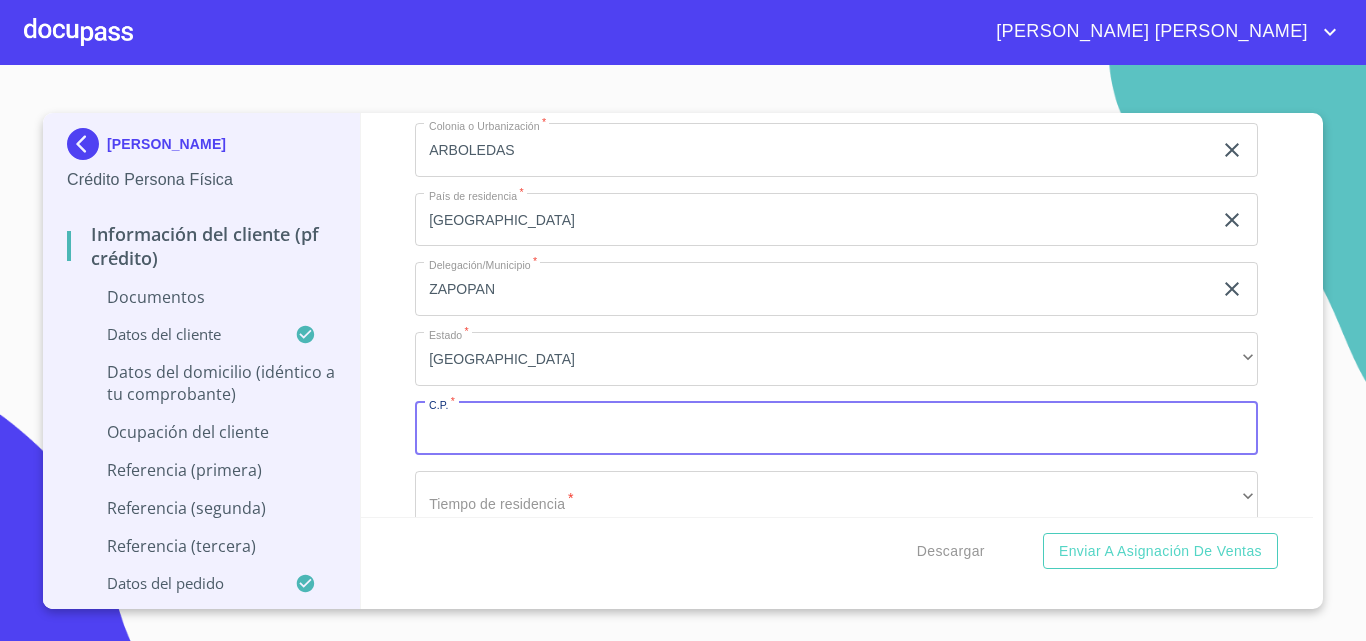 click on "Documento de identificación.   *" at bounding box center [836, 429] 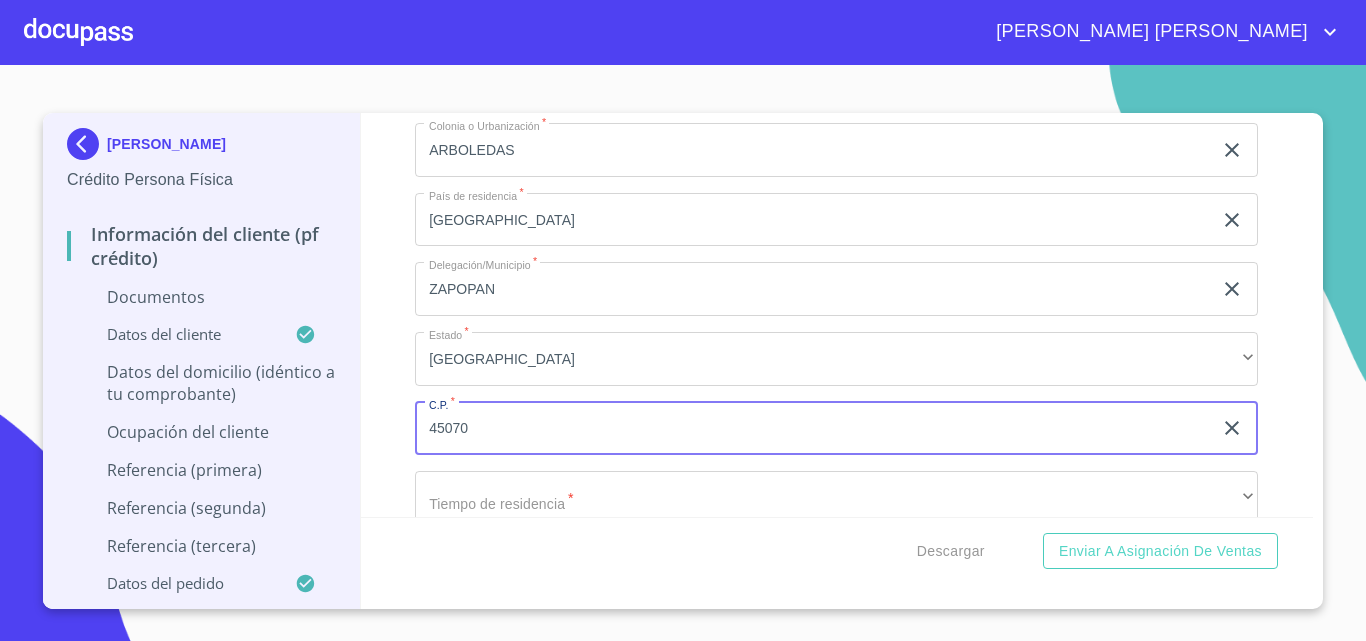 scroll, scrollTop: 7455, scrollLeft: 0, axis: vertical 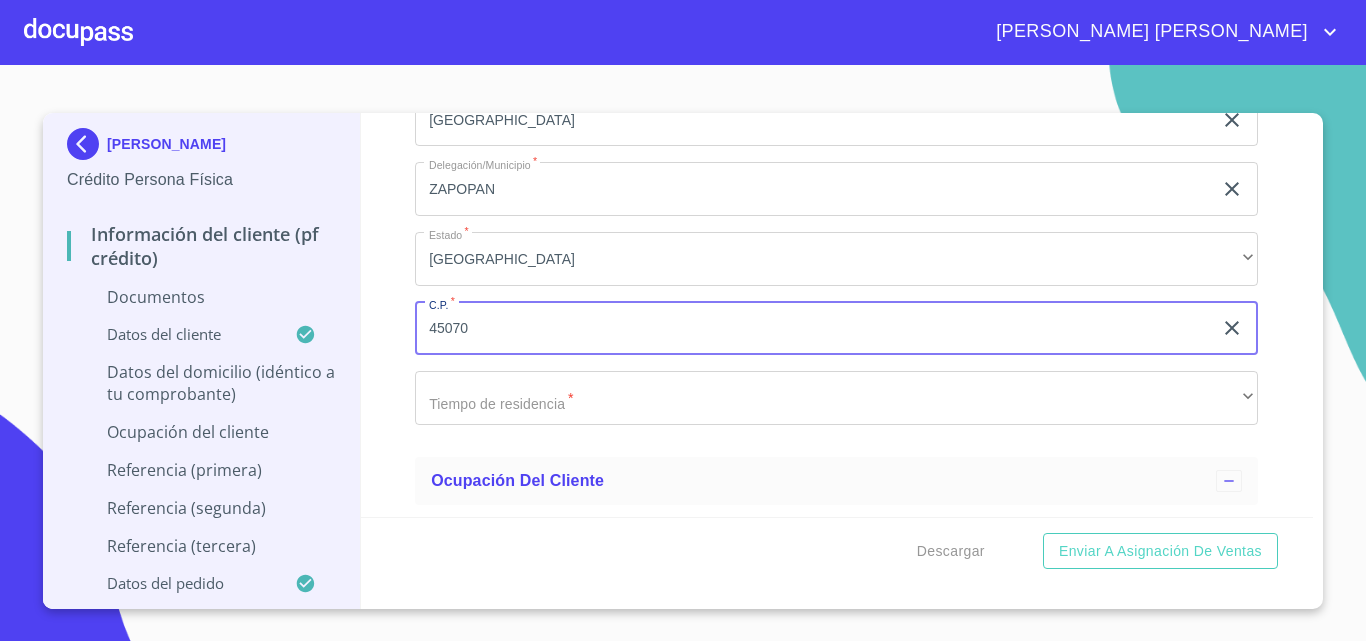 type on "45070" 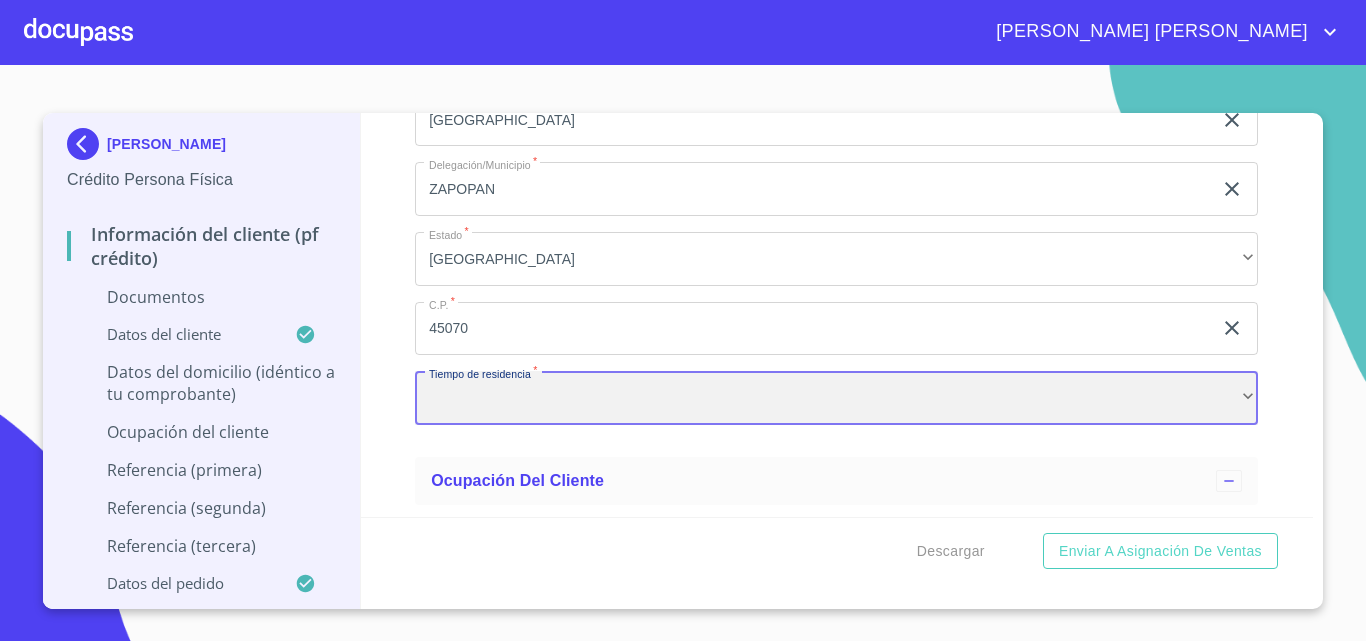 click on "​" at bounding box center [836, 398] 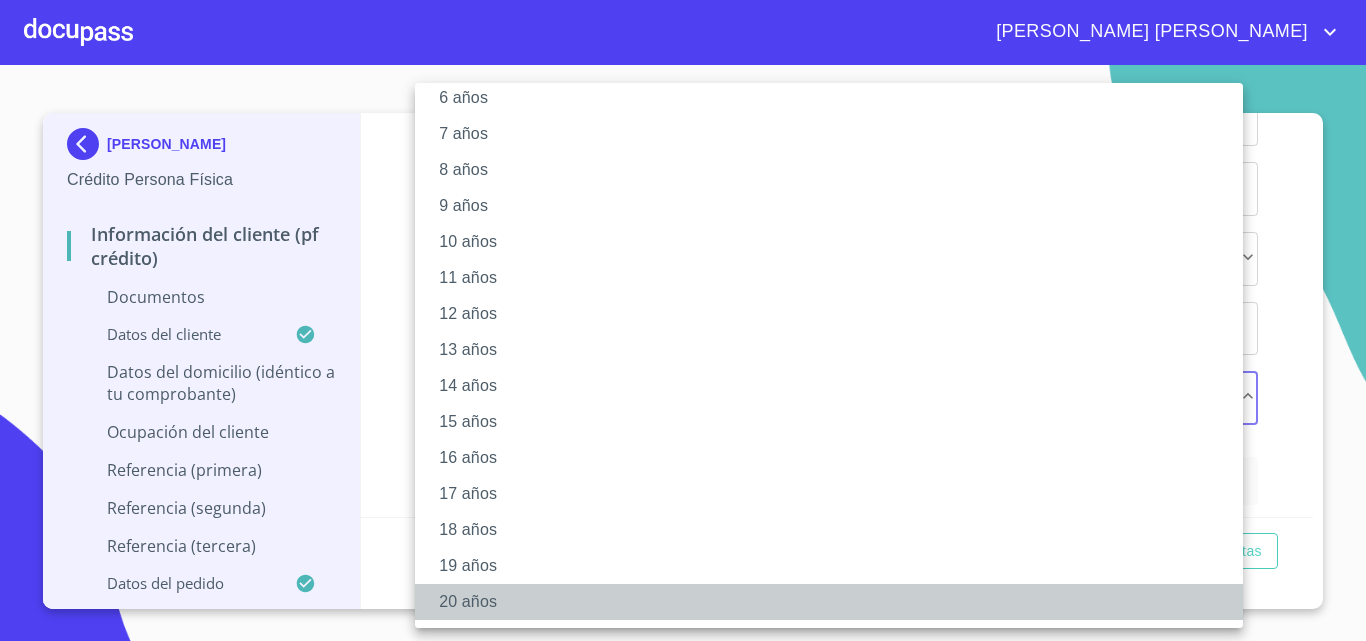 click on "20 años" at bounding box center (836, 602) 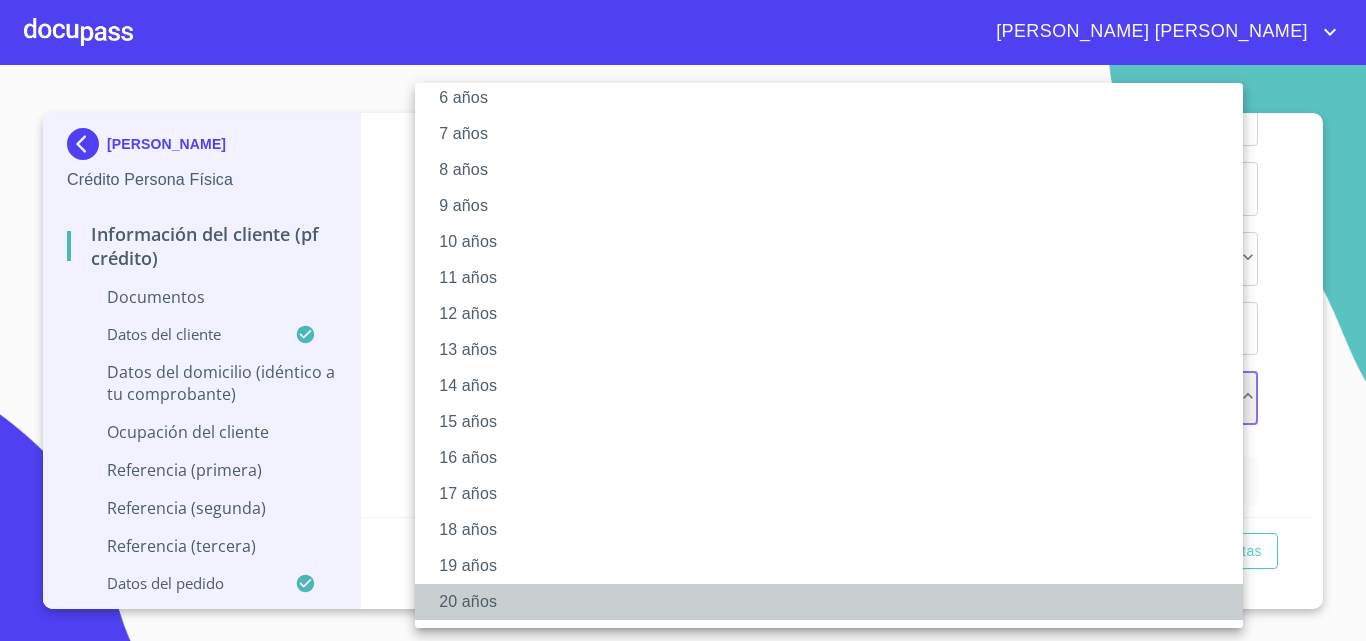 scroll, scrollTop: 238, scrollLeft: 0, axis: vertical 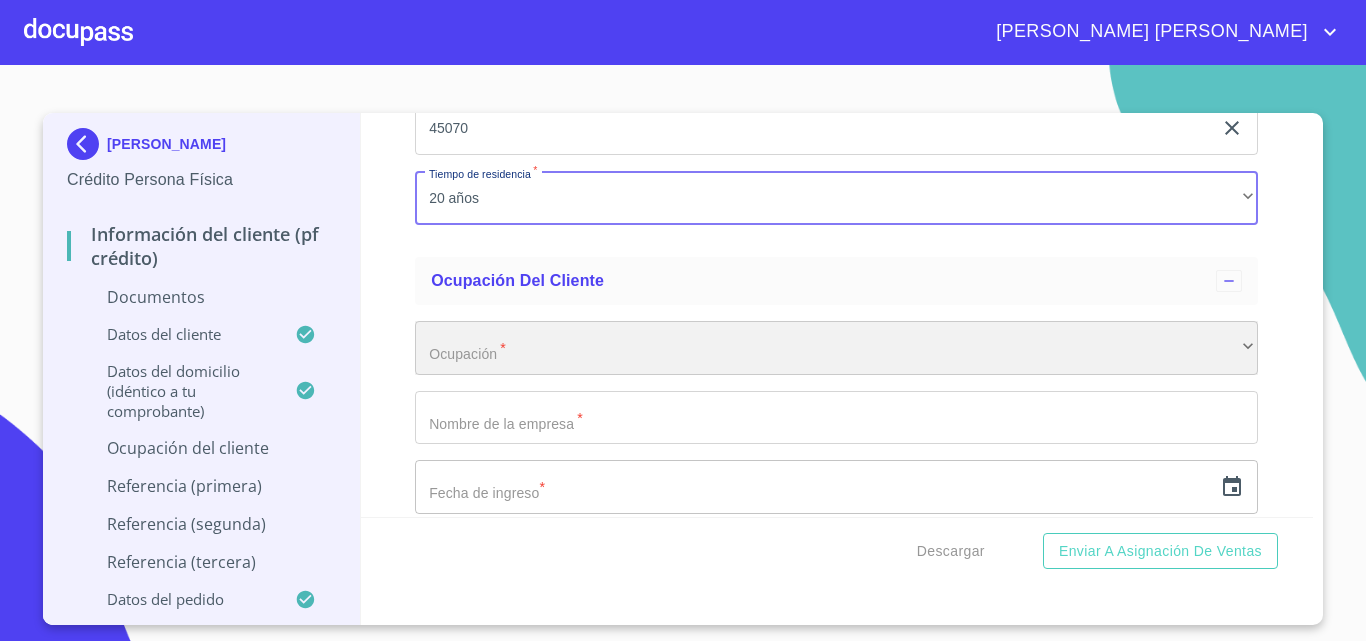 click on "​" at bounding box center (836, 348) 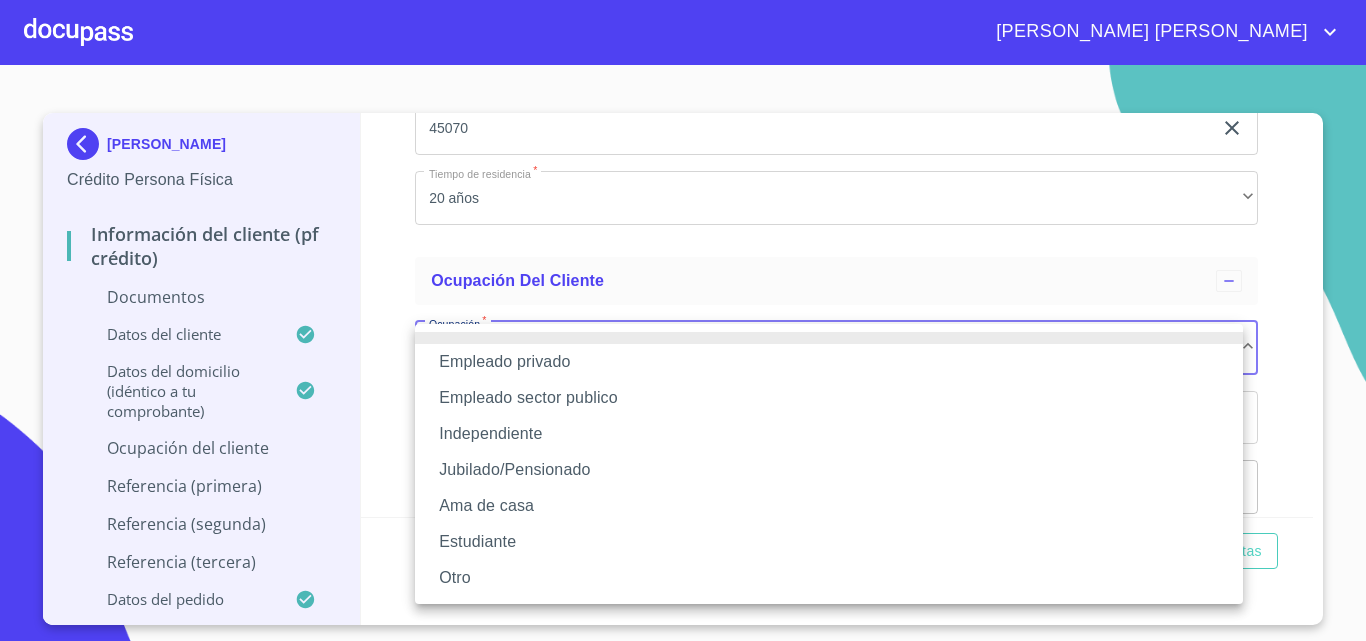 click on "Jubilado/Pensionado" at bounding box center [829, 470] 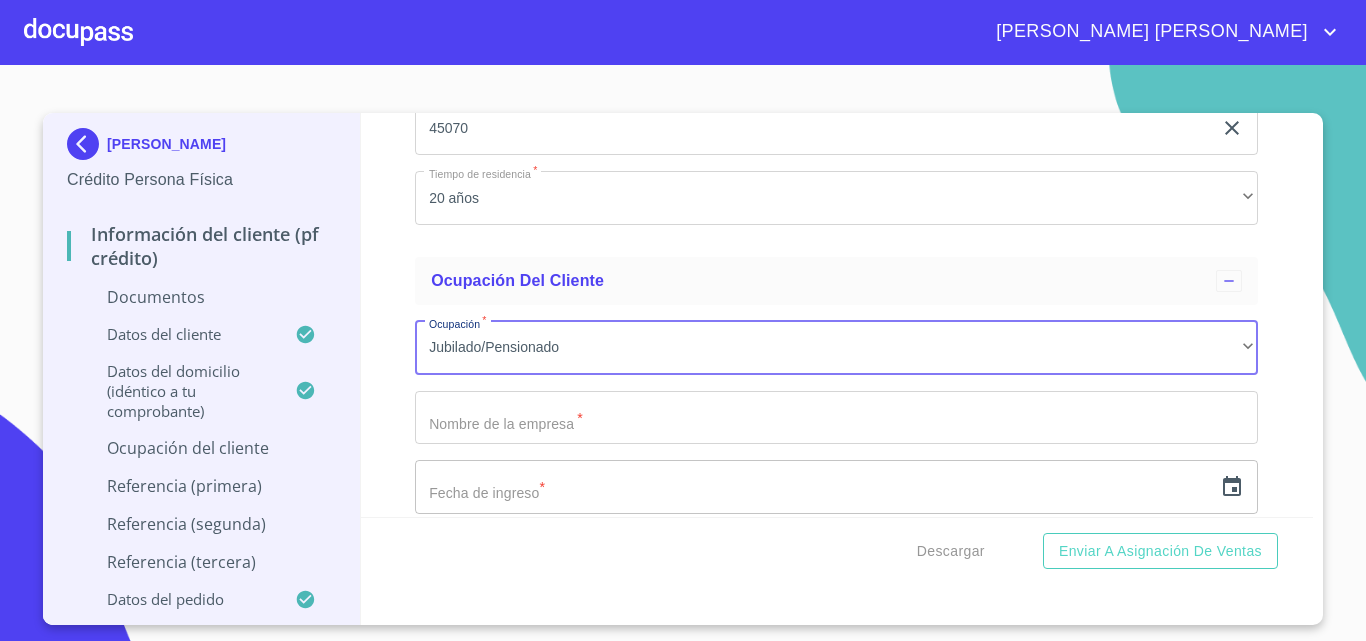 click on "Documento de identificación.   *" at bounding box center [813, -1703] 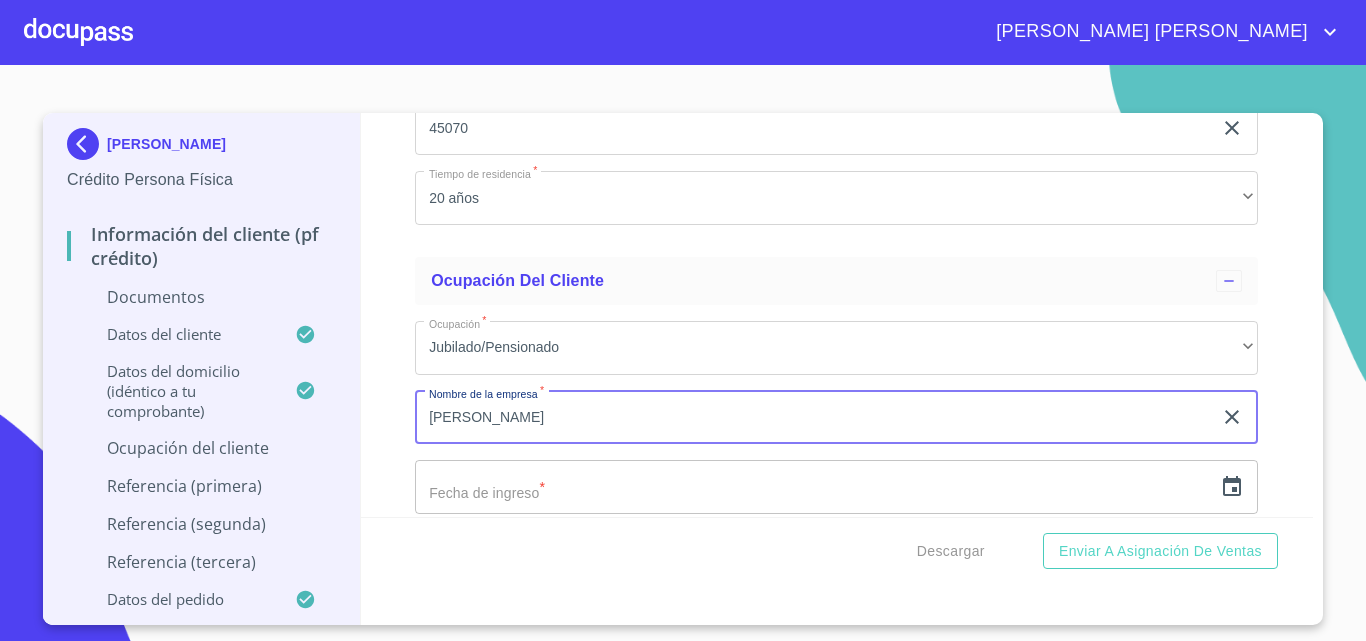type on "[PERSON_NAME]" 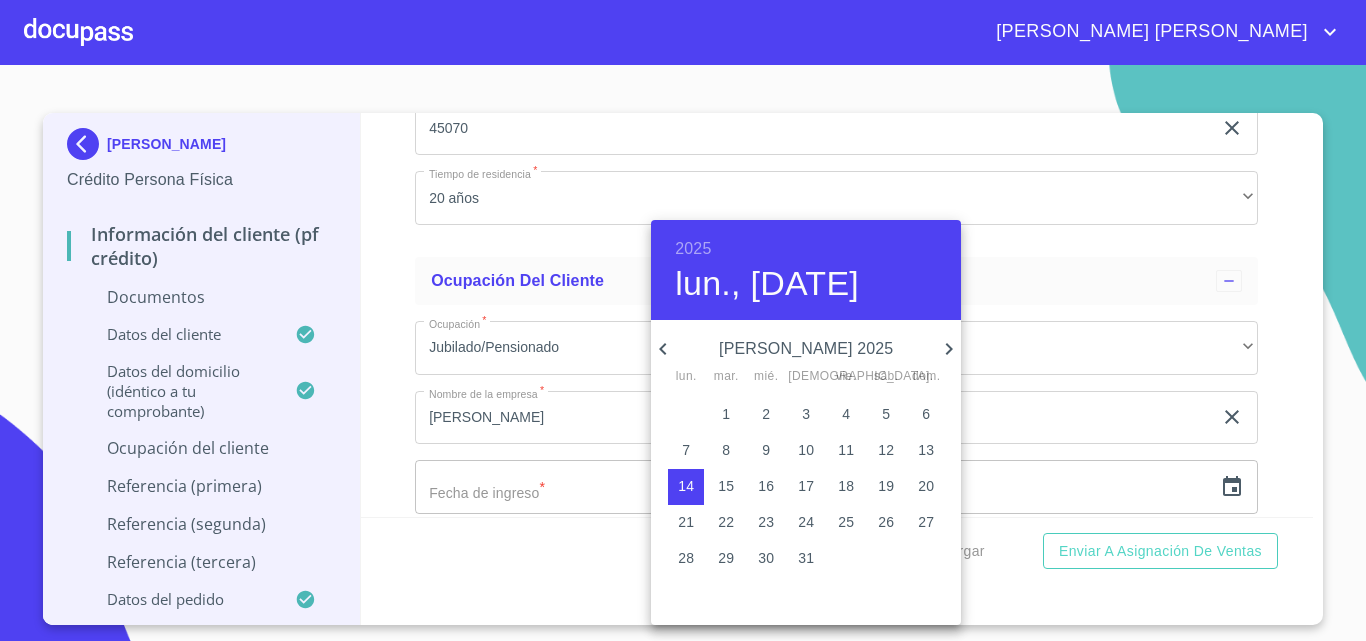 click on "2025" at bounding box center [693, 249] 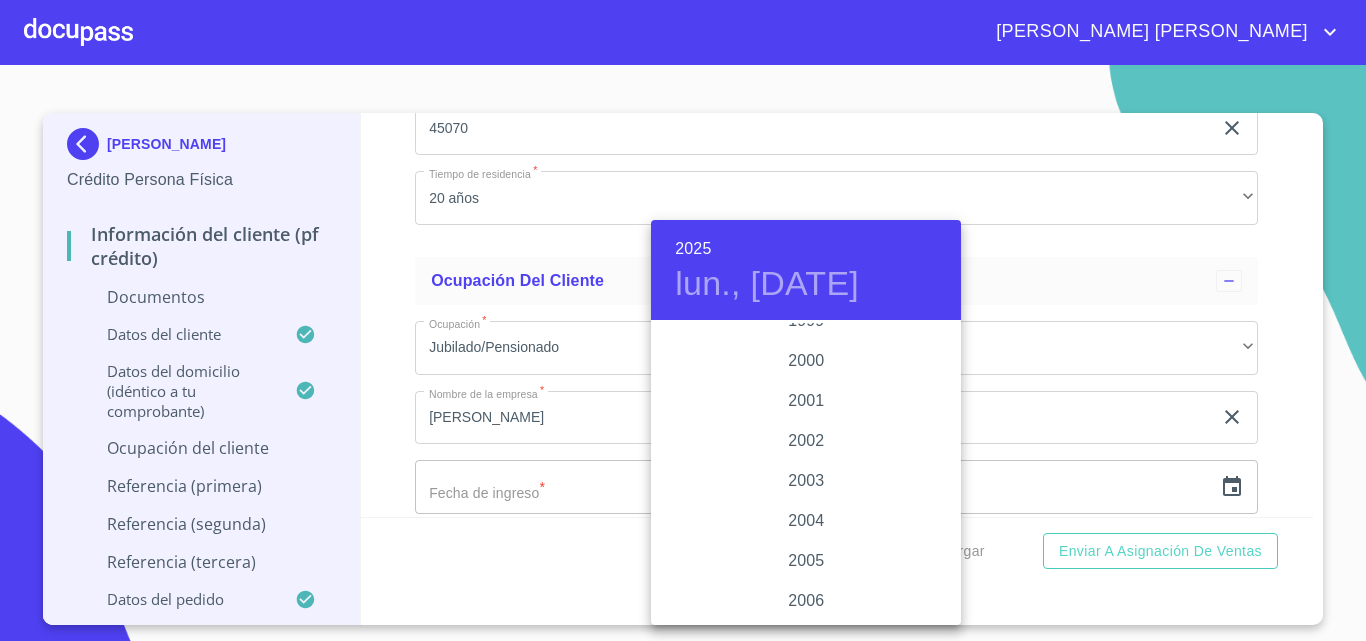 scroll, scrollTop: 2846, scrollLeft: 0, axis: vertical 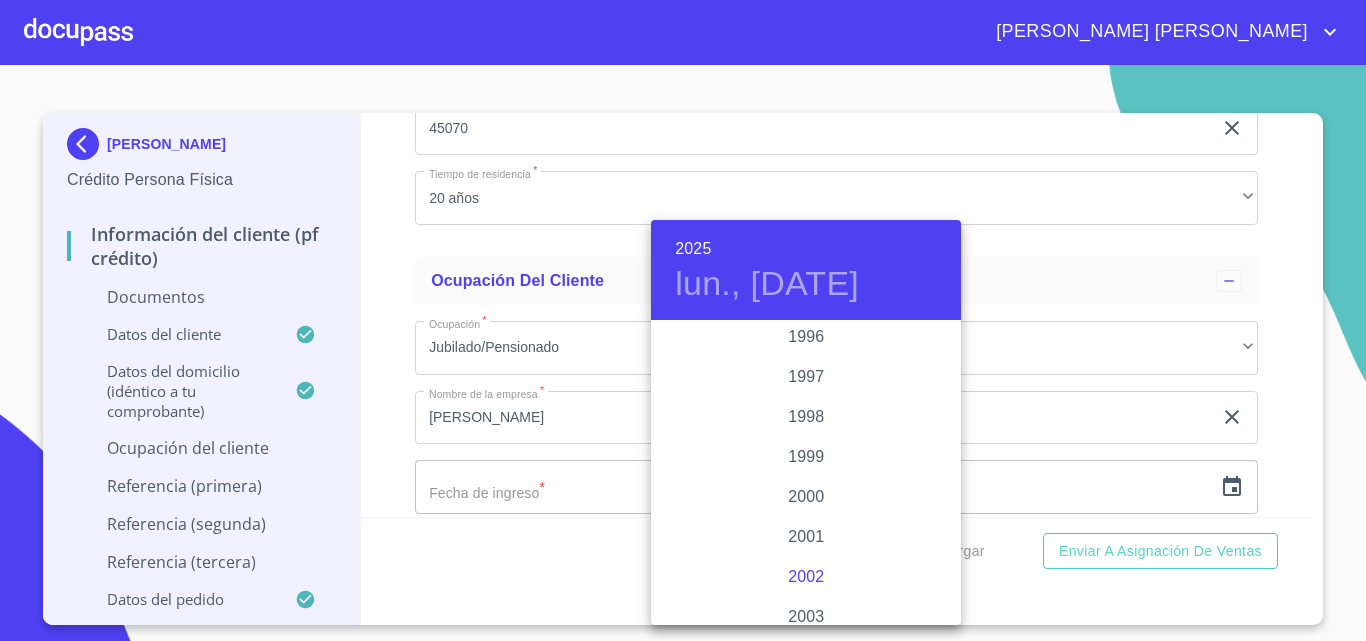 click on "2002" at bounding box center [806, 577] 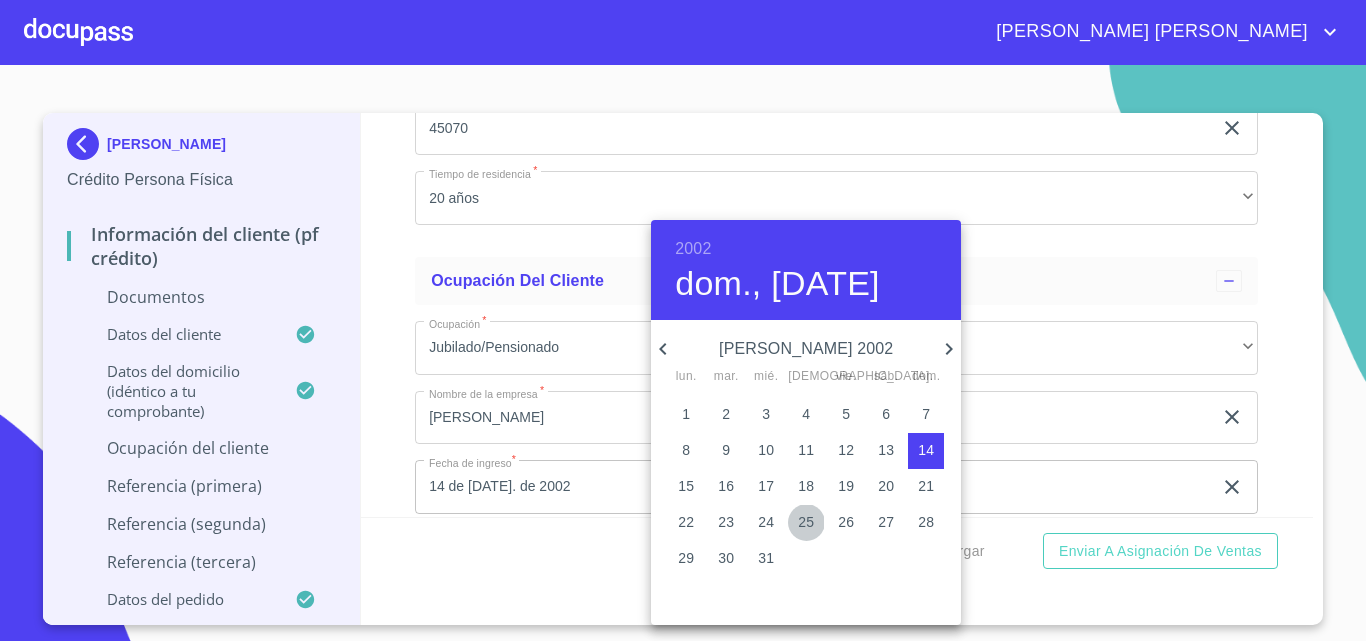 click on "25" at bounding box center [806, 522] 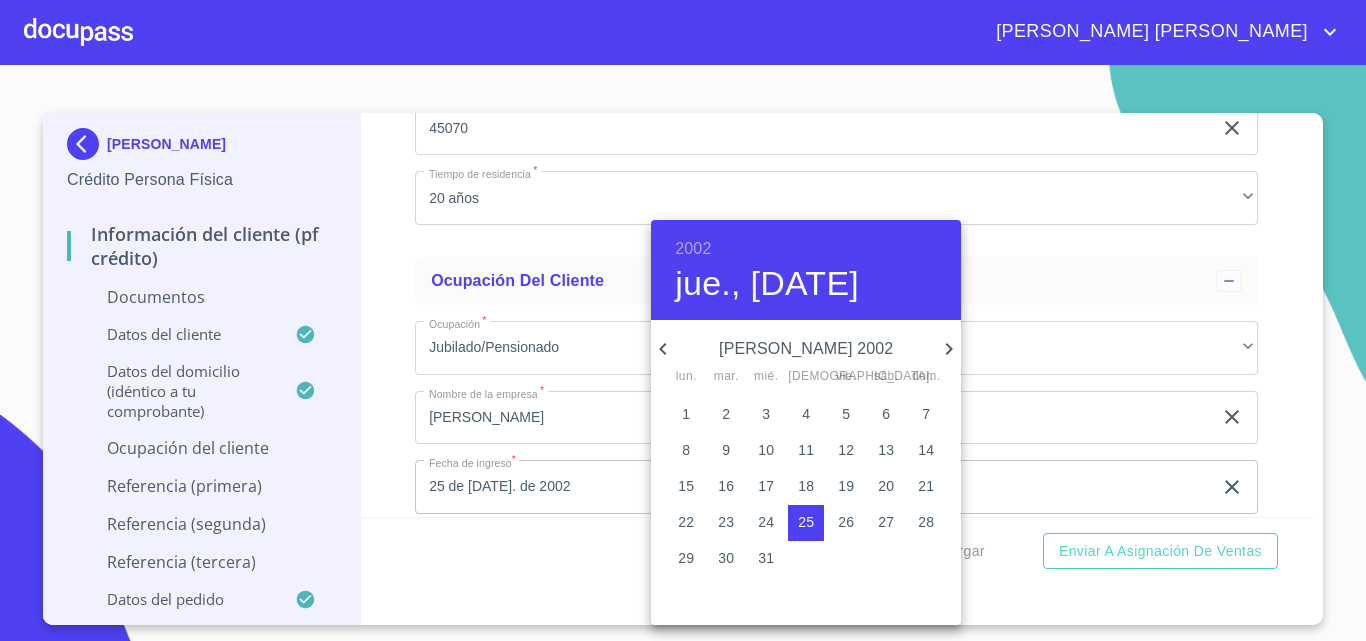 click at bounding box center (683, 320) 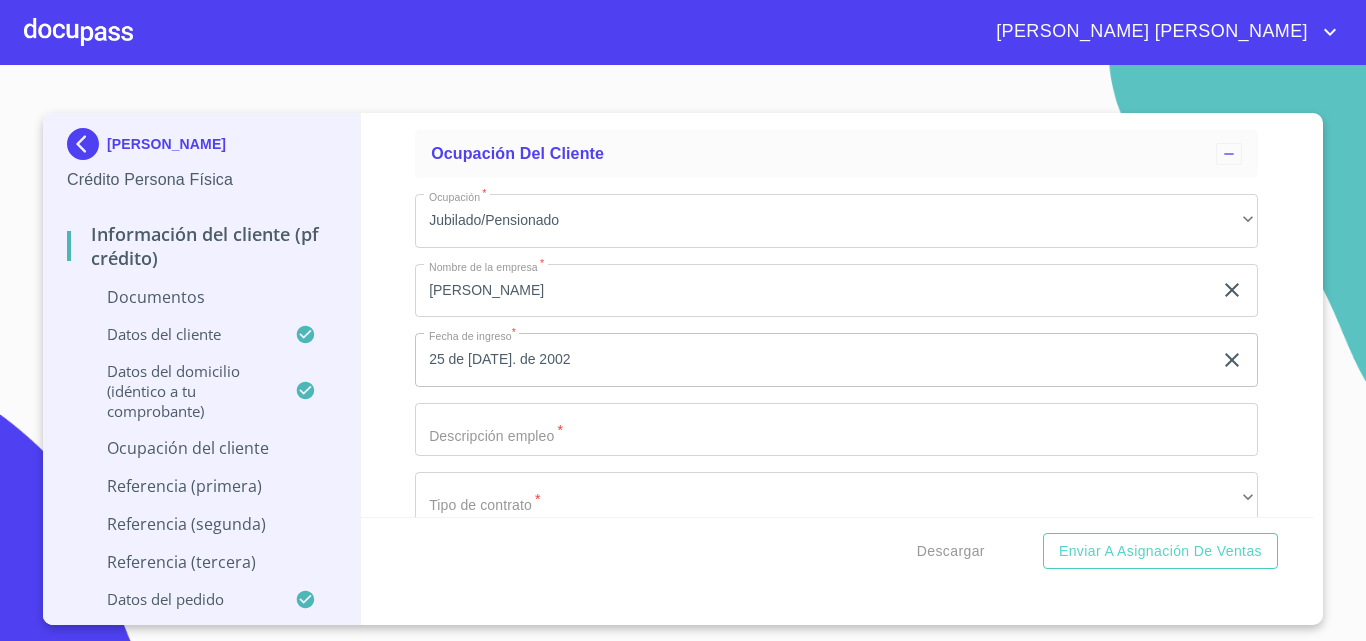 scroll, scrollTop: 7855, scrollLeft: 0, axis: vertical 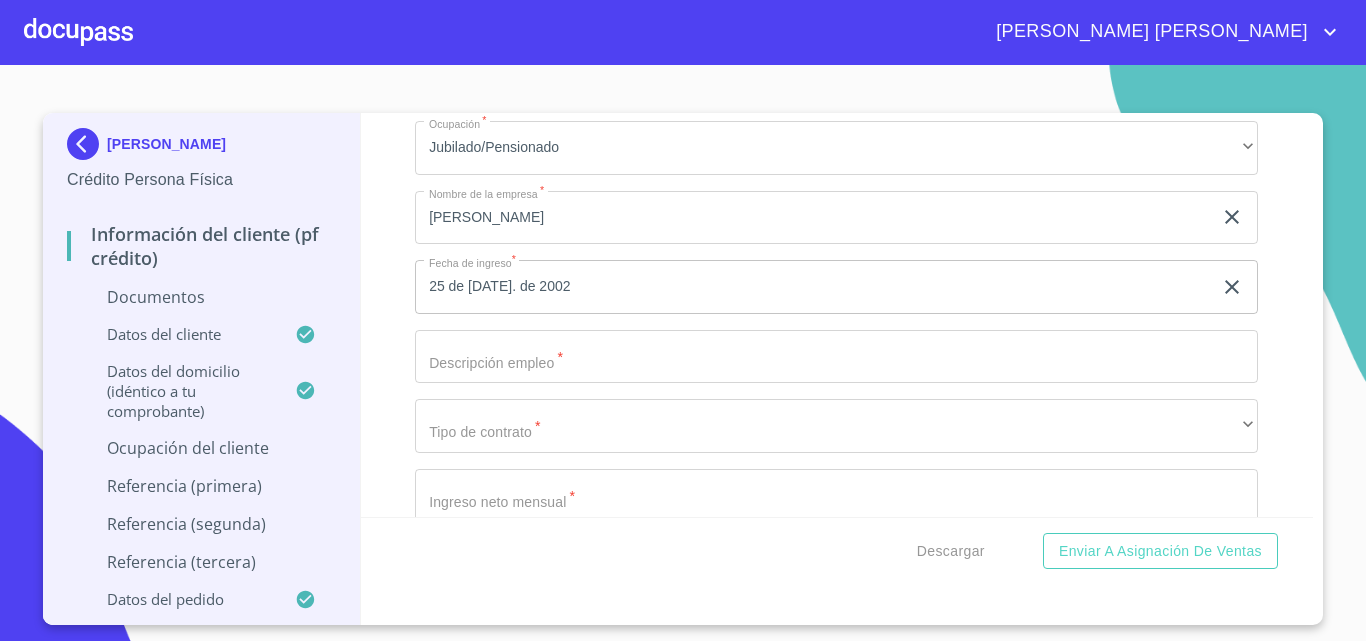 click on "Documento de identificación.   *" at bounding box center [813, -1903] 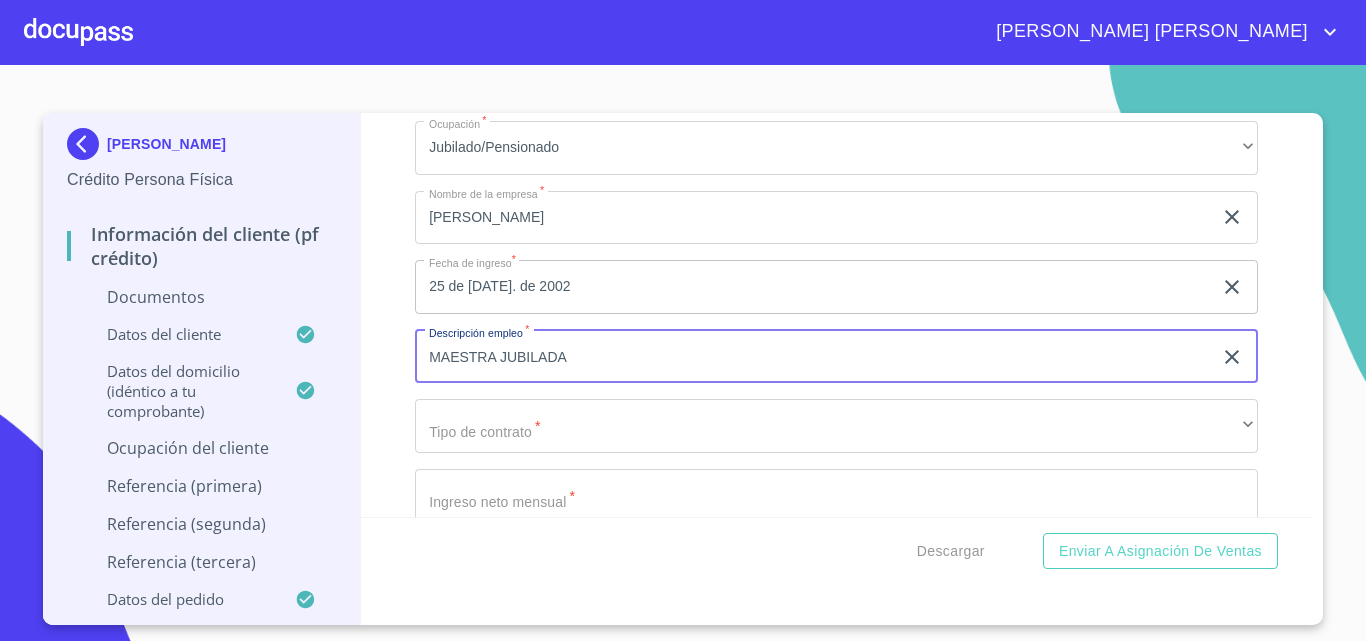 type on "MAESTRA JUBILADA" 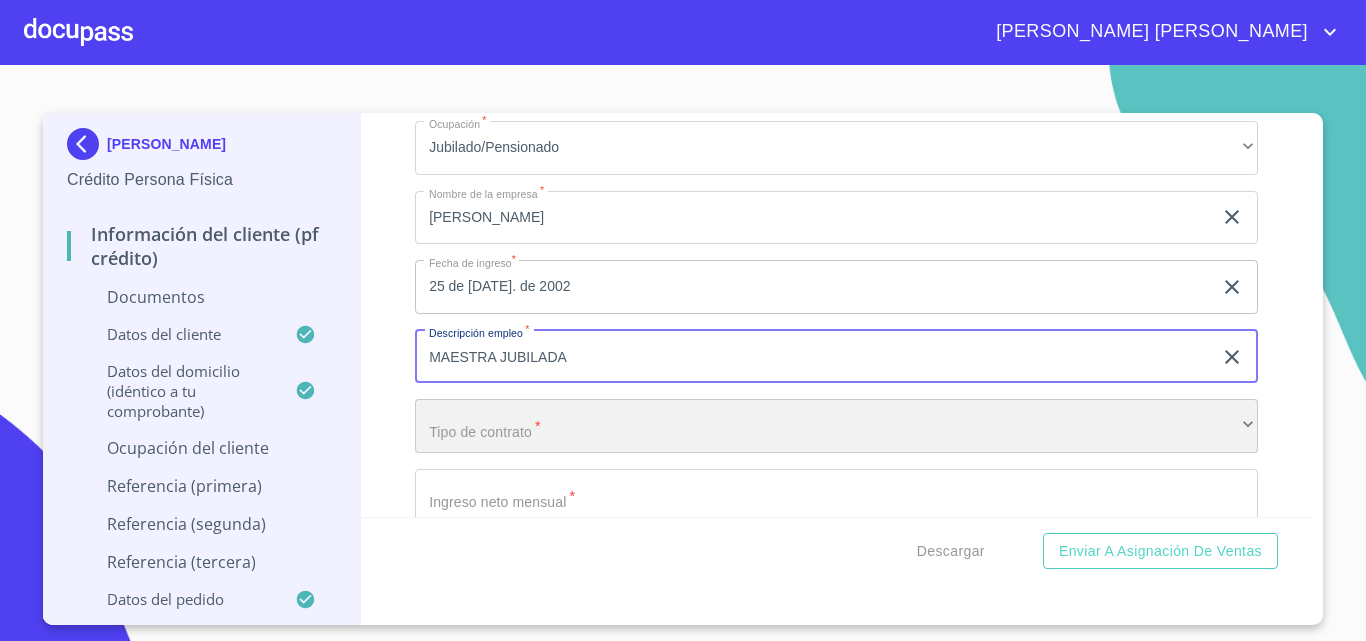 click on "​" at bounding box center [836, 426] 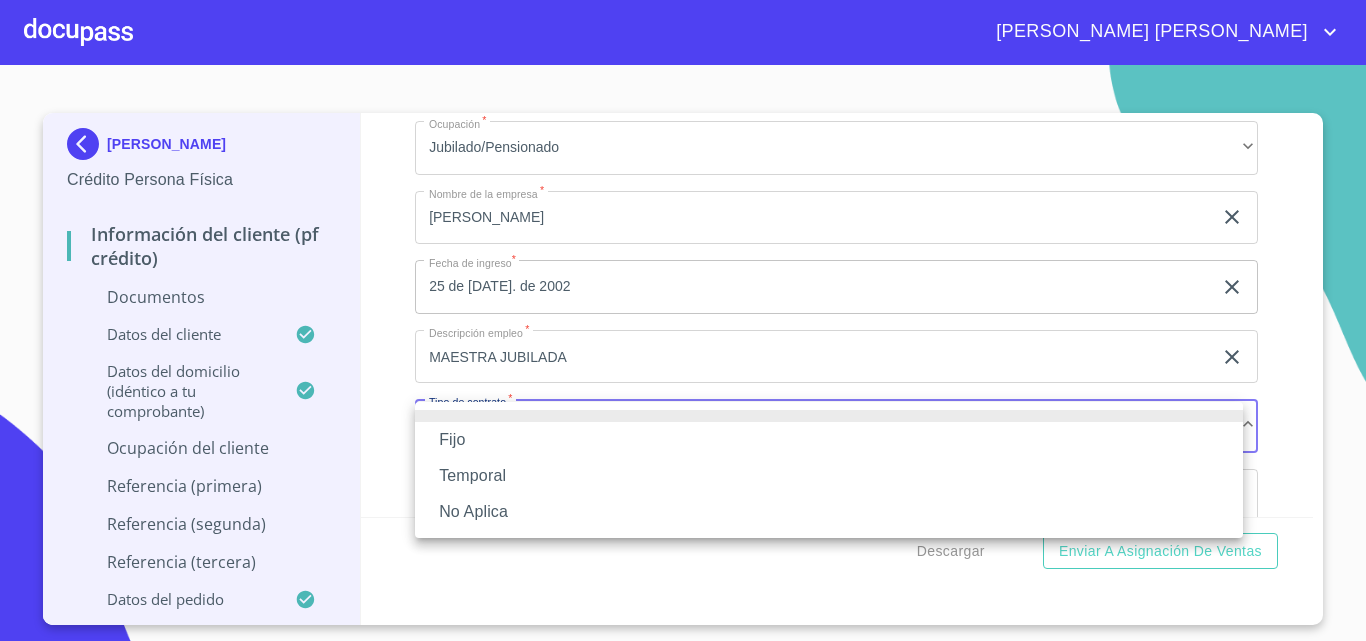 click on "Fijo" at bounding box center [829, 440] 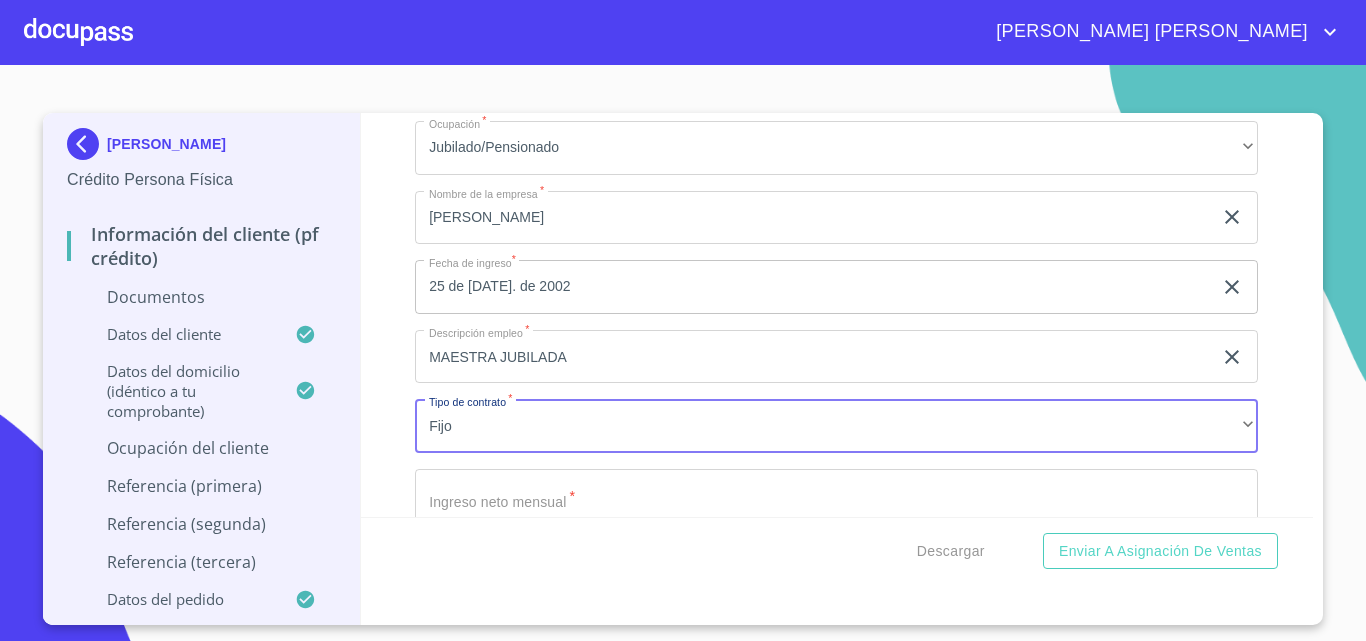 click on "Documento de identificación.   *" at bounding box center (813, -1903) 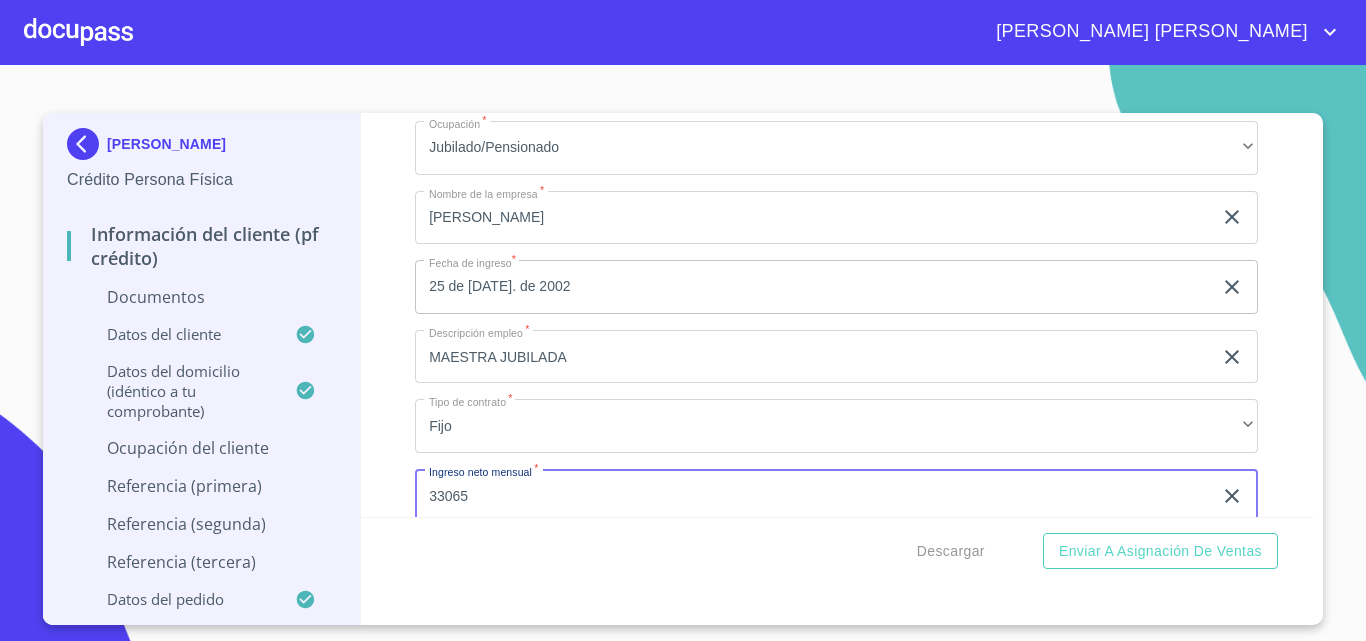 type on "33065" 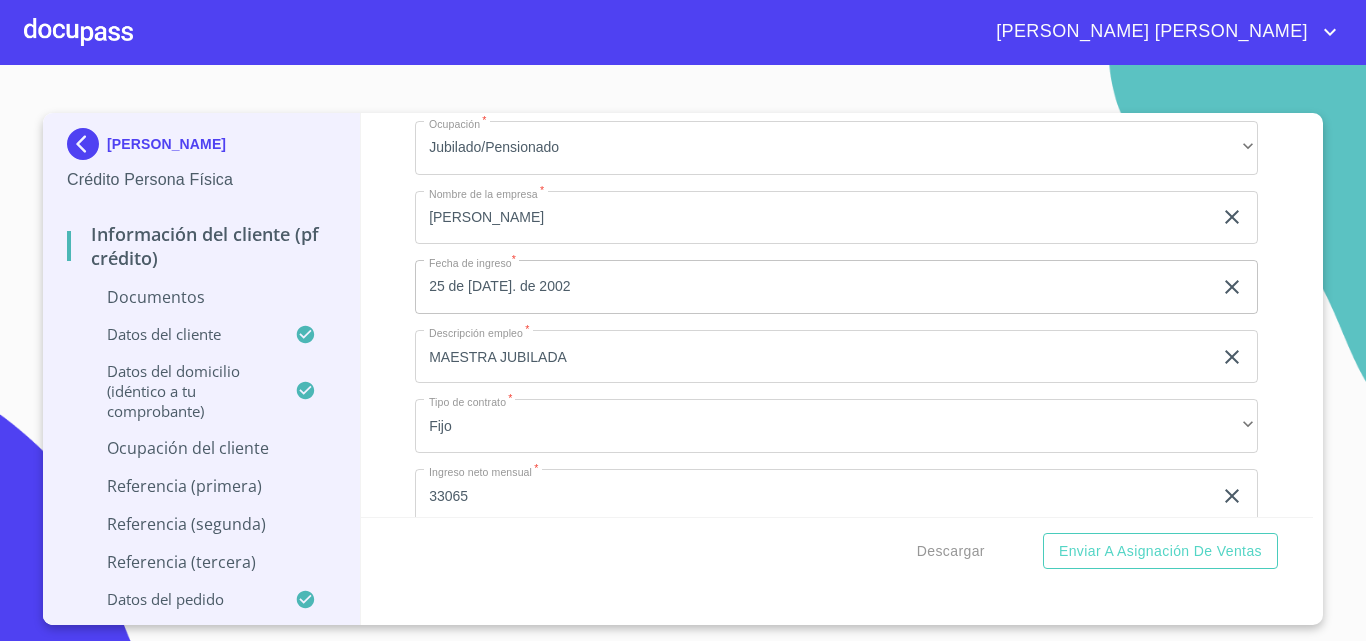 click on "Información del cliente (PF crédito)   Documentos Documento de identificación.   * INE ​ Identificación Oficial * Identificación Oficial Identificación Oficial Identificación Oficial Comprobante de Domicilio * Arrastra o selecciona el (los) documento(s) para agregar Fuente de ingresos   * Independiente/Dueño de negocio/Persona Moral ​ Comprobante de Ingresos mes 1 * Comprobante de Ingresos mes 1 Comprobante de Ingresos mes 1 Comprobante de Ingresos mes 2 * Comprobante de Ingresos mes 2 Comprobante de Ingresos mes 2 Comprobante de Ingresos mes 3 * Comprobante de Ingresos mes 3 Comprobante de Ingresos mes 3 CURP * CURP [PERSON_NAME] de situación fiscal [PERSON_NAME] de situación fiscal [PERSON_NAME] de situación fiscal Datos del cliente Apellido [PERSON_NAME]   * [PERSON_NAME] ​ Apellido Materno   * [PERSON_NAME] ​ Primer nombre   * [PERSON_NAME] ​ [PERSON_NAME] Nombre ​ Fecha de nacimiento * 24 de oct. de [DEMOGRAPHIC_DATA] ​ RFC   * HEHR541024HUA ​ CURP   * HEHR541024MDFRRB02 ​ ID de Identificación 1420021930" at bounding box center [837, 315] 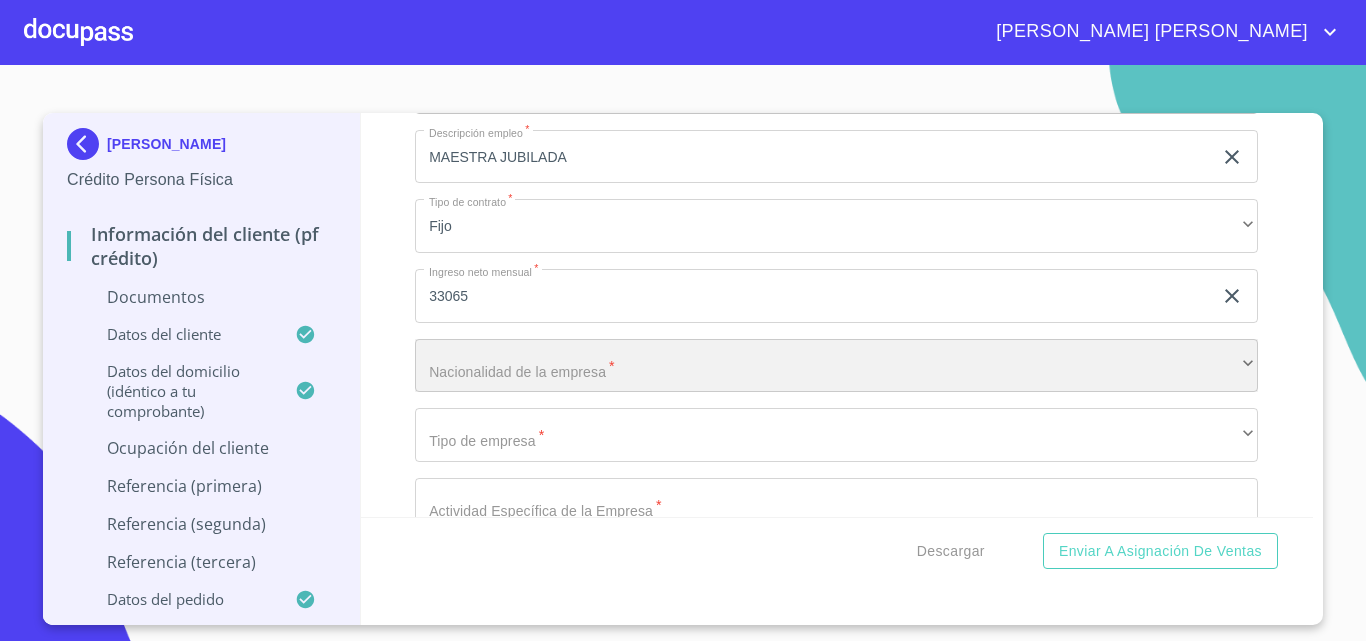 click on "​" at bounding box center [836, 366] 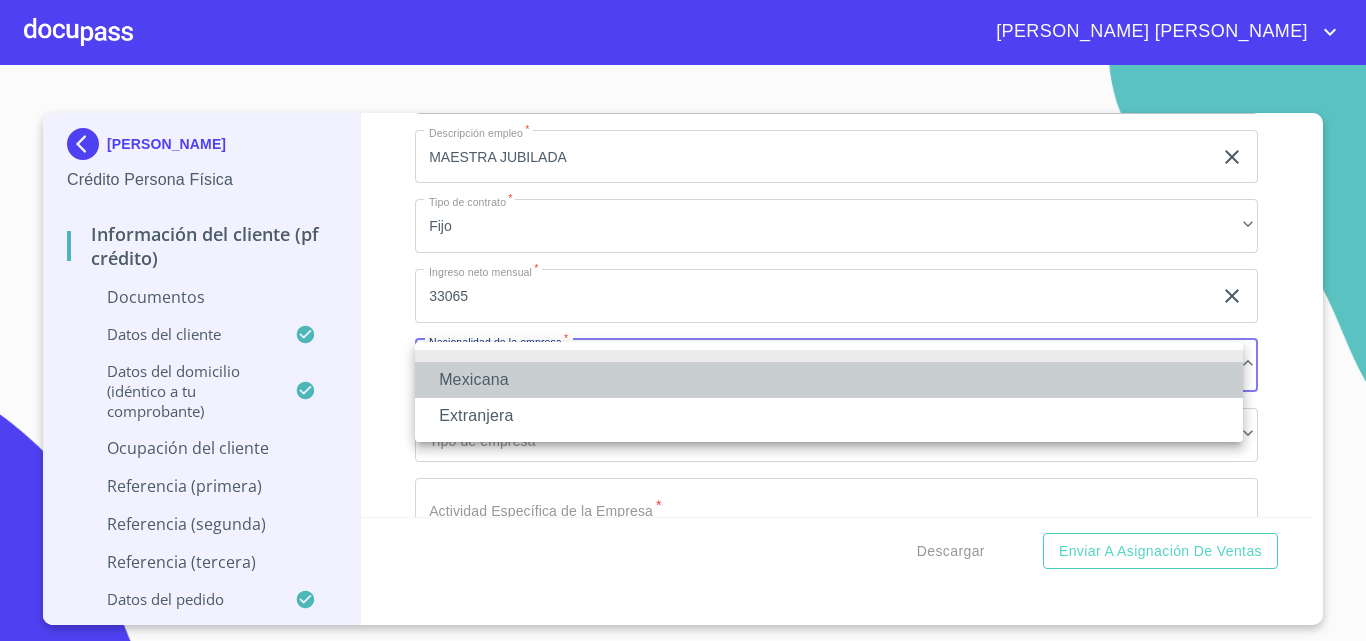 click on "Mexicana" at bounding box center [829, 380] 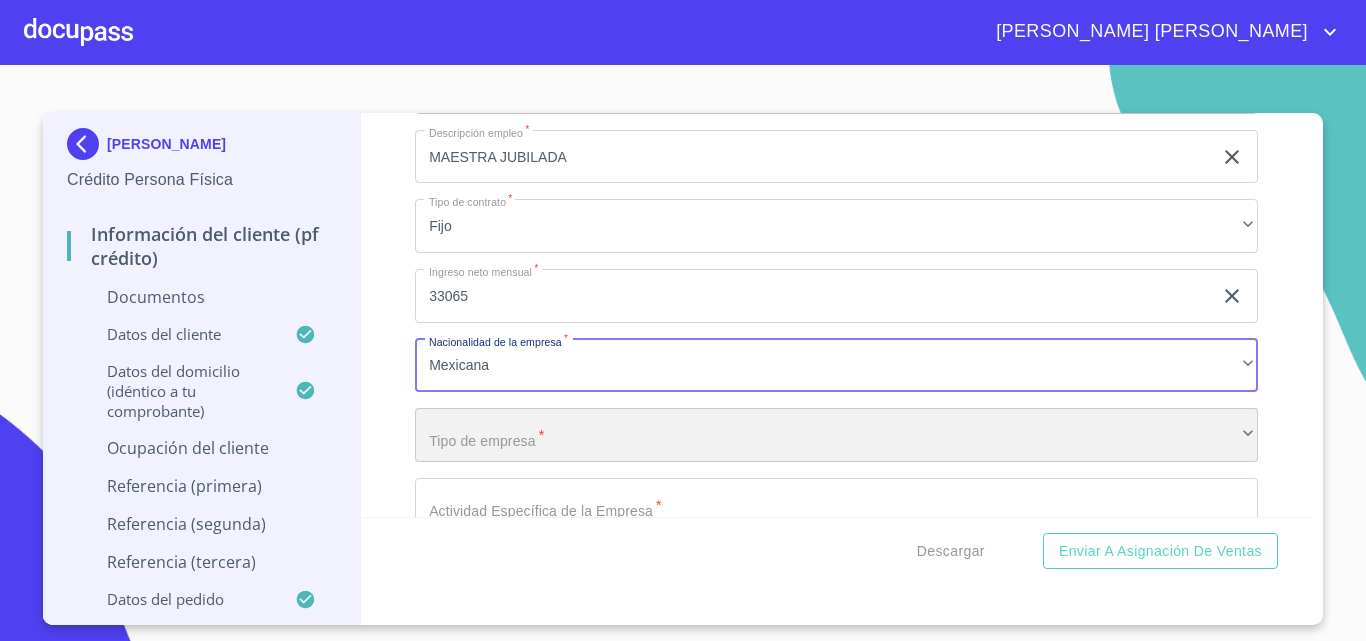 click on "​" at bounding box center [836, 435] 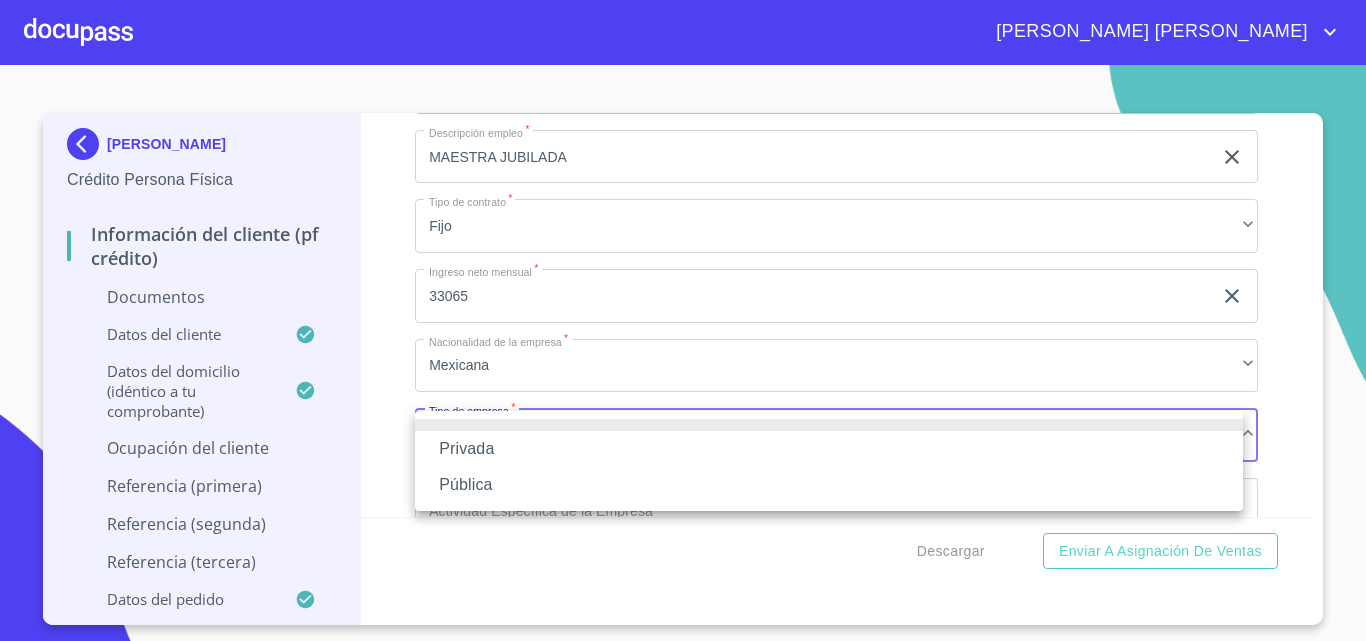 click on "Privada" at bounding box center (829, 449) 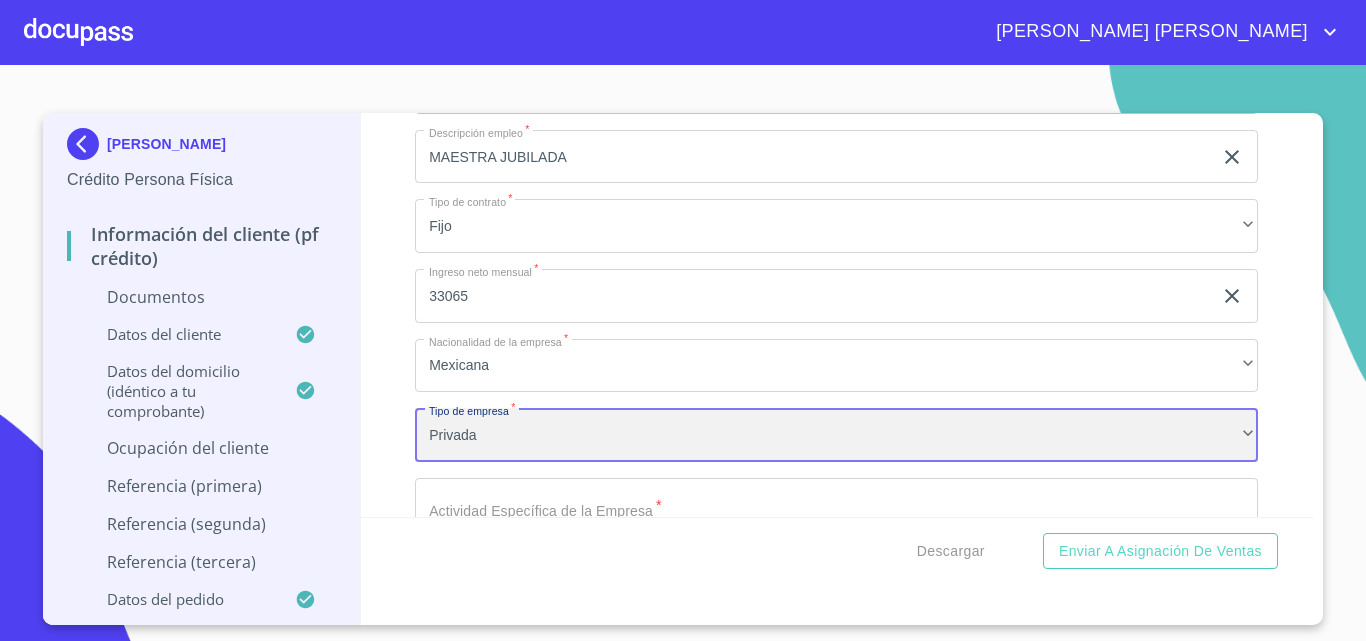 scroll, scrollTop: 8155, scrollLeft: 0, axis: vertical 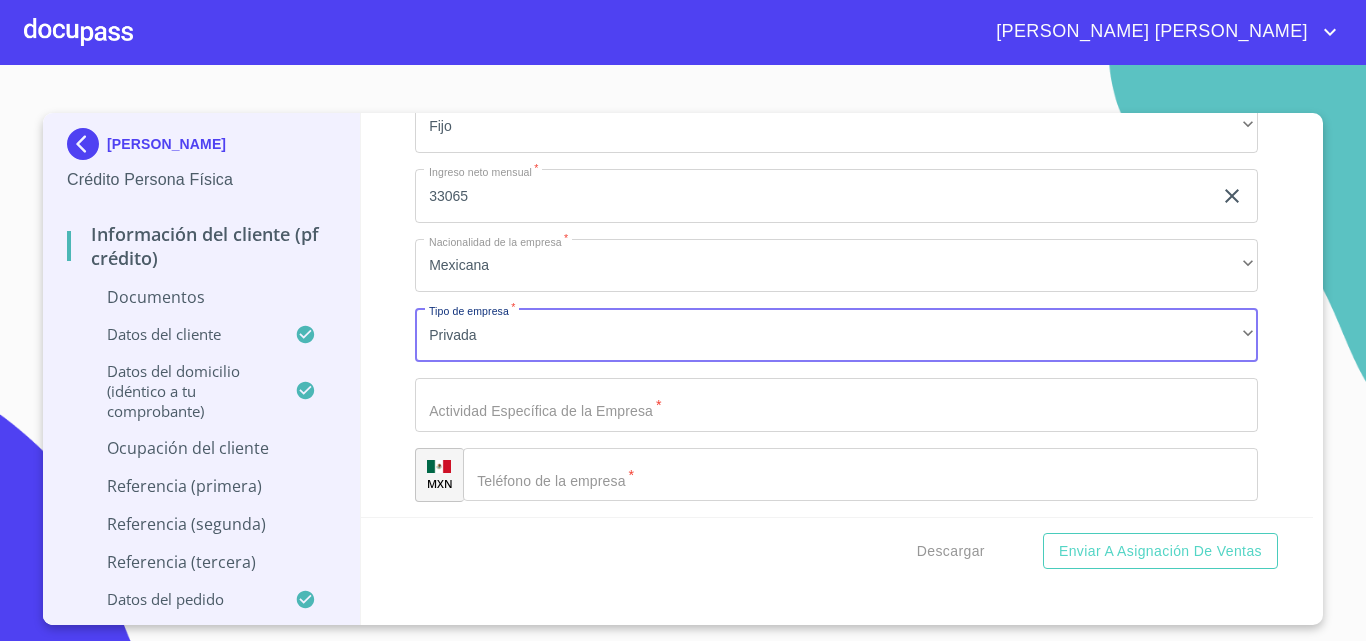 click on "Documento de identificación.   *" at bounding box center [813, -2203] 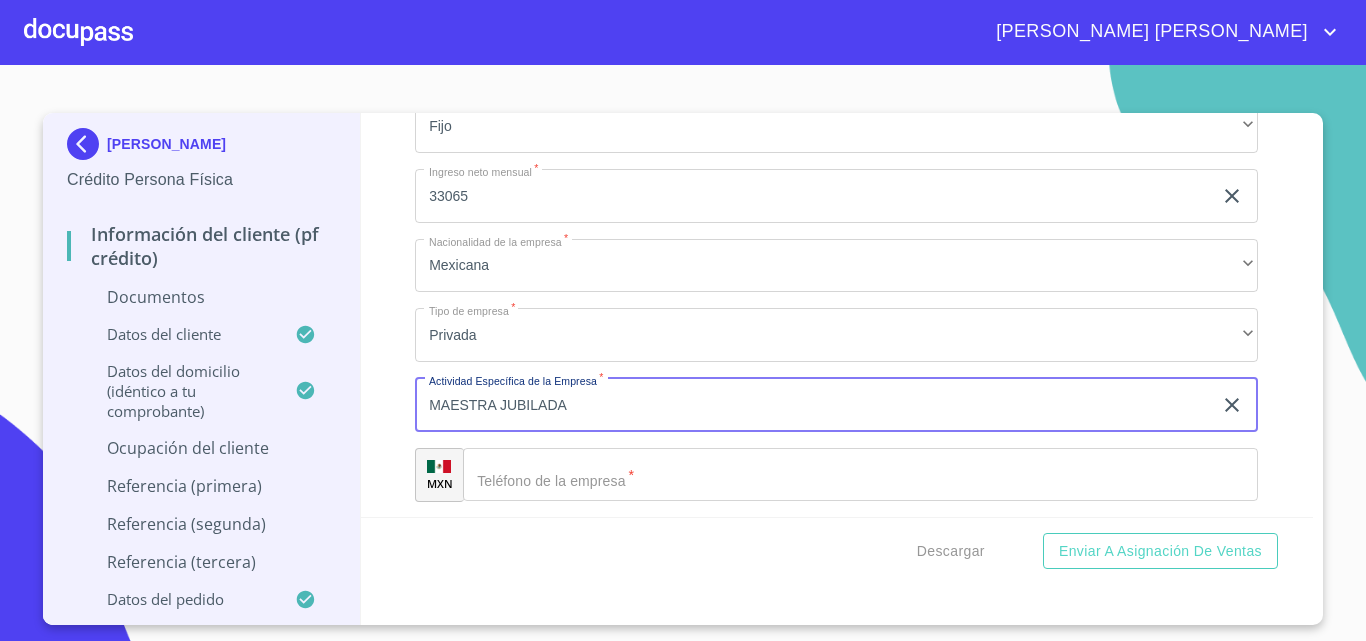 type on "MAESTRA JUBILADA" 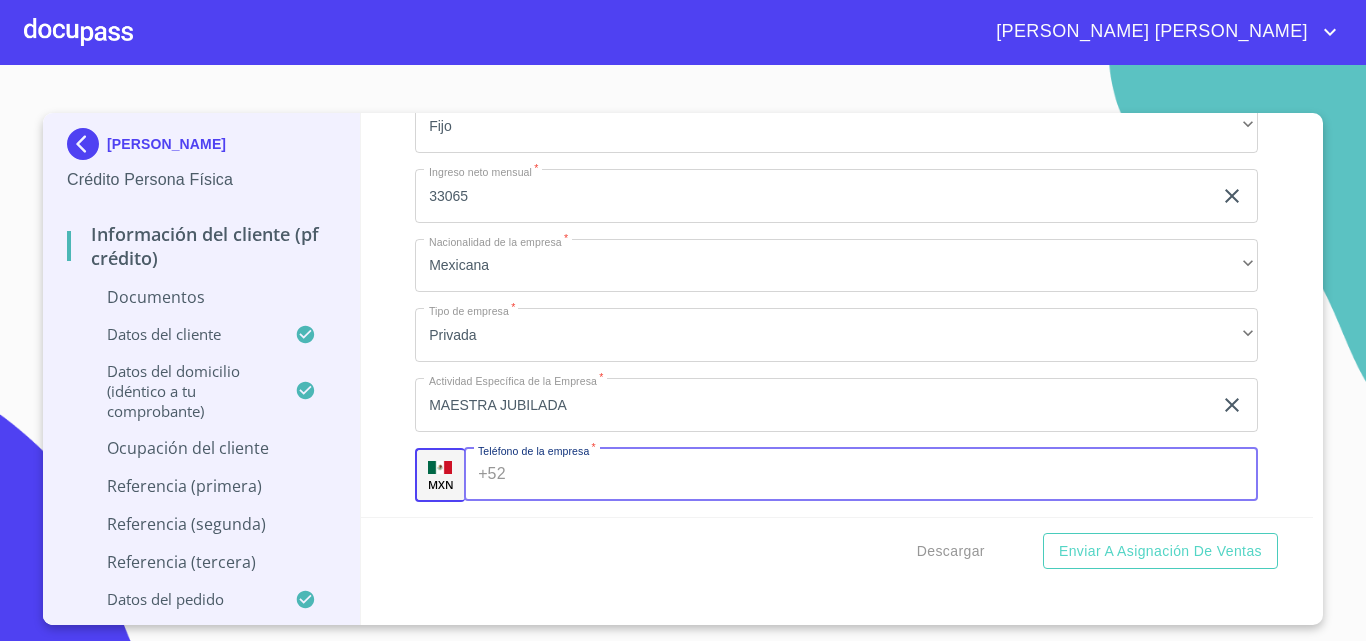 click on "Documento de identificación.   *" at bounding box center (886, 475) 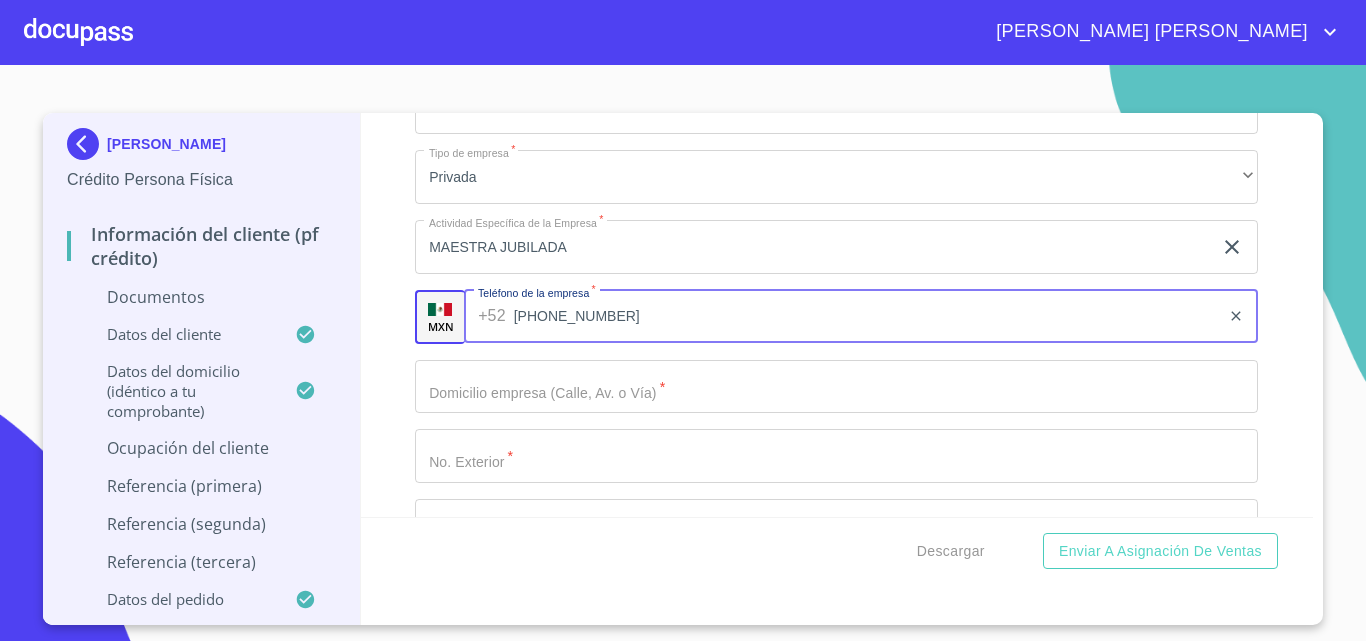 scroll, scrollTop: 8439, scrollLeft: 0, axis: vertical 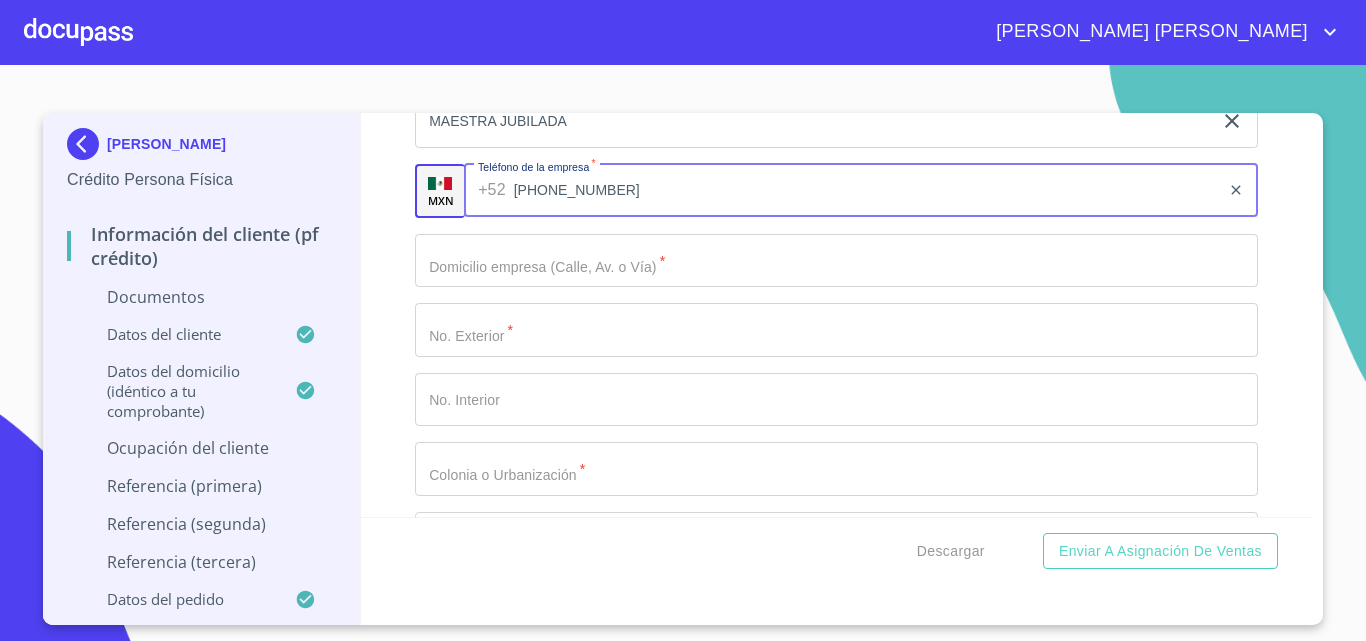 type on "[PHONE_NUMBER]" 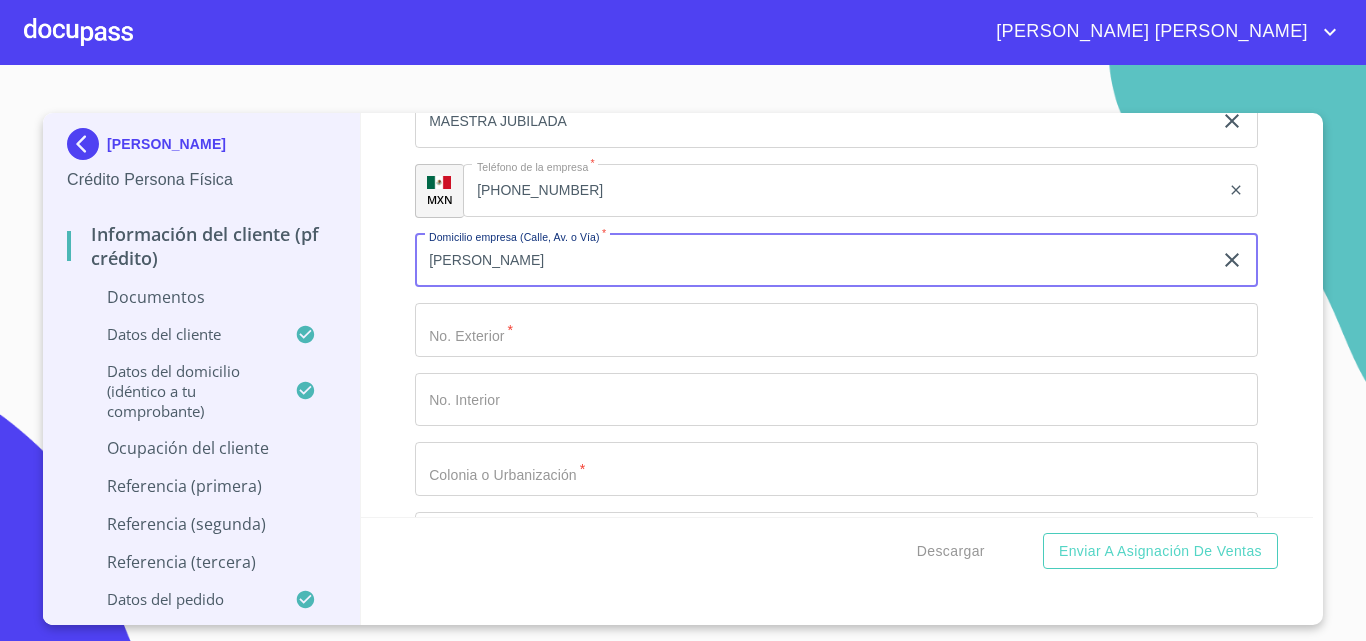 type on "[PERSON_NAME]" 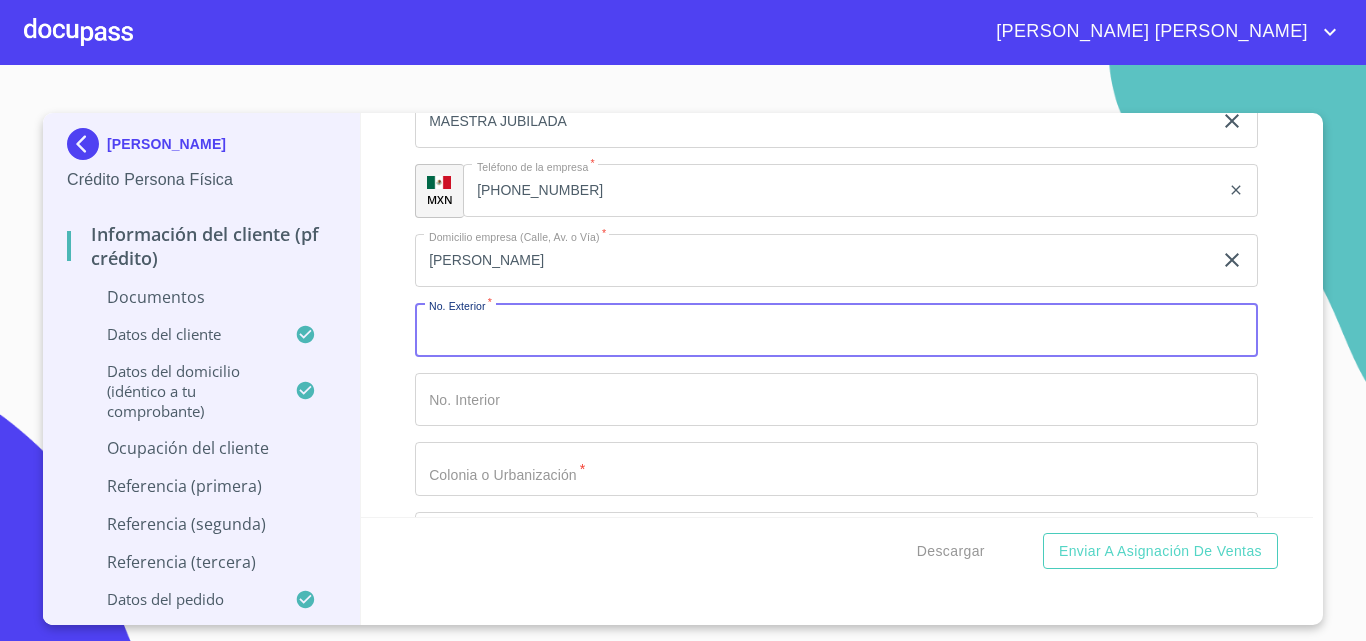 click on "Documento de identificación.   *" at bounding box center (836, 330) 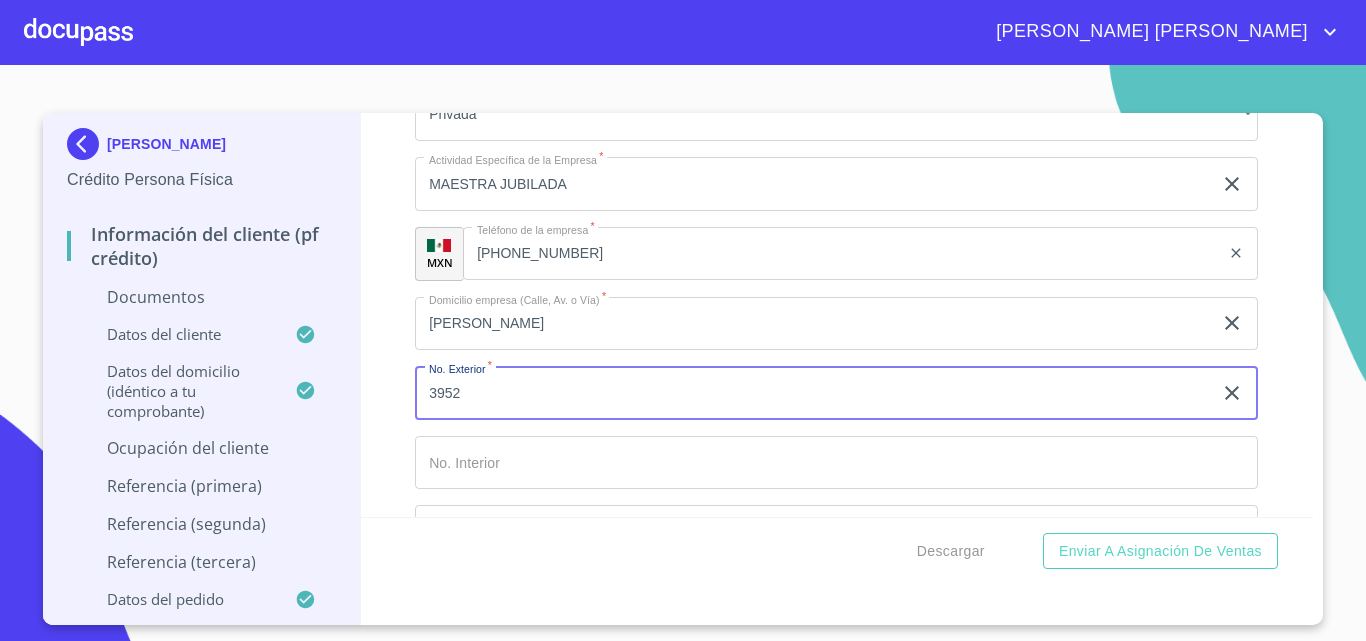 scroll, scrollTop: 8470, scrollLeft: 0, axis: vertical 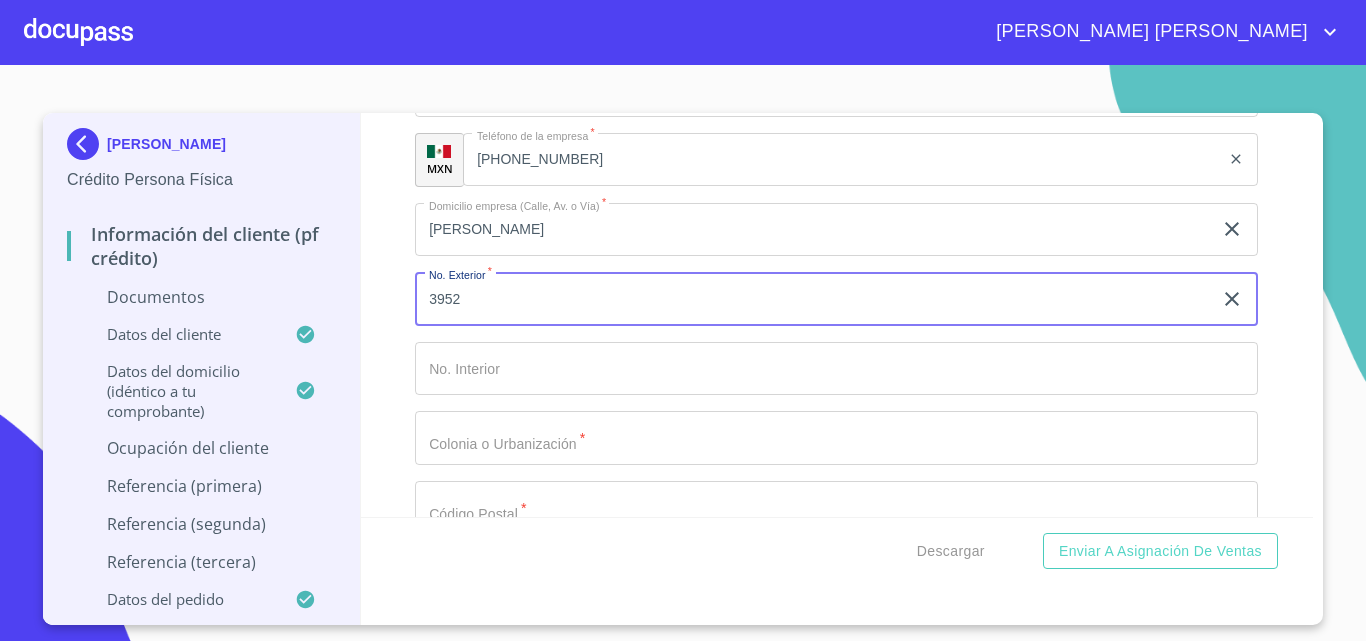 type on "3952" 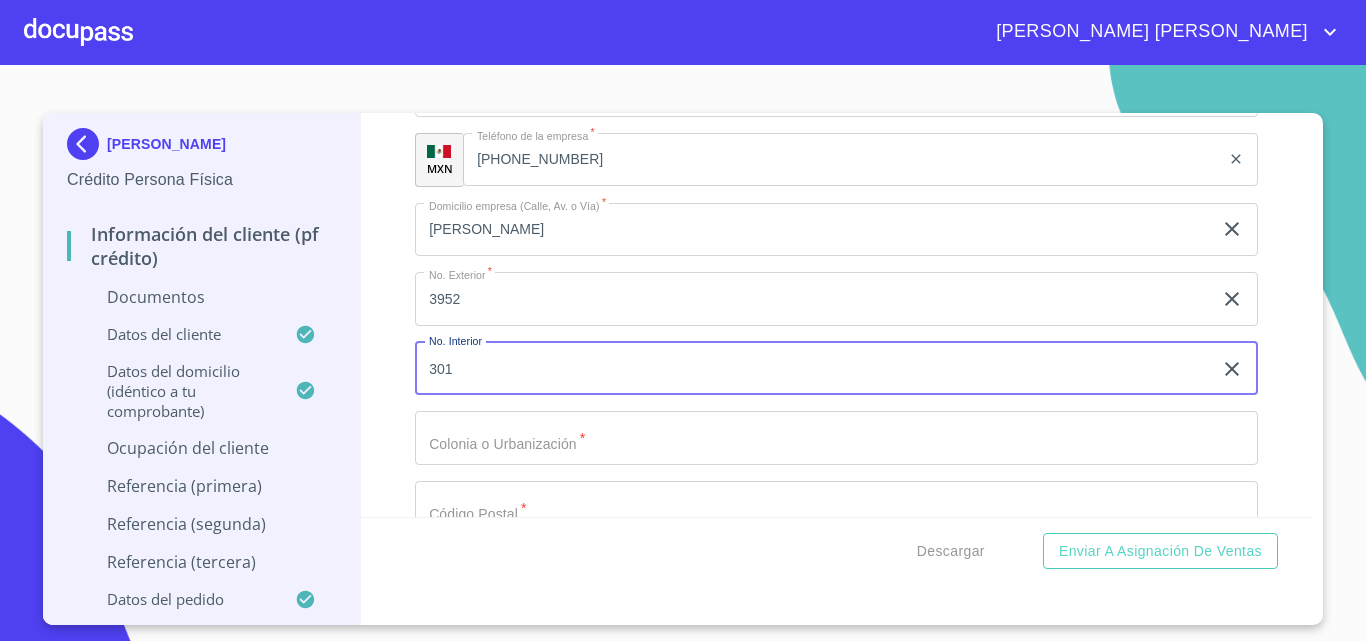 type on "301" 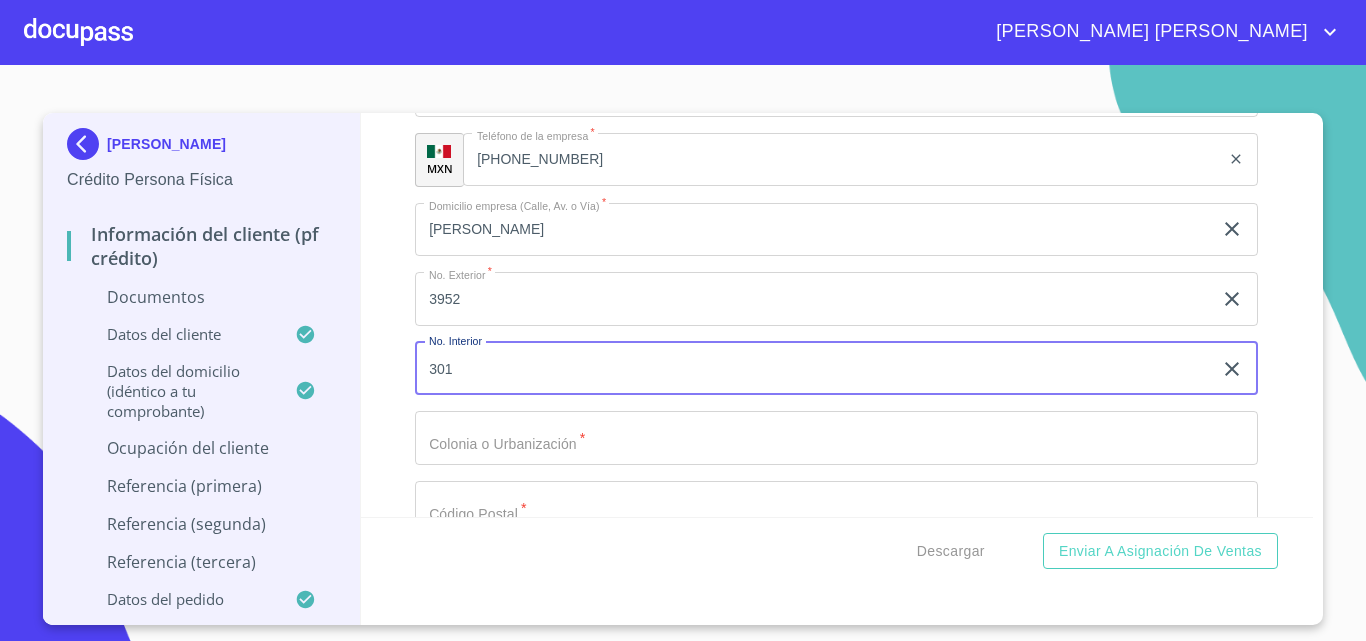 click on "Documento de identificación.   *" at bounding box center (813, -2518) 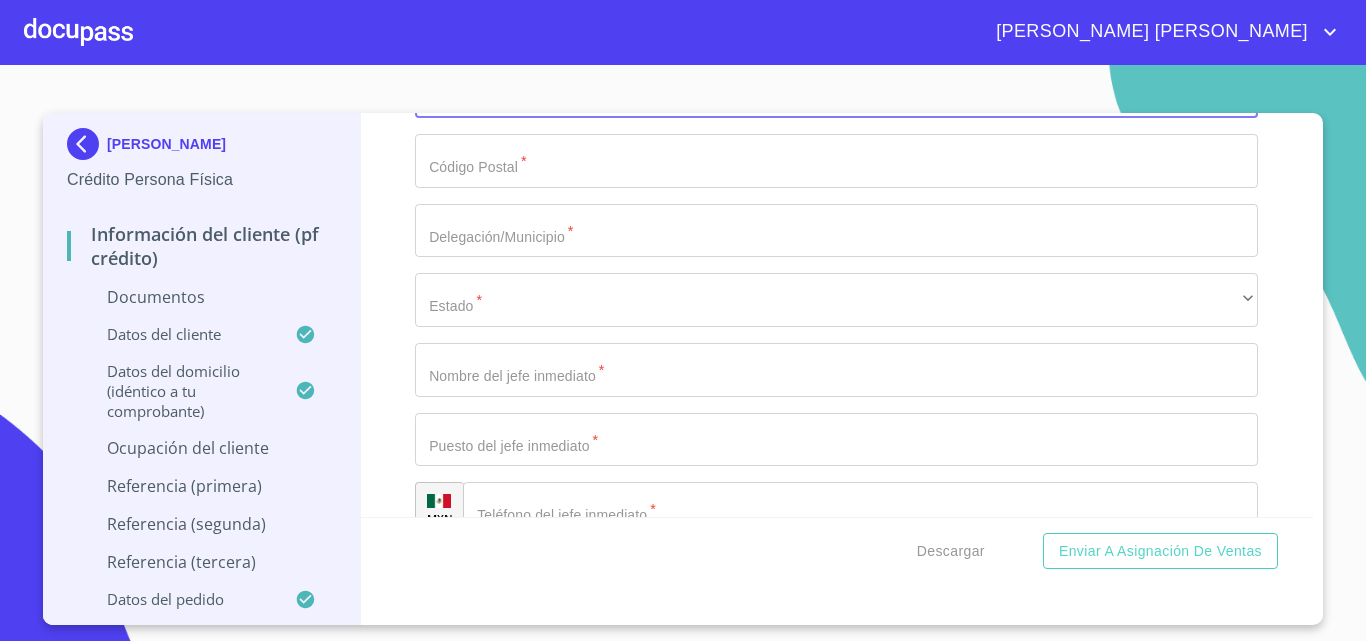 scroll, scrollTop: 8848, scrollLeft: 0, axis: vertical 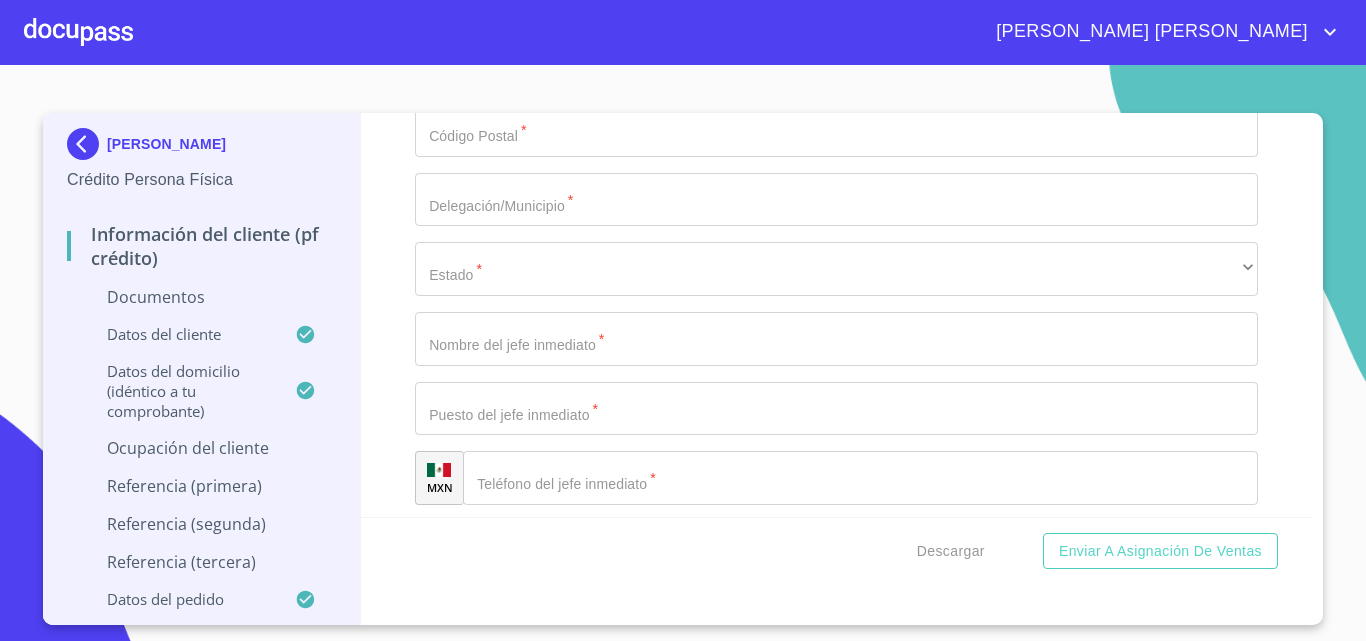 type on "ARBOLEDAS" 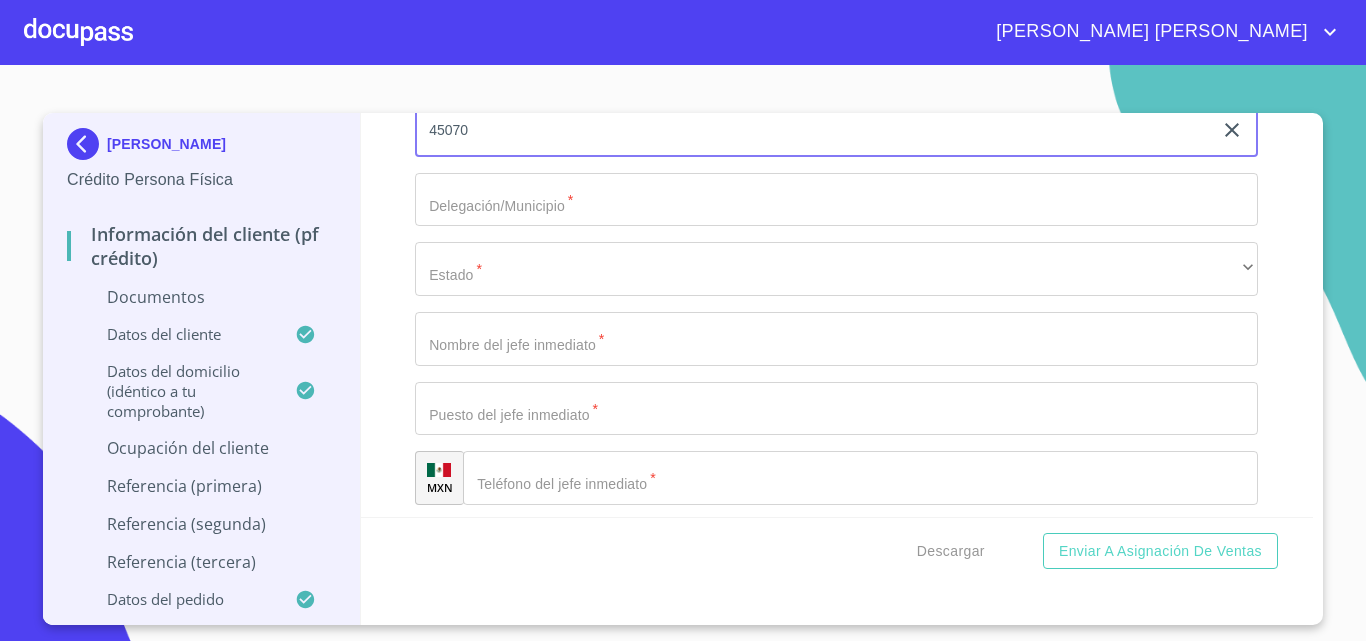 type on "45070" 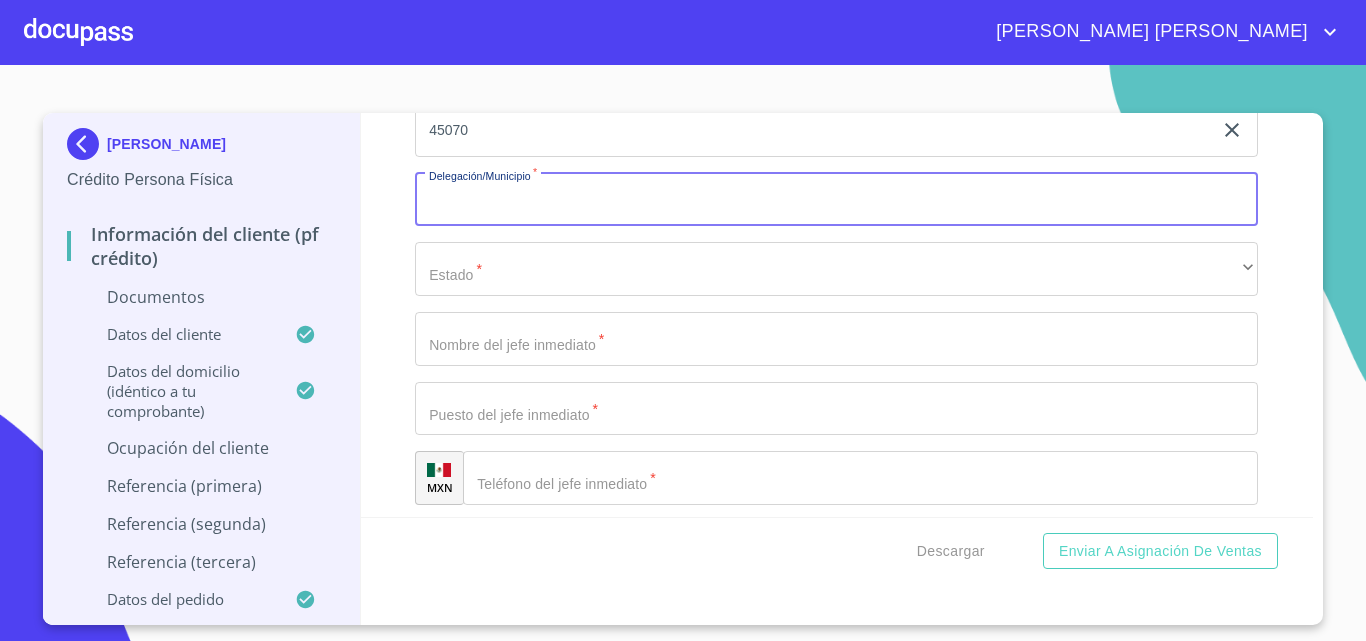 click on "Documento de identificación.   *" at bounding box center [836, 200] 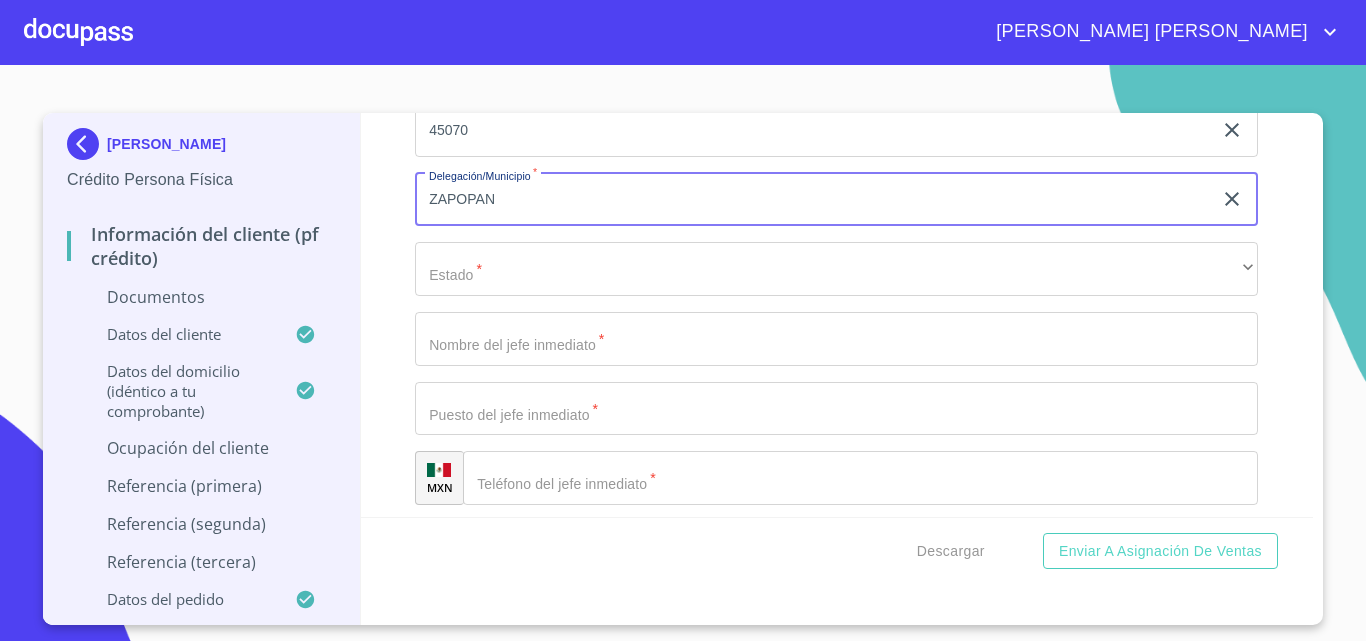 type on "ZAPOPAN" 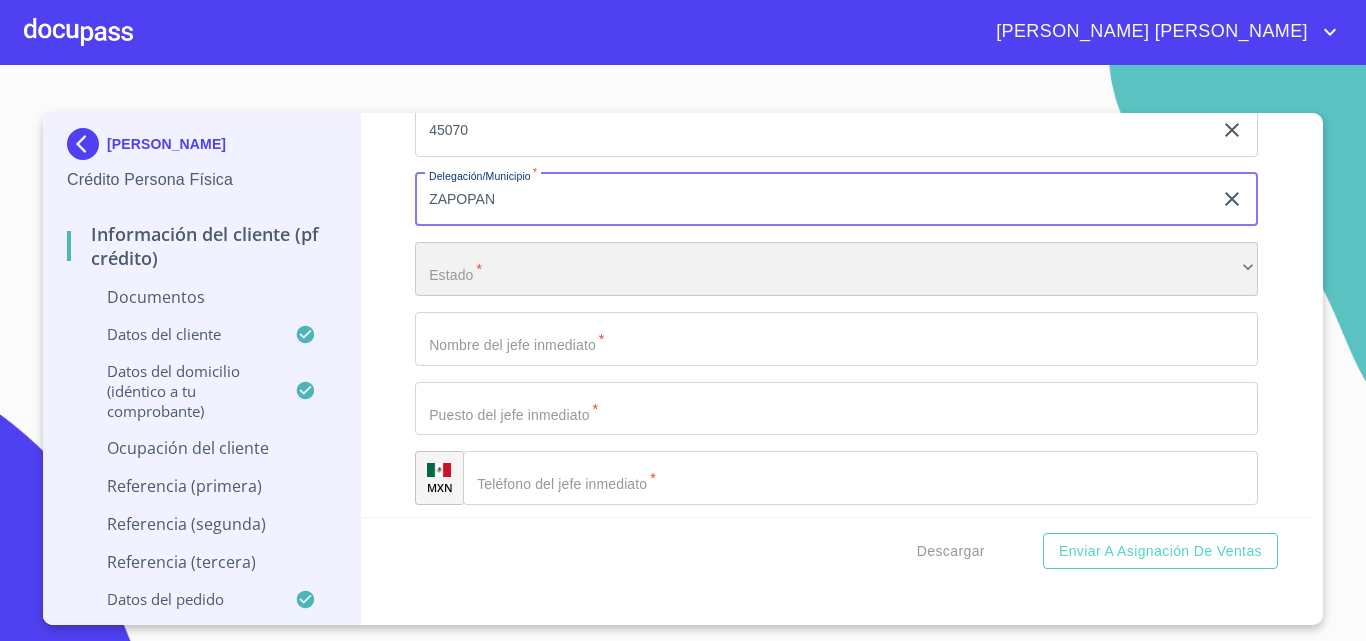 click on "​" at bounding box center [836, 269] 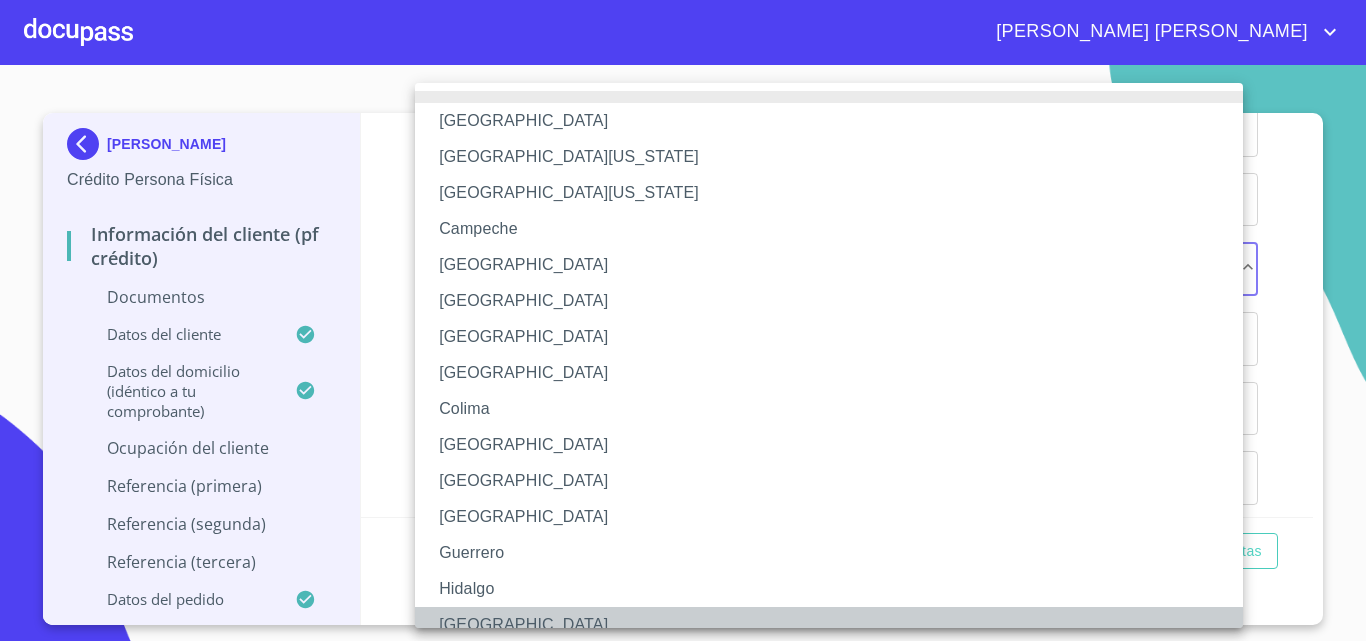 click on "[GEOGRAPHIC_DATA]" at bounding box center [836, 625] 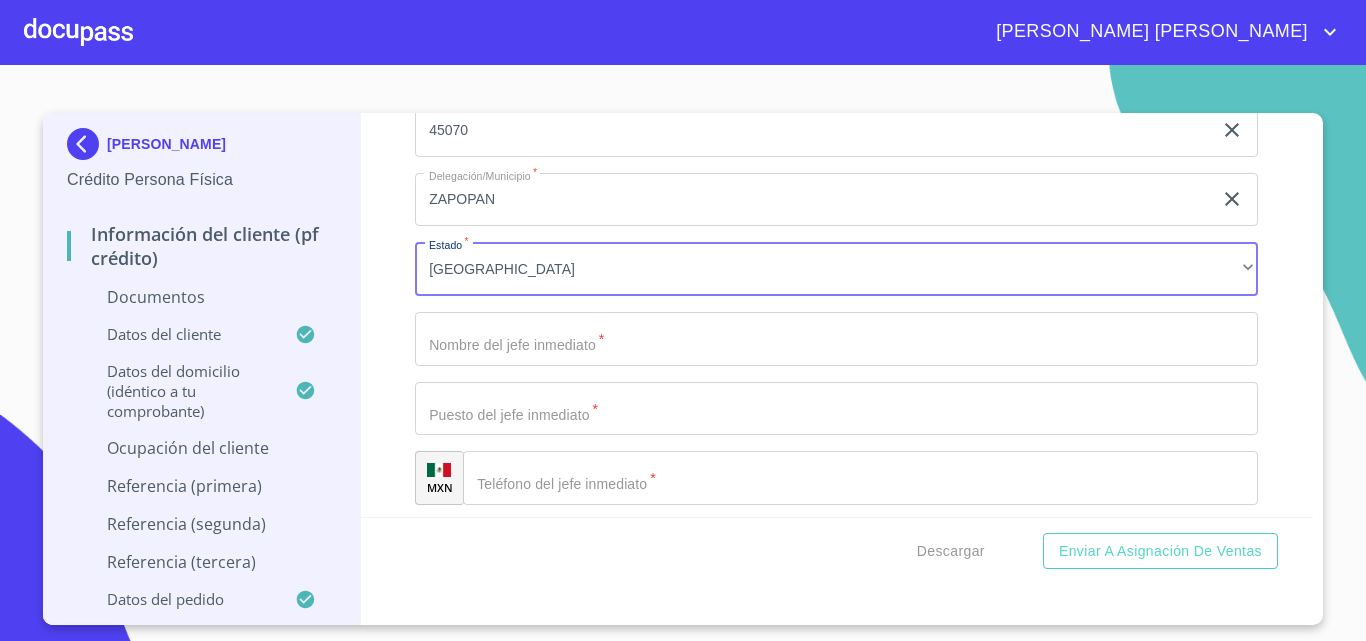 click on "Documento de identificación.   *" at bounding box center [813, -2896] 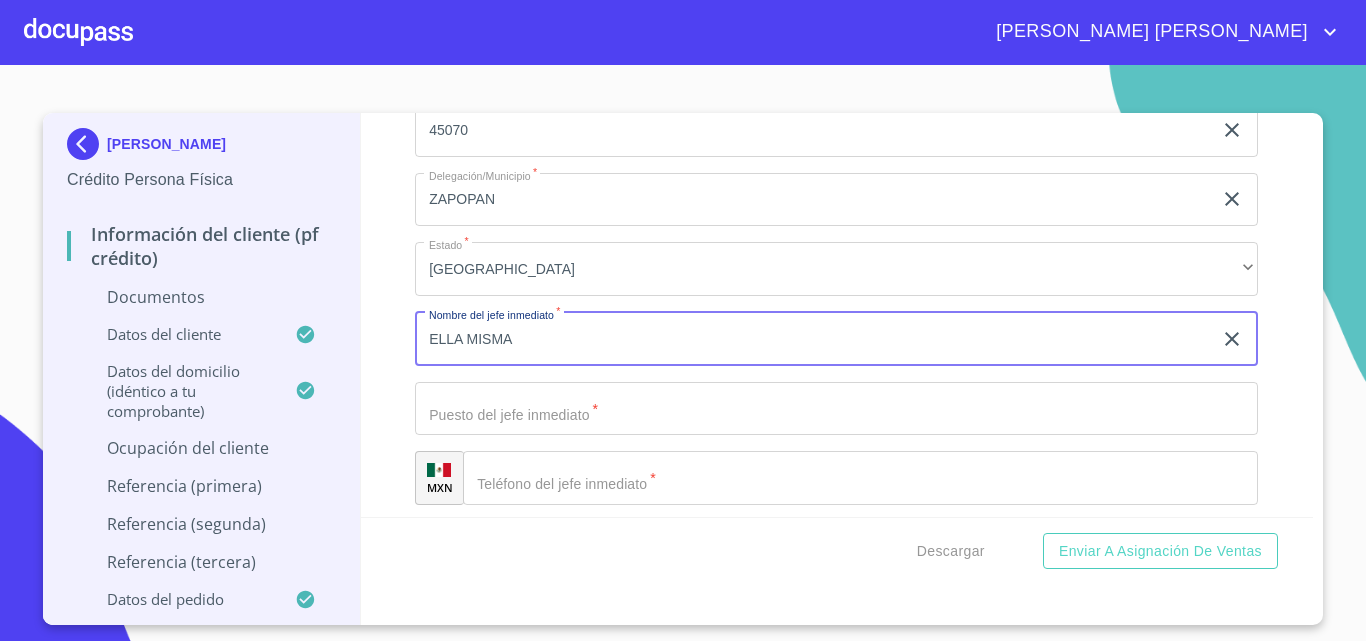 type on "ELLA MISMA" 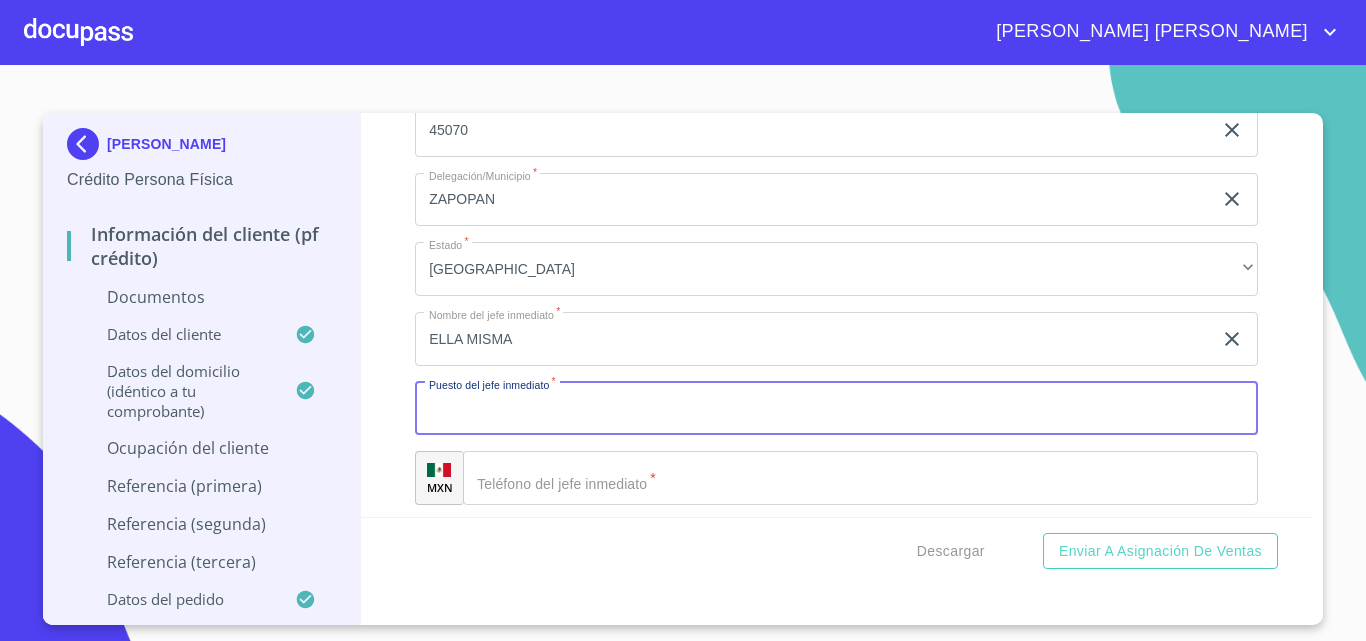 click on "Documento de identificación.   *" at bounding box center [836, 409] 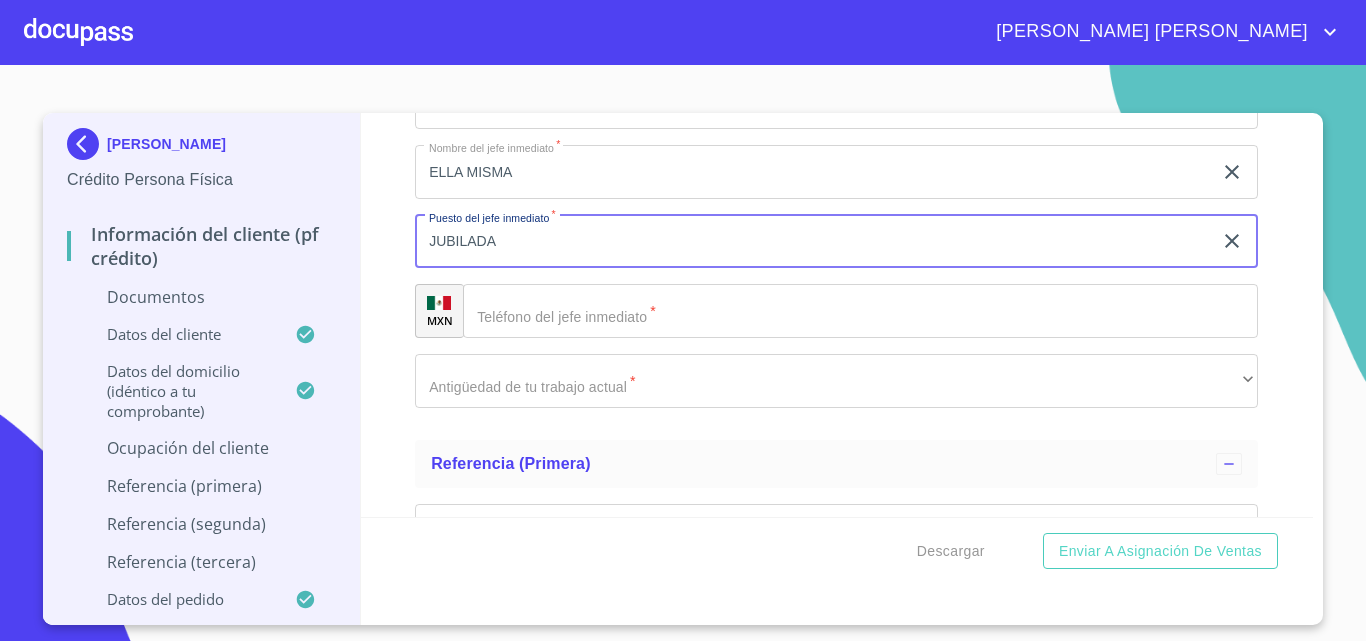 scroll, scrollTop: 9048, scrollLeft: 0, axis: vertical 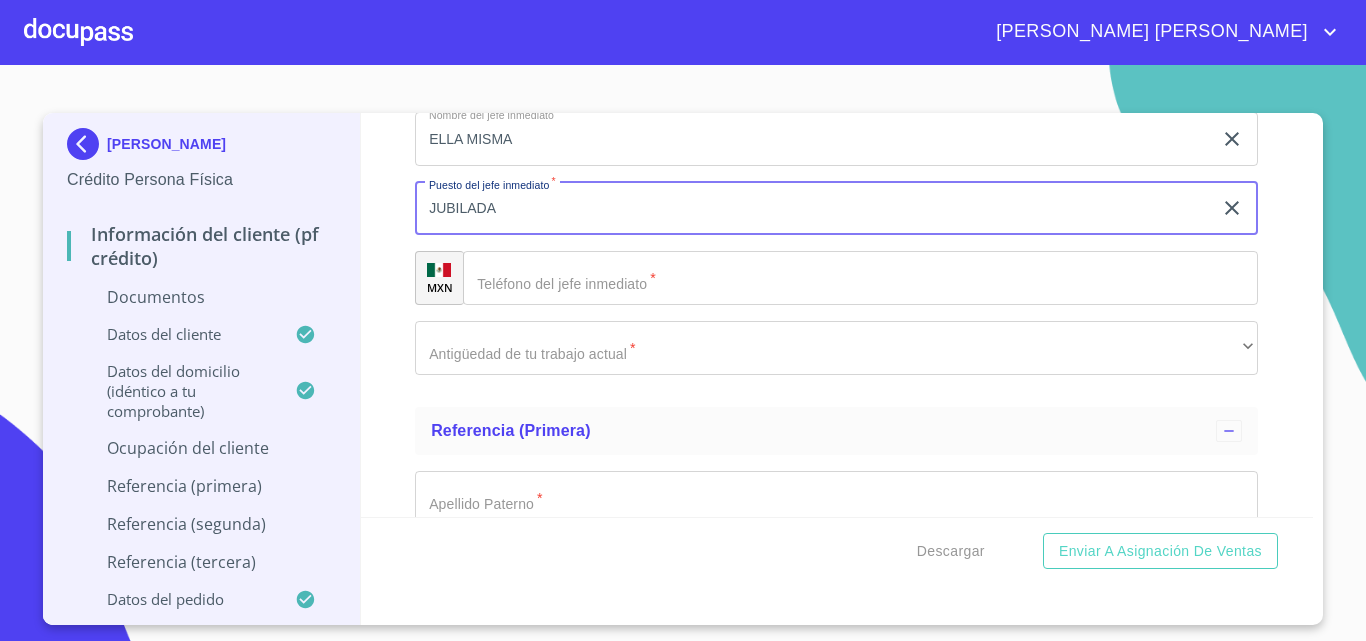 type on "JUBILADA" 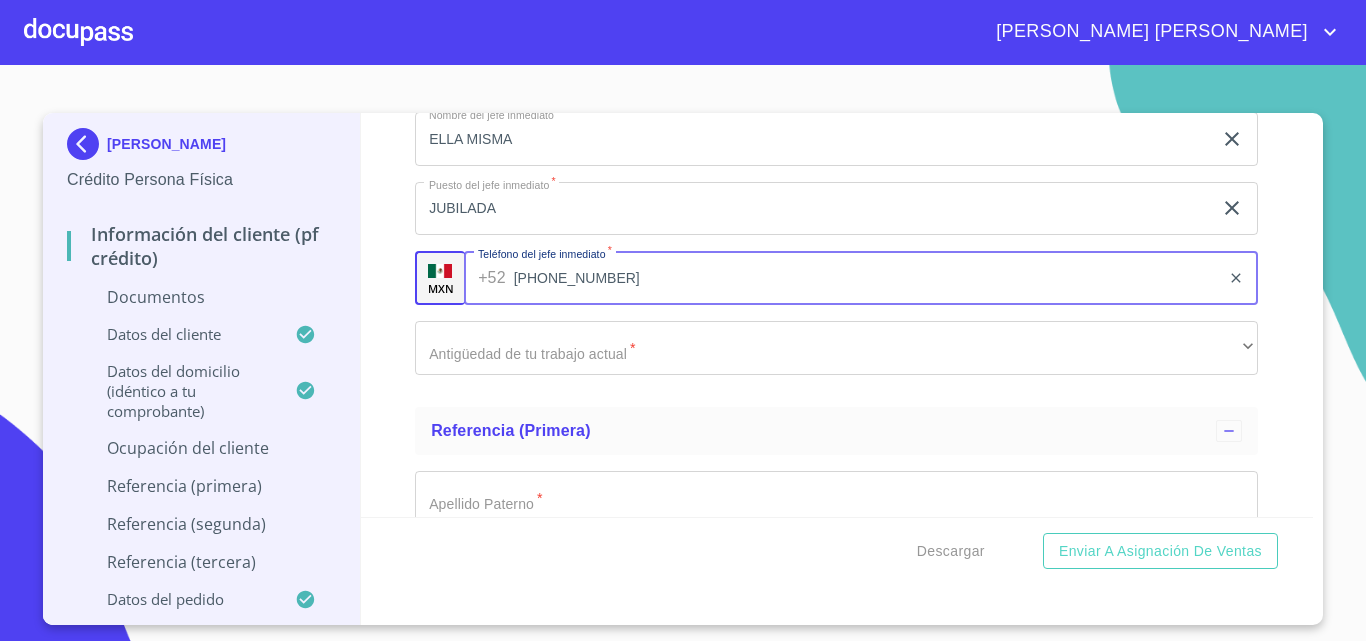 type on "[PHONE_NUMBER]" 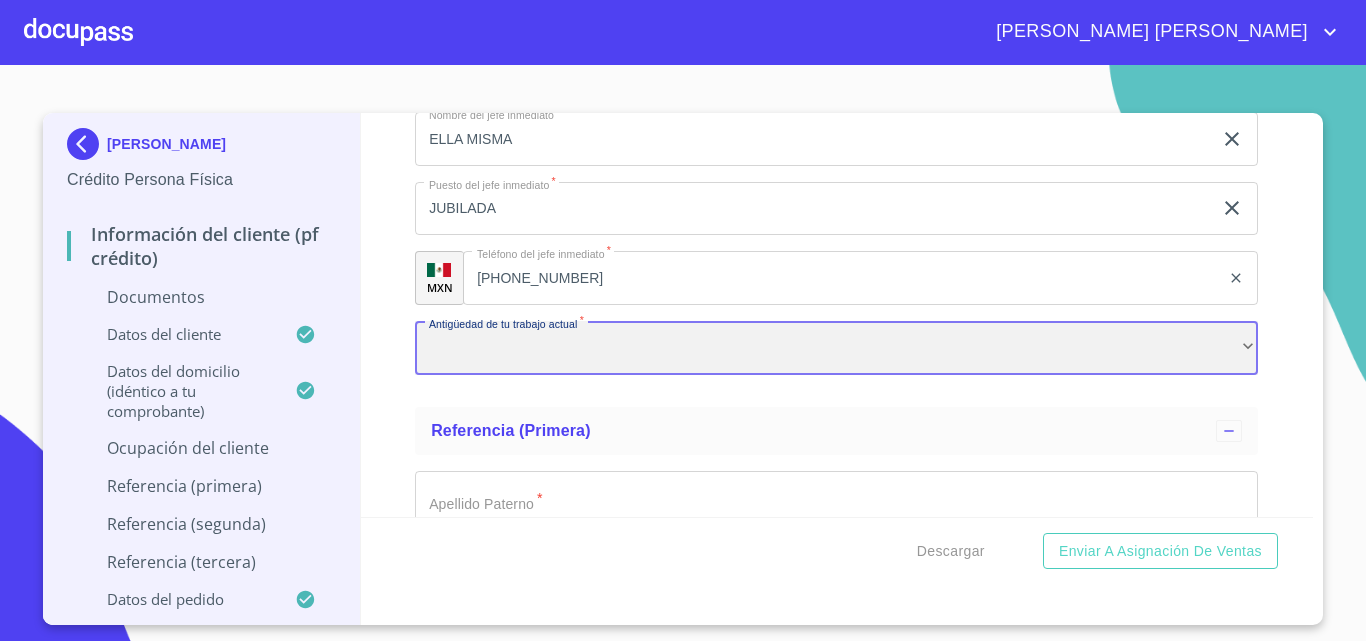click on "​" at bounding box center [836, 348] 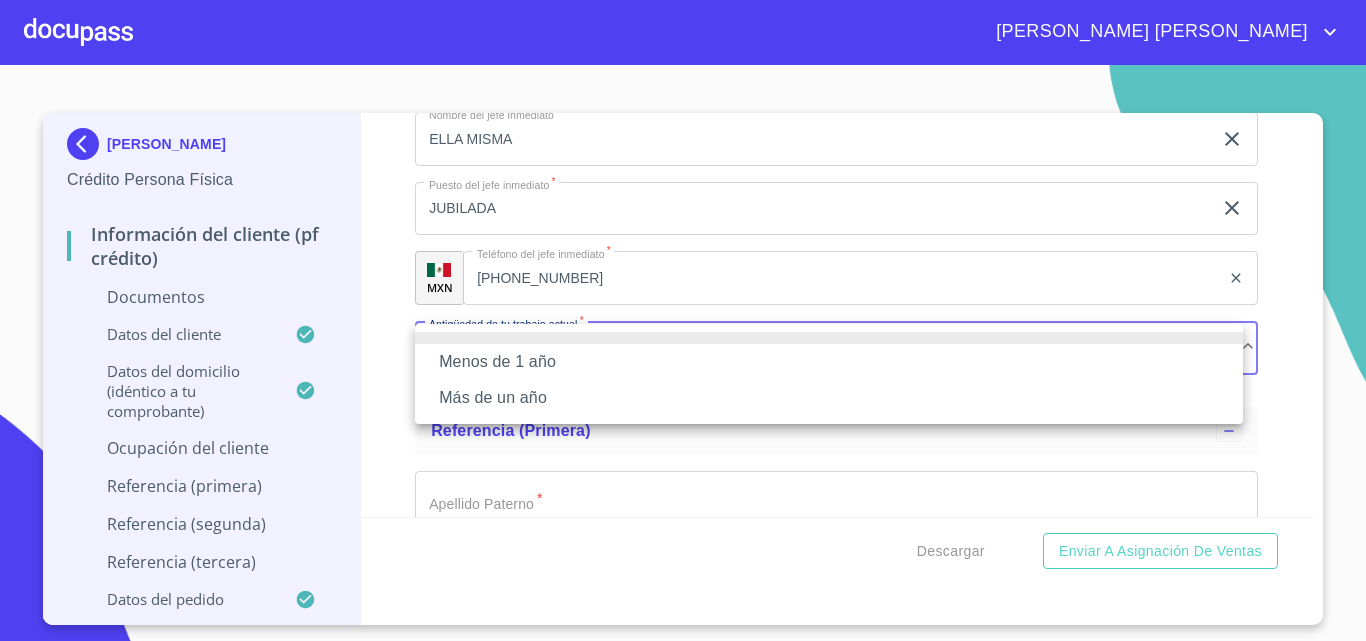 click on "Más de un año" at bounding box center [829, 398] 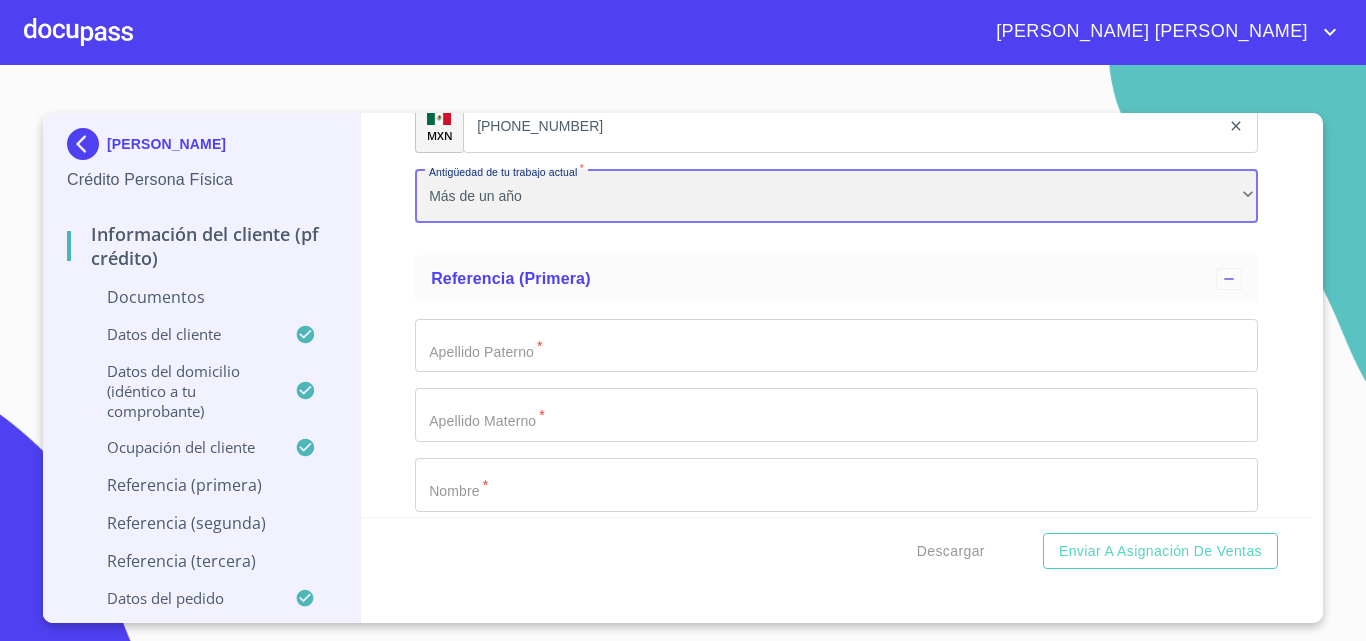 scroll, scrollTop: 9248, scrollLeft: 0, axis: vertical 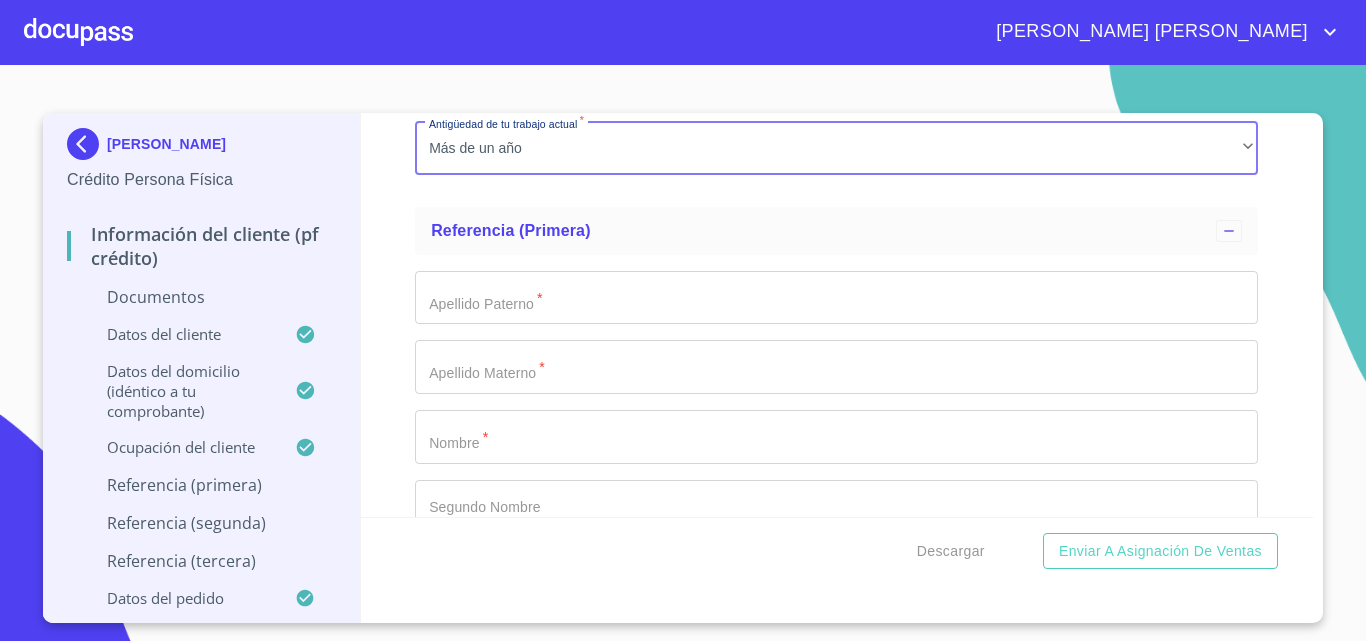 click on "Documento de identificación.   *" at bounding box center (813, -3296) 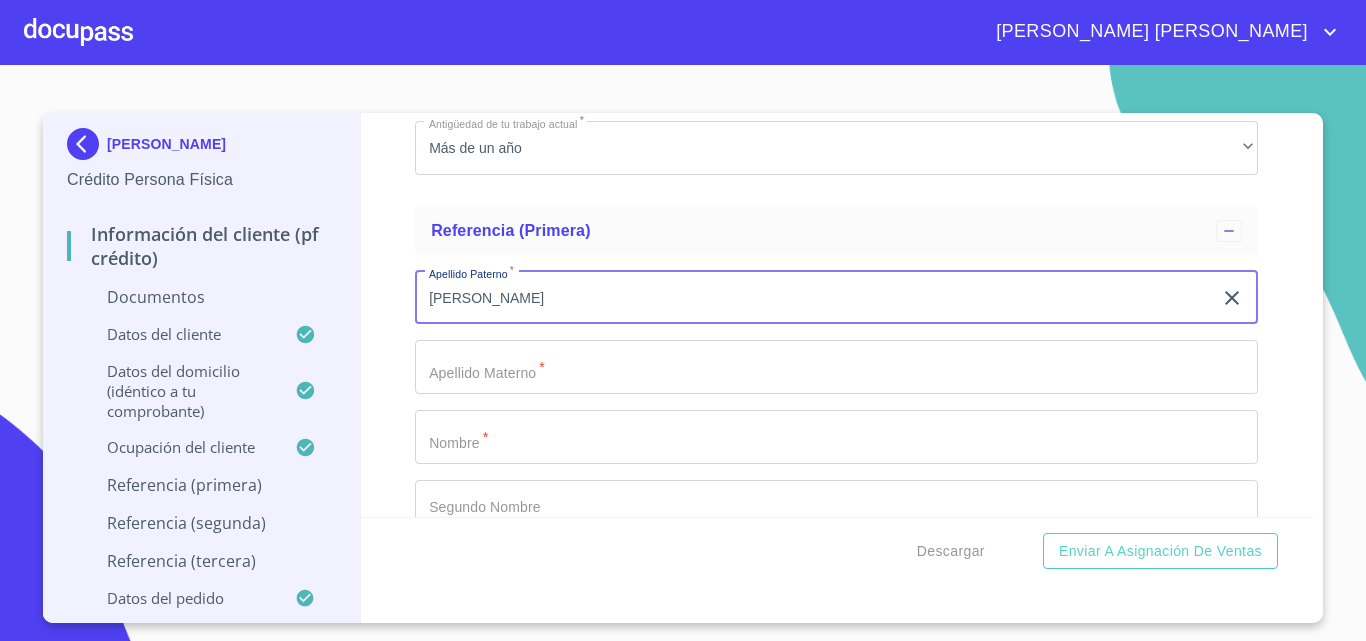 type on "[PERSON_NAME]" 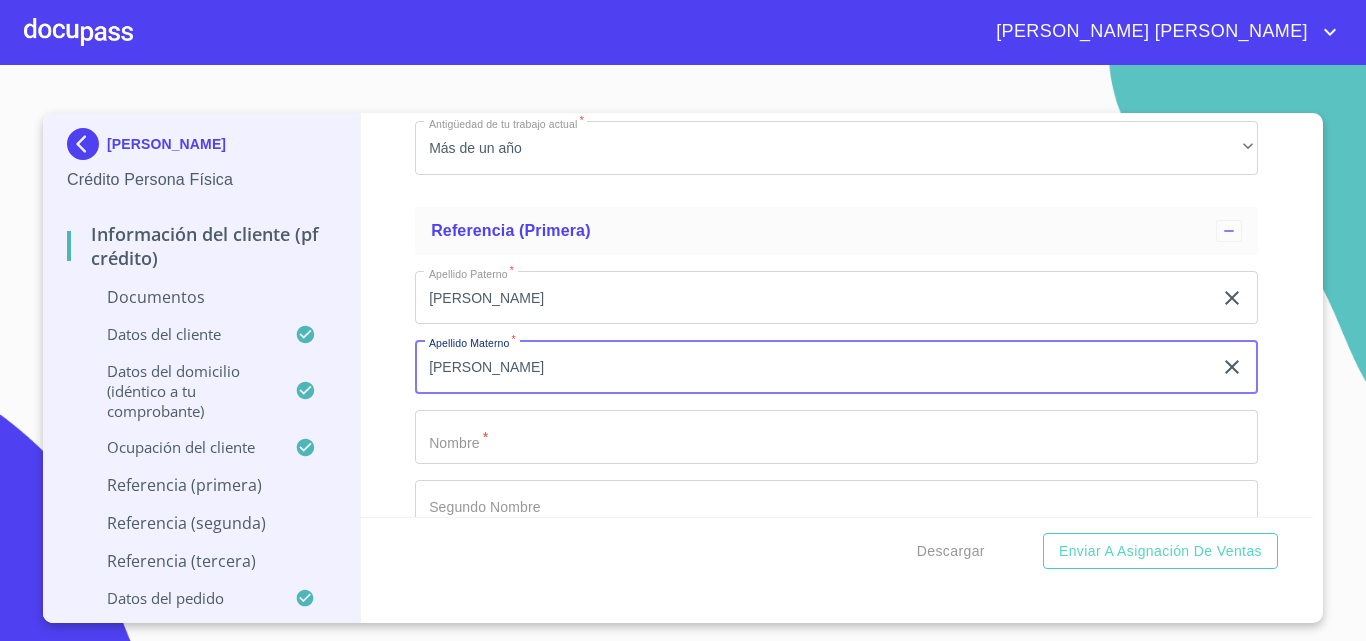 type on "[PERSON_NAME]" 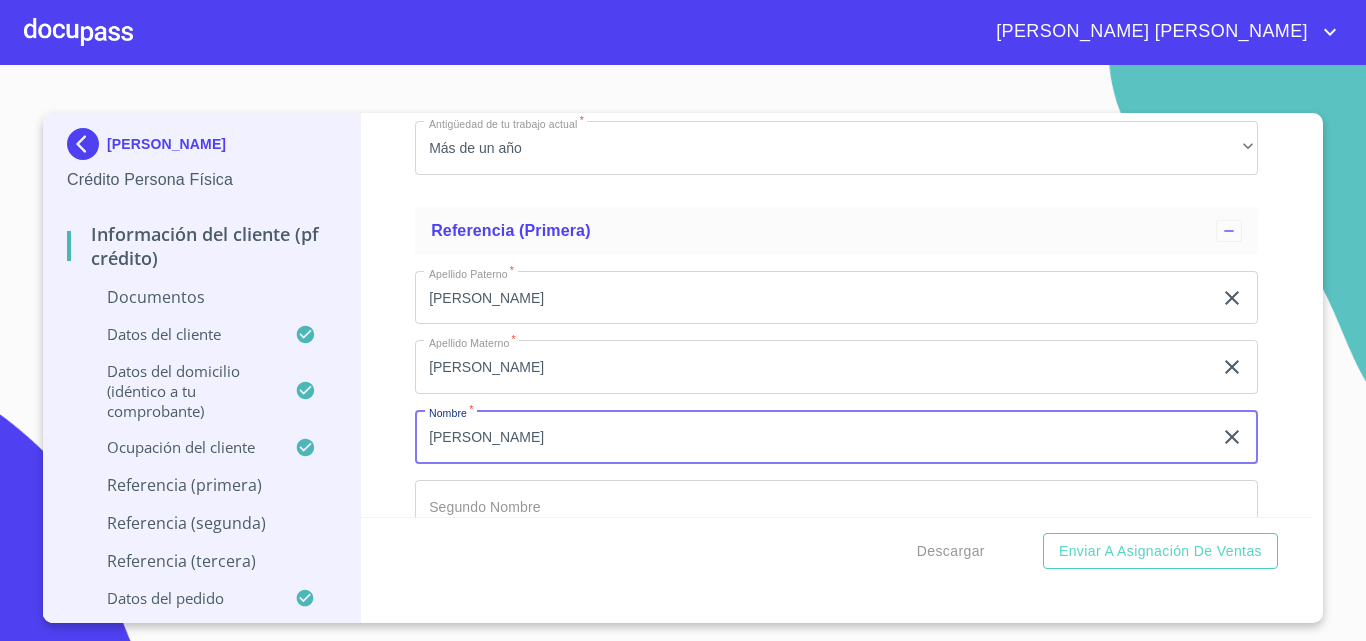 type on "[PERSON_NAME]" 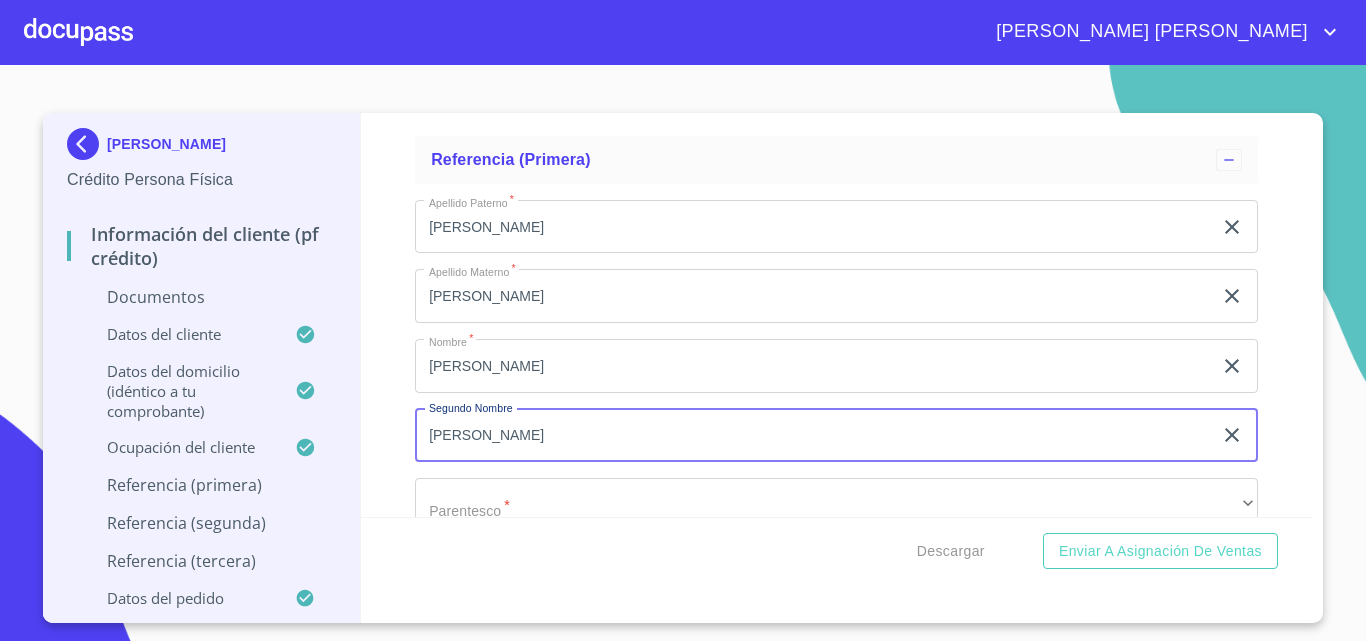 scroll, scrollTop: 9365, scrollLeft: 0, axis: vertical 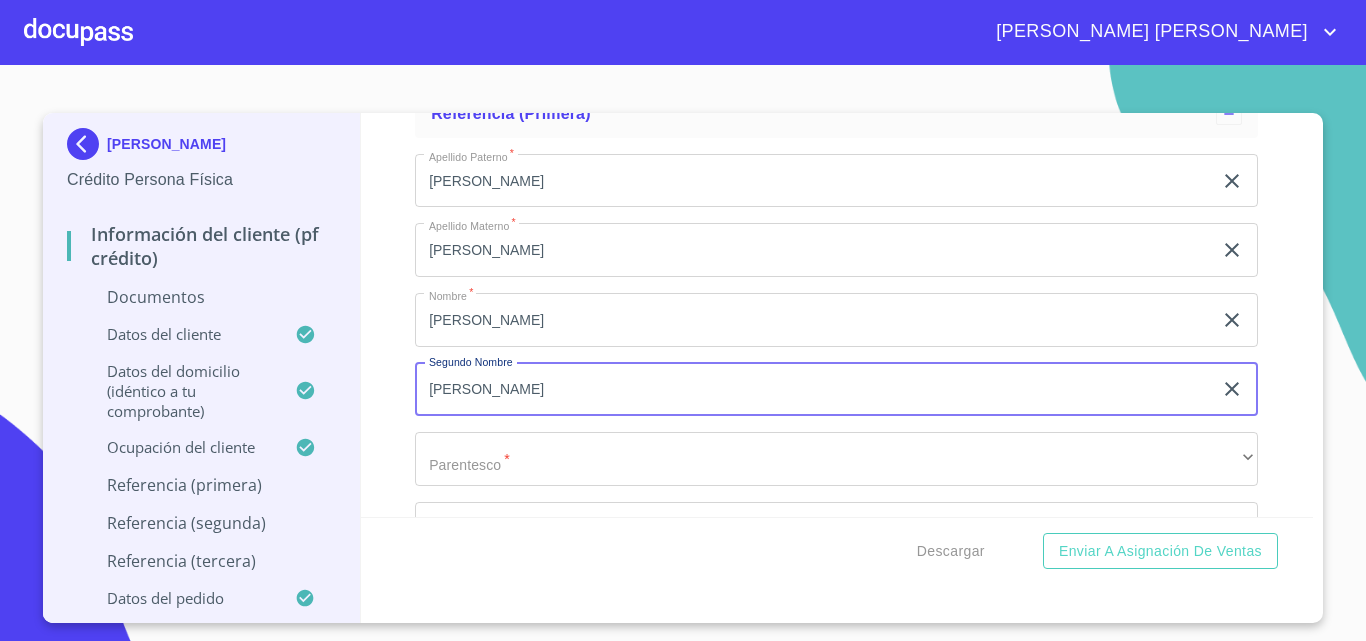 type on "[PERSON_NAME]" 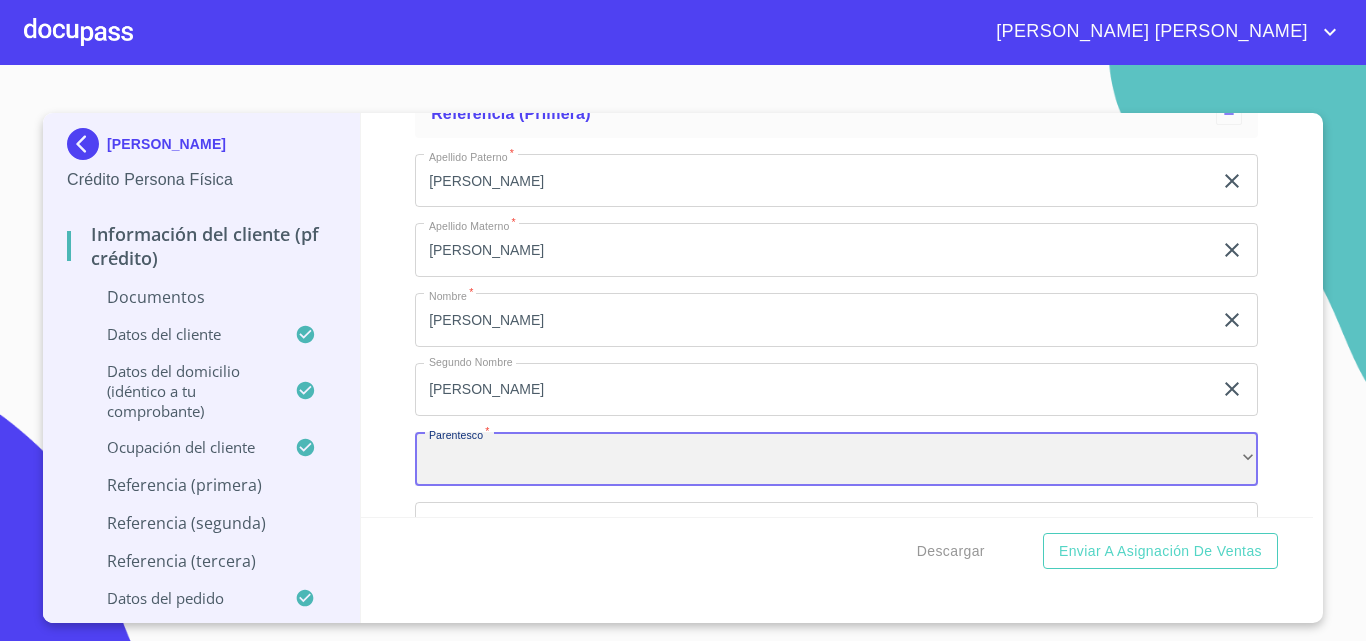 click on "​" at bounding box center [836, 459] 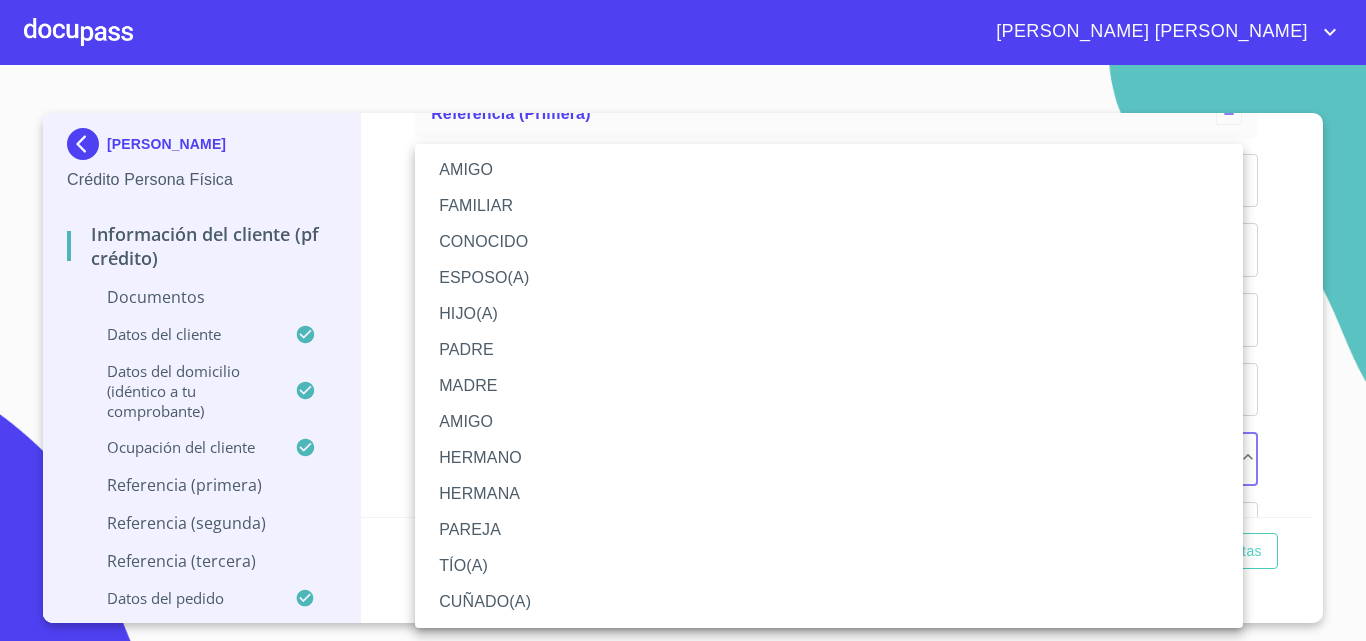 click on "HERMANO" at bounding box center [829, 458] 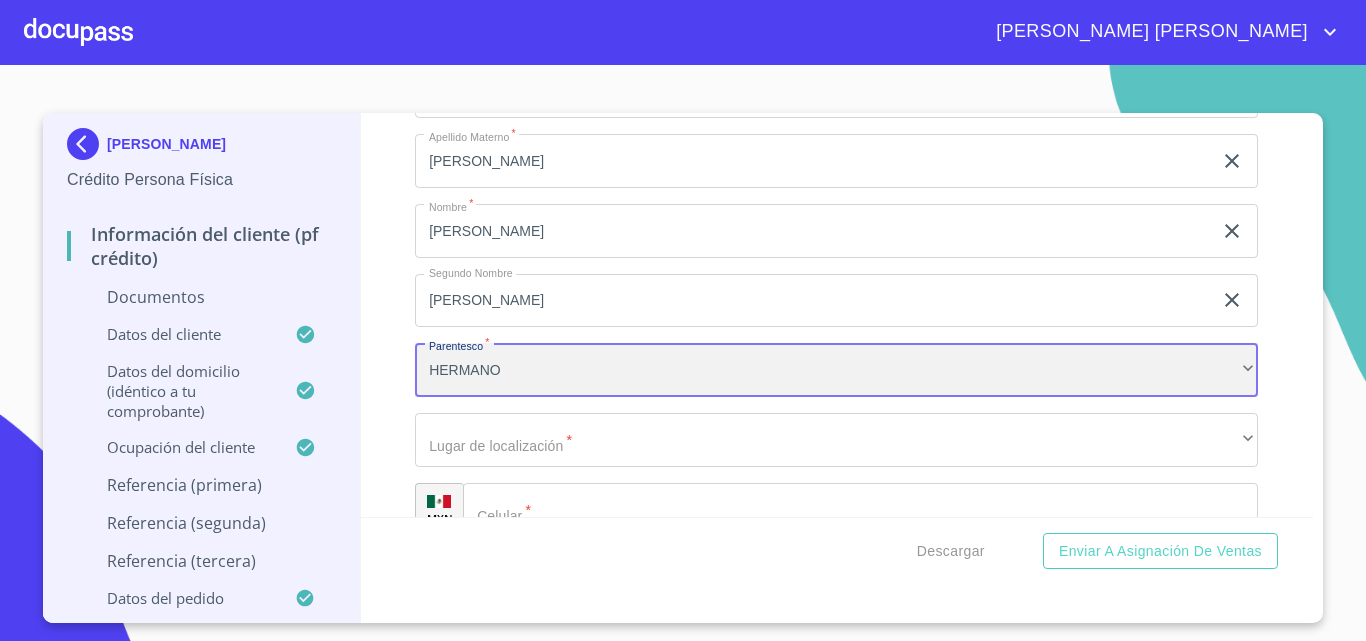 scroll, scrollTop: 9565, scrollLeft: 0, axis: vertical 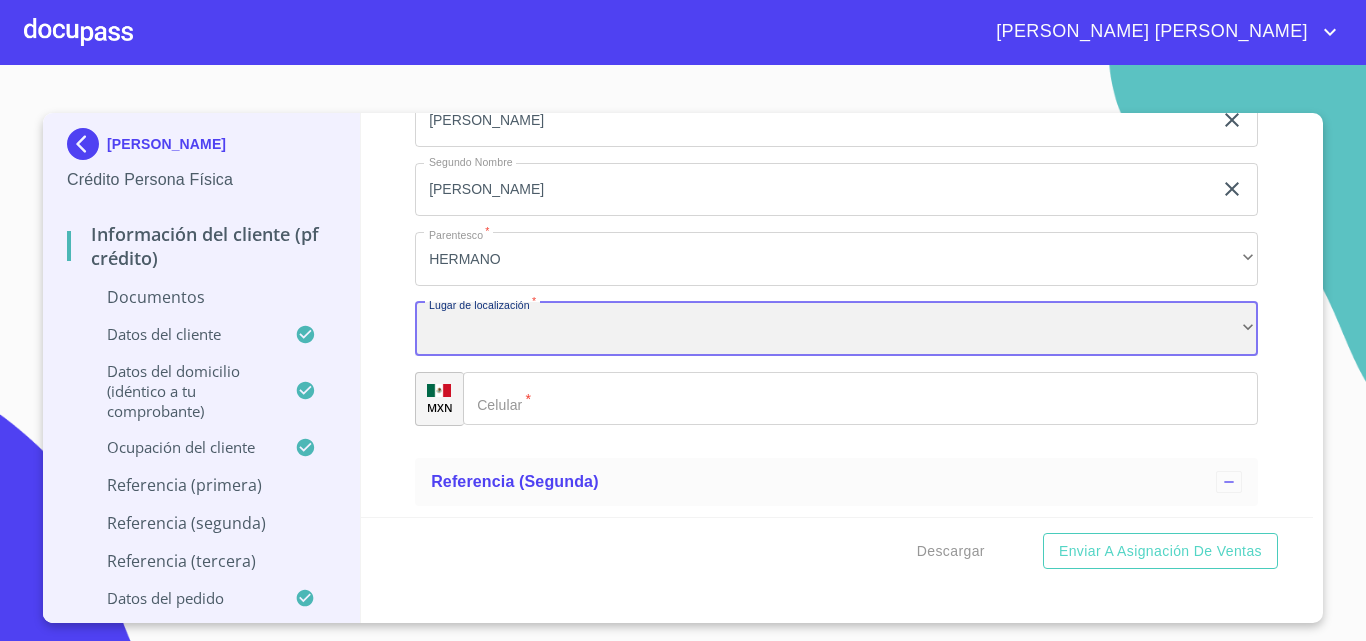 click on "​" at bounding box center [836, 329] 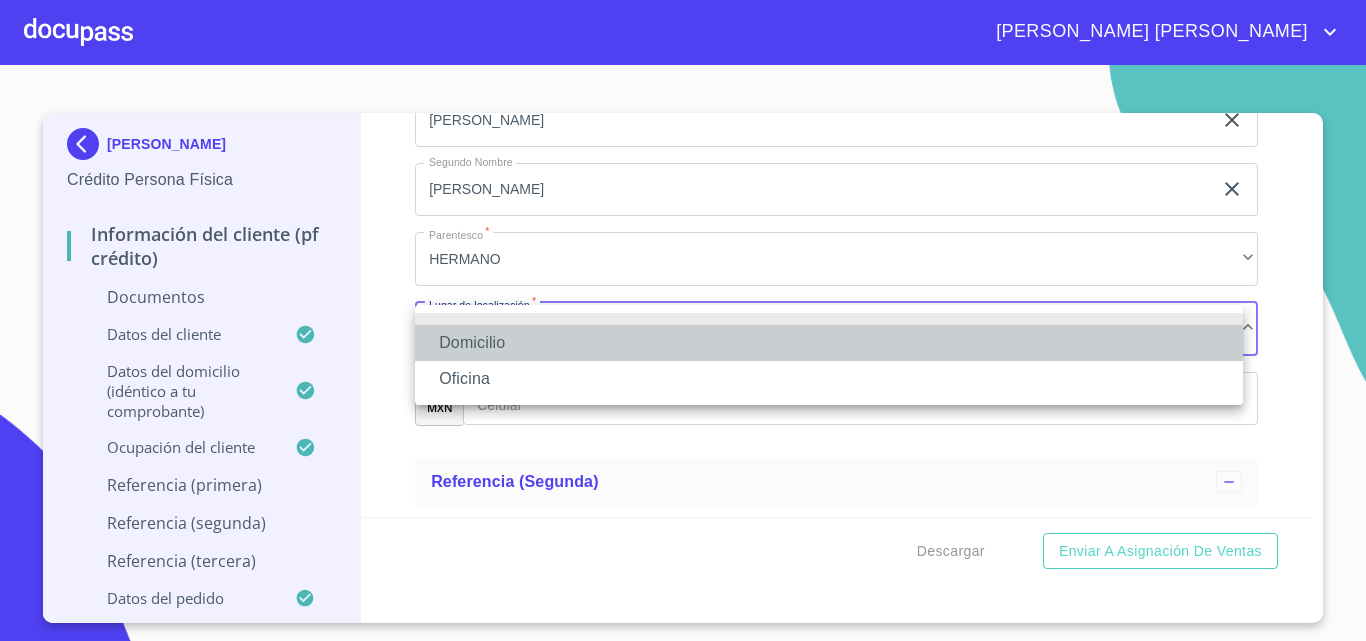 click on "Domicilio" at bounding box center (829, 343) 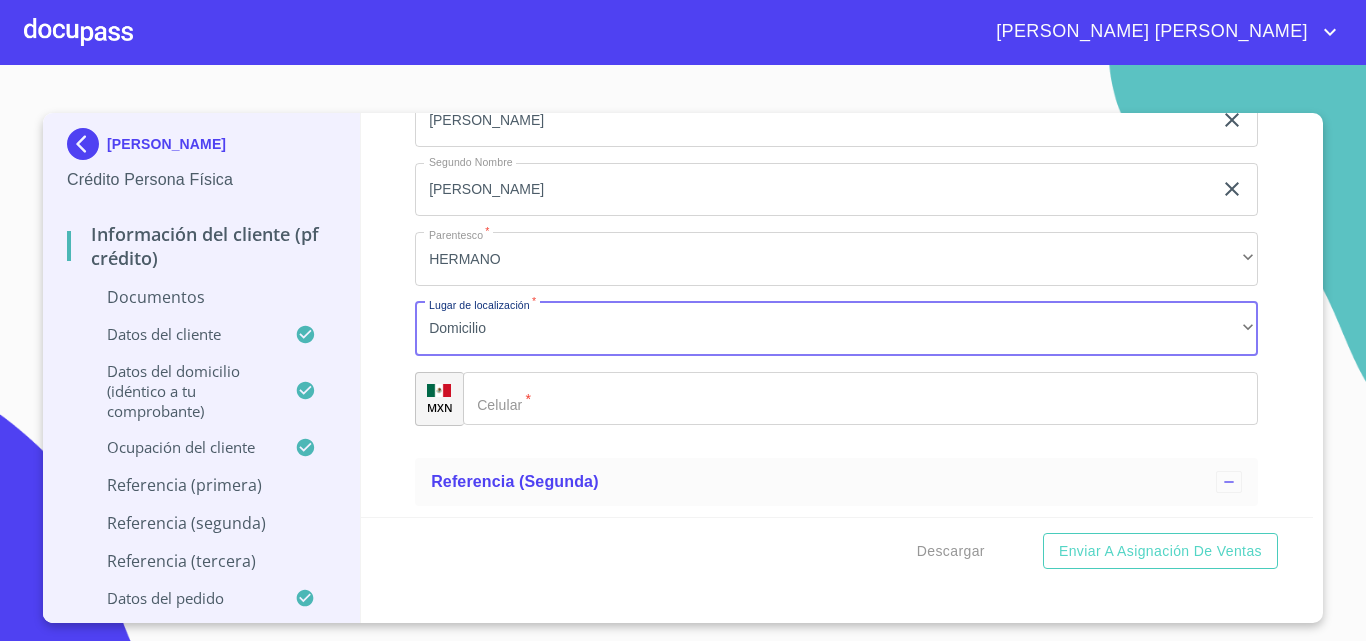 click on "Documento de identificación.   *" 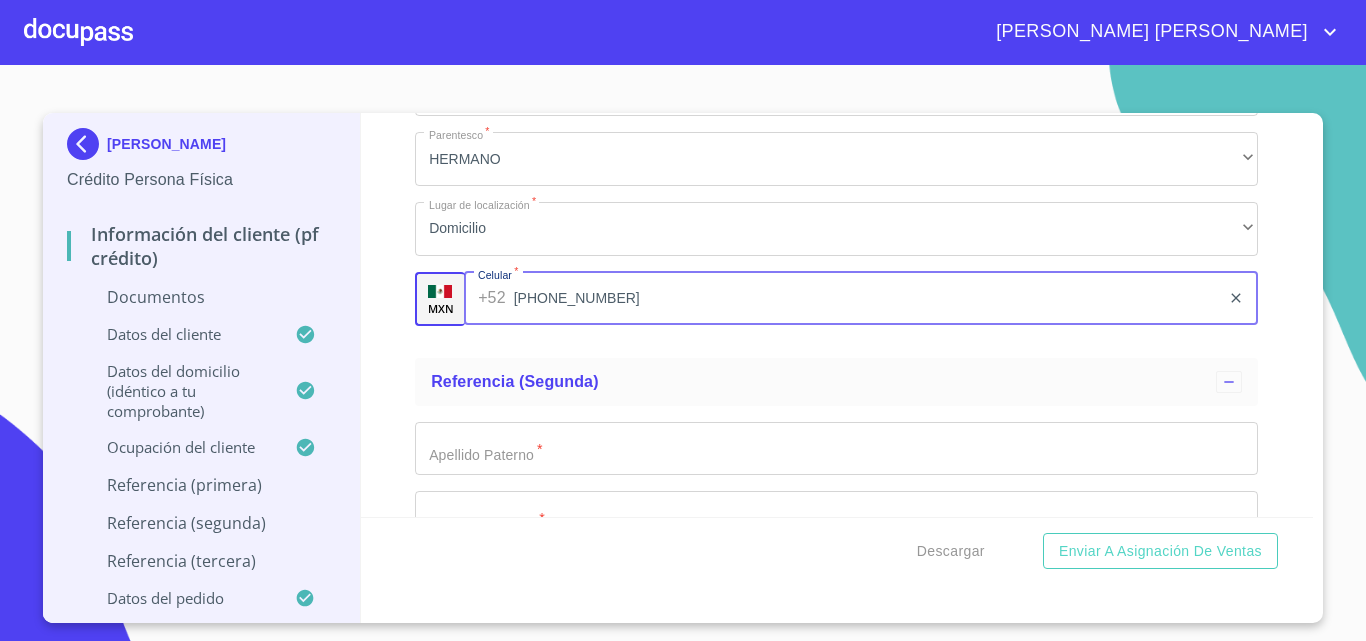 scroll, scrollTop: 9865, scrollLeft: 0, axis: vertical 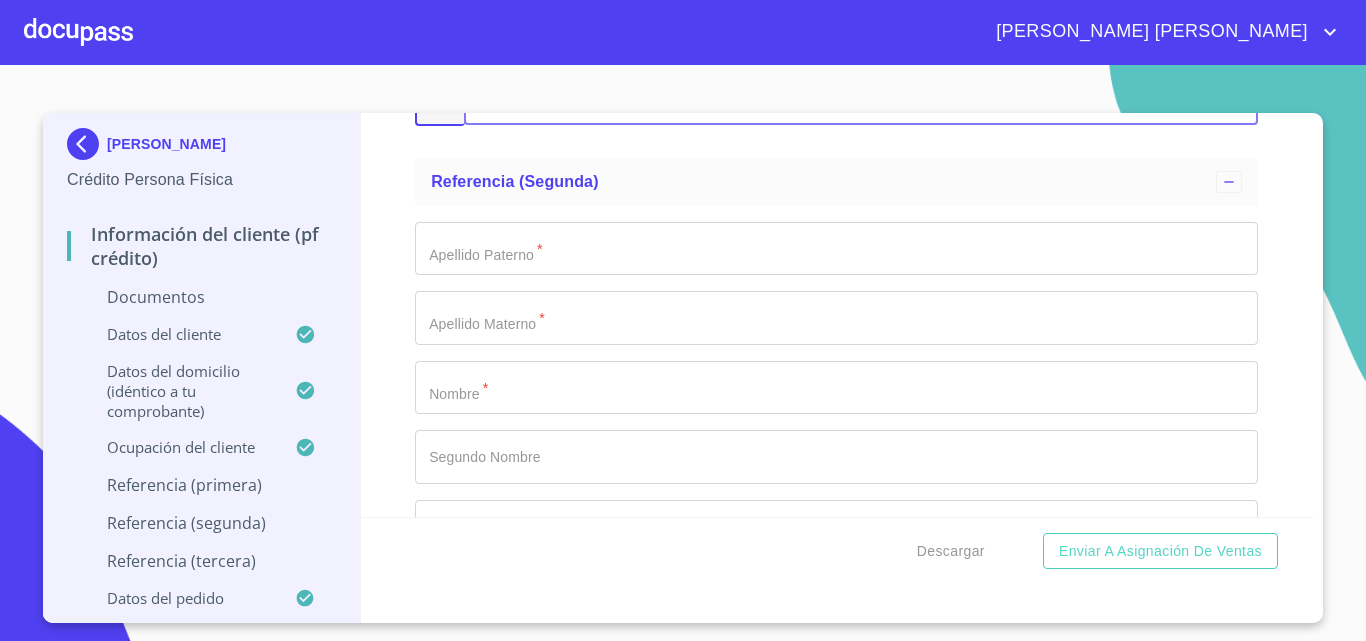 type on "[PHONE_NUMBER]" 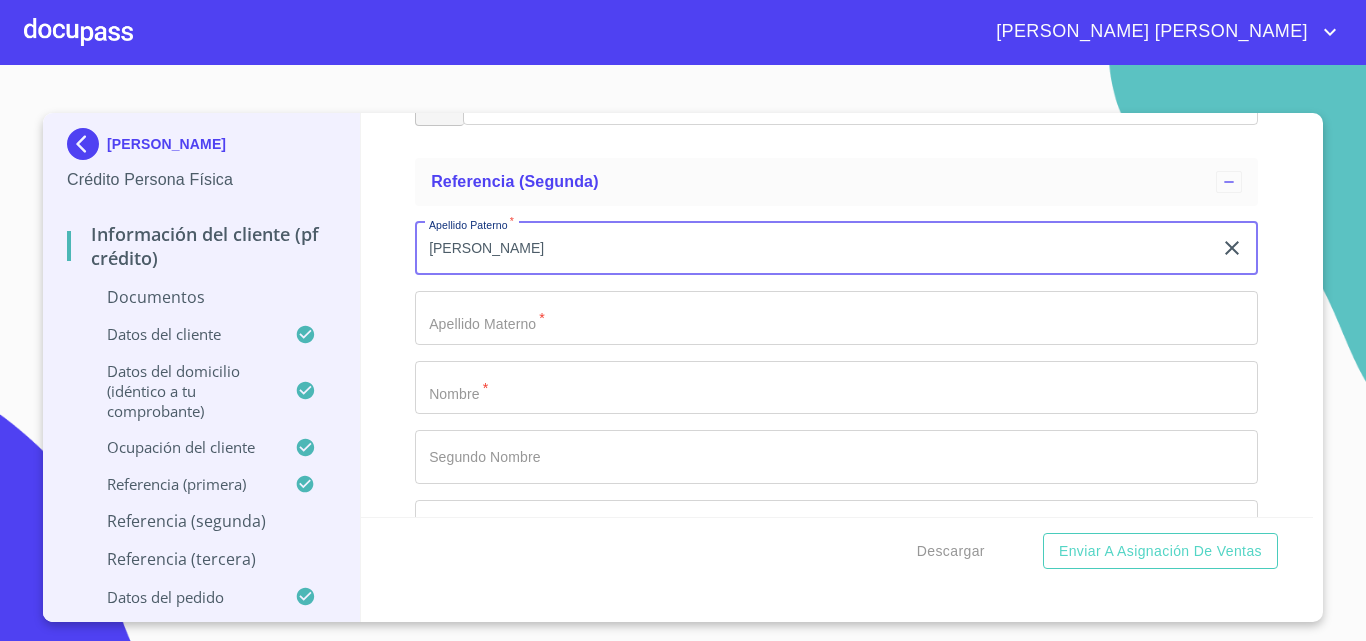 type on "[PERSON_NAME]" 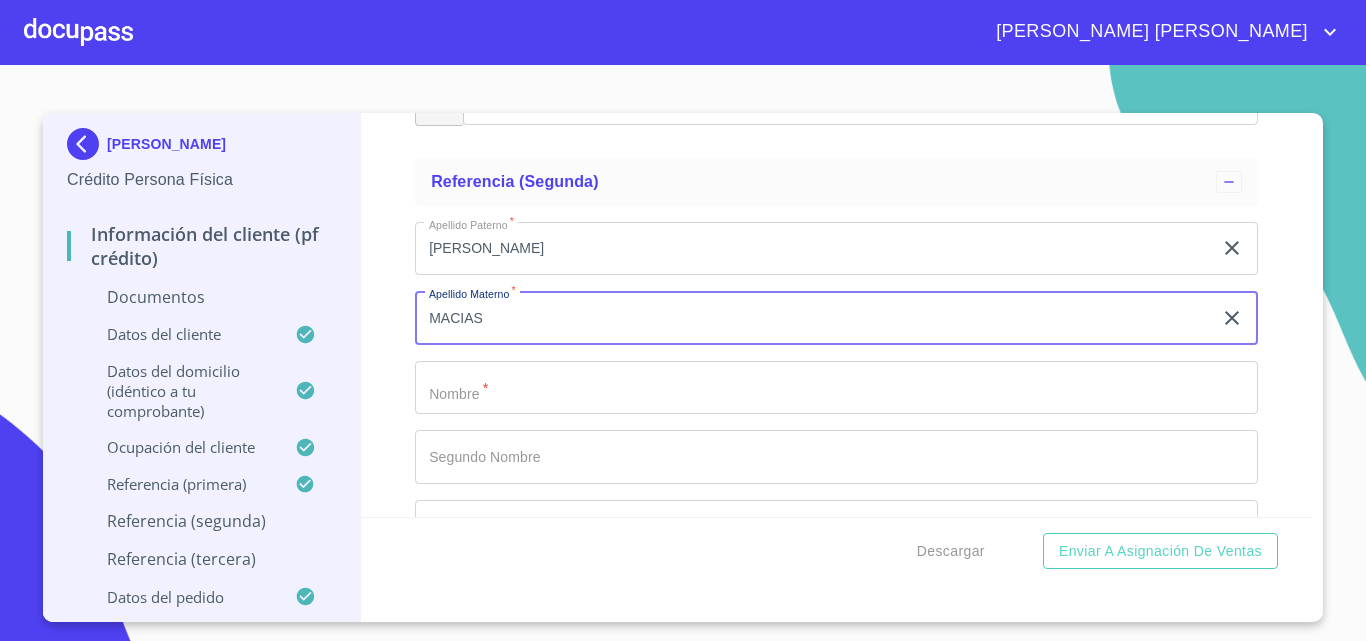 type on "MACIAS" 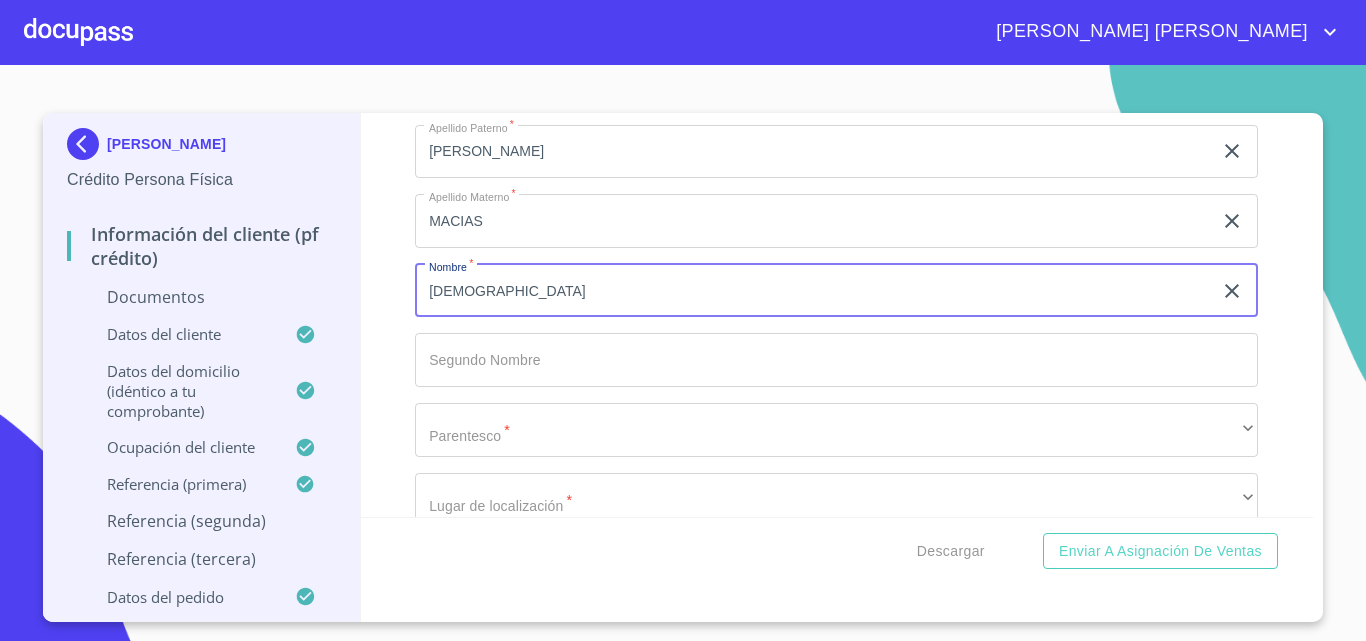 scroll, scrollTop: 9965, scrollLeft: 0, axis: vertical 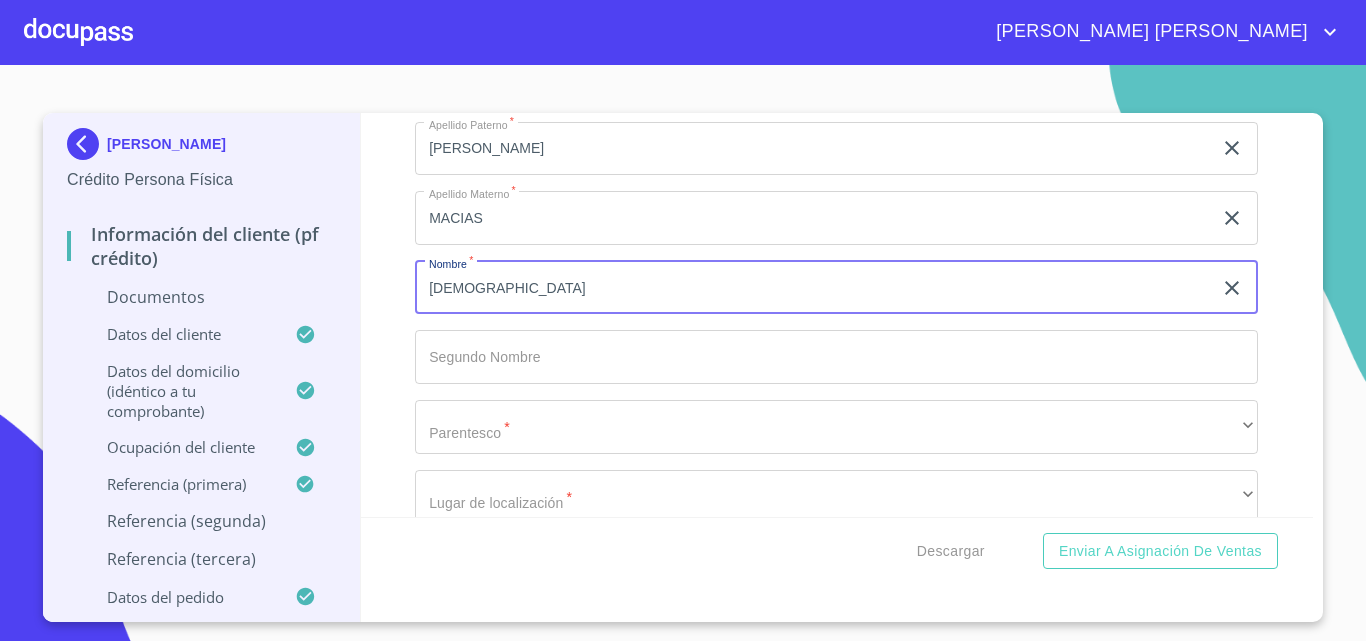 type on "[DEMOGRAPHIC_DATA]" 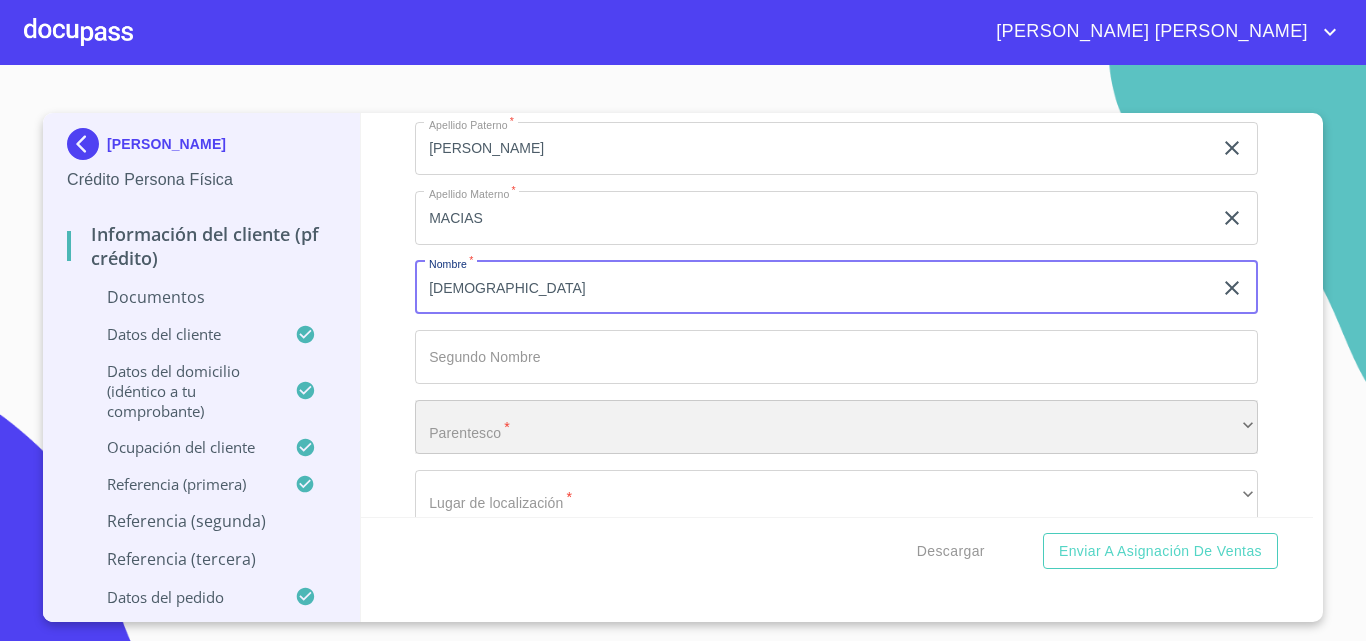 click on "​" at bounding box center (836, 427) 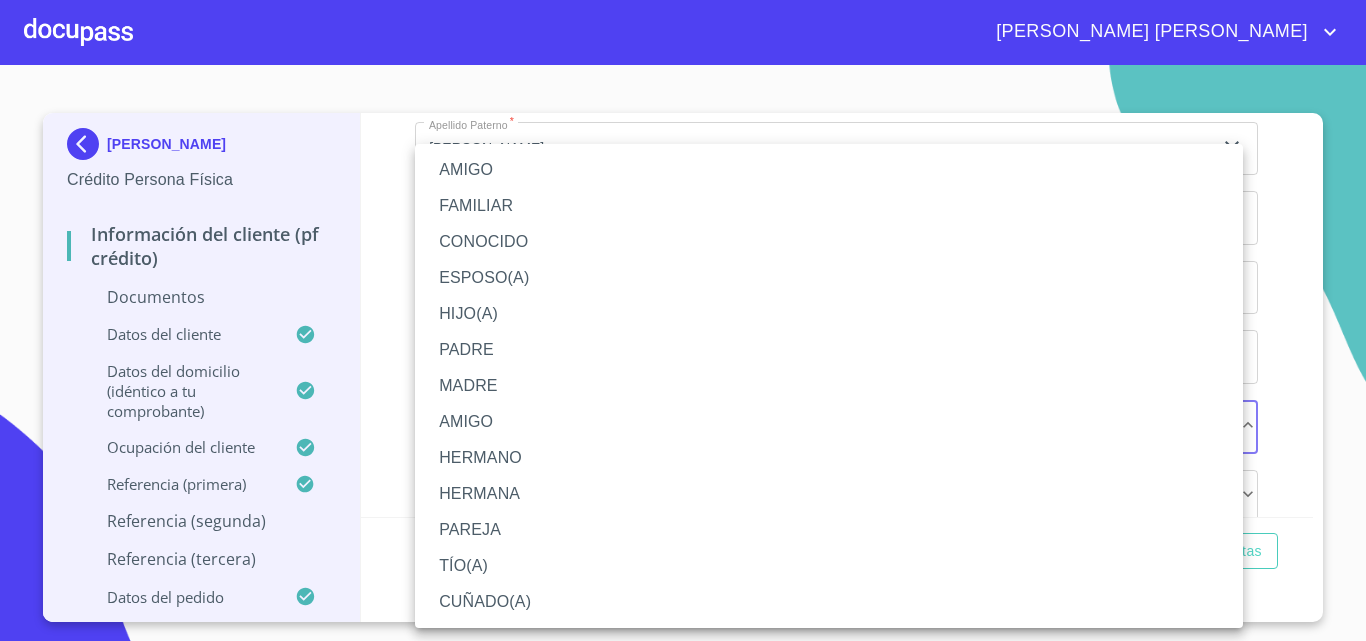 click on "AMIGO" at bounding box center [829, 170] 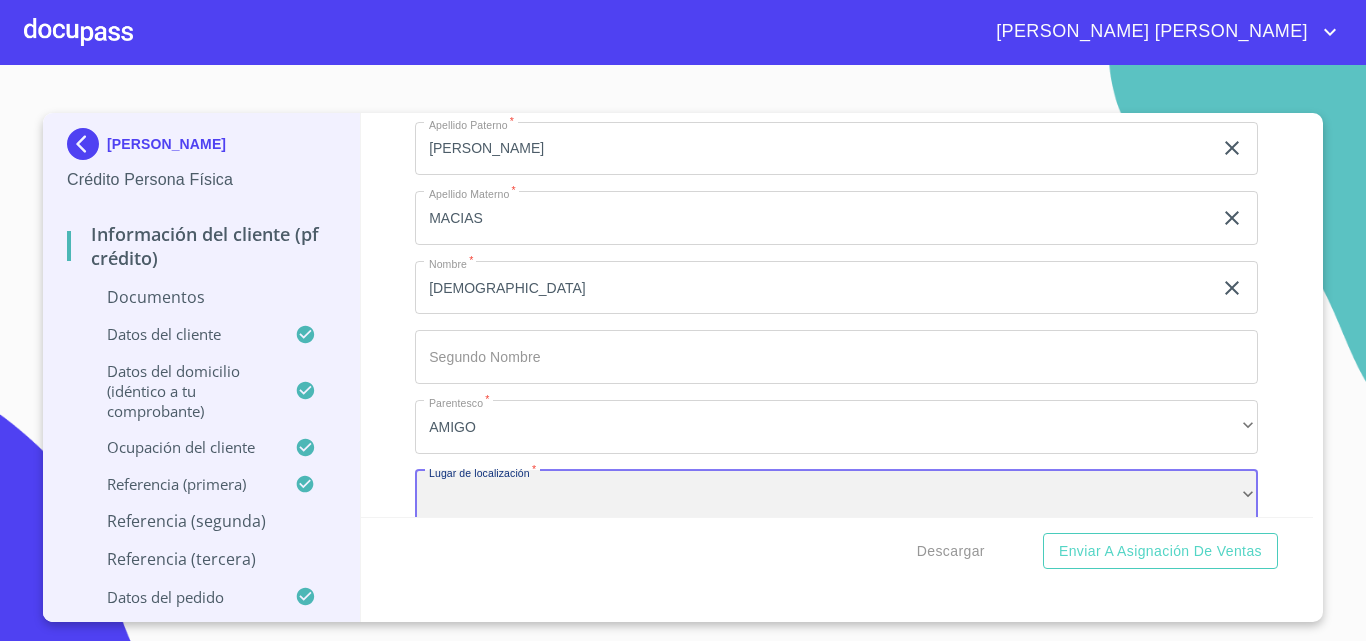 click on "​" at bounding box center [836, 497] 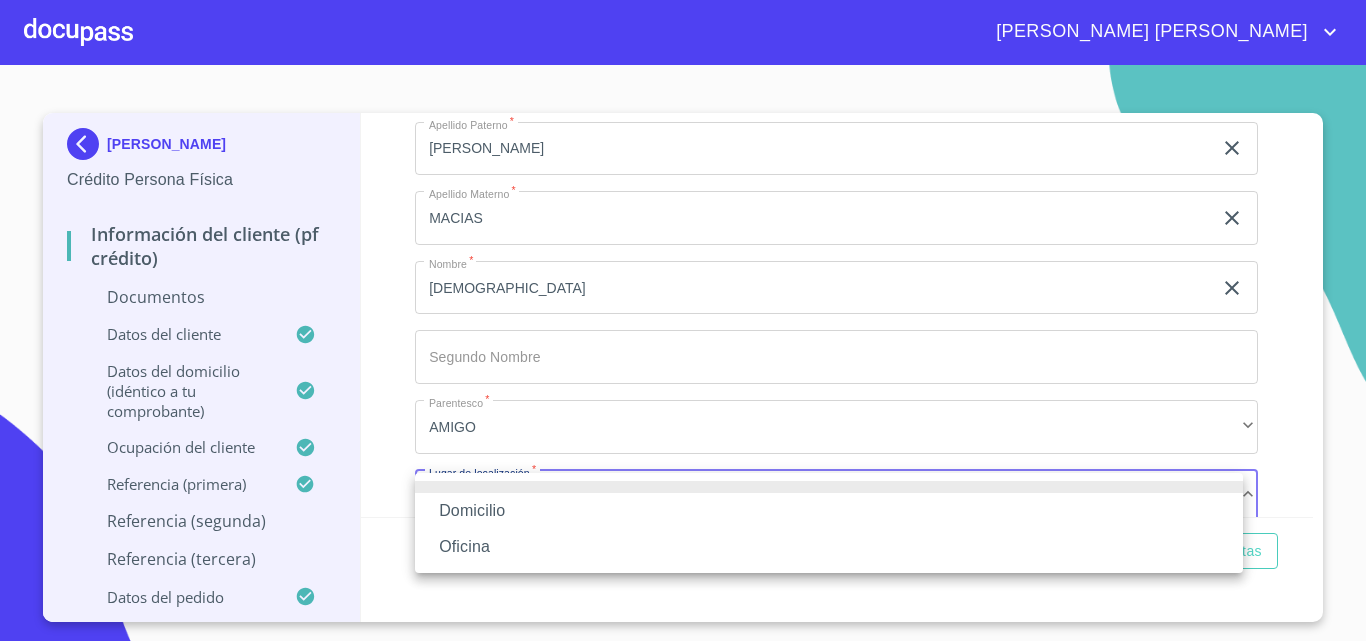 click on "Domicilio" at bounding box center (829, 511) 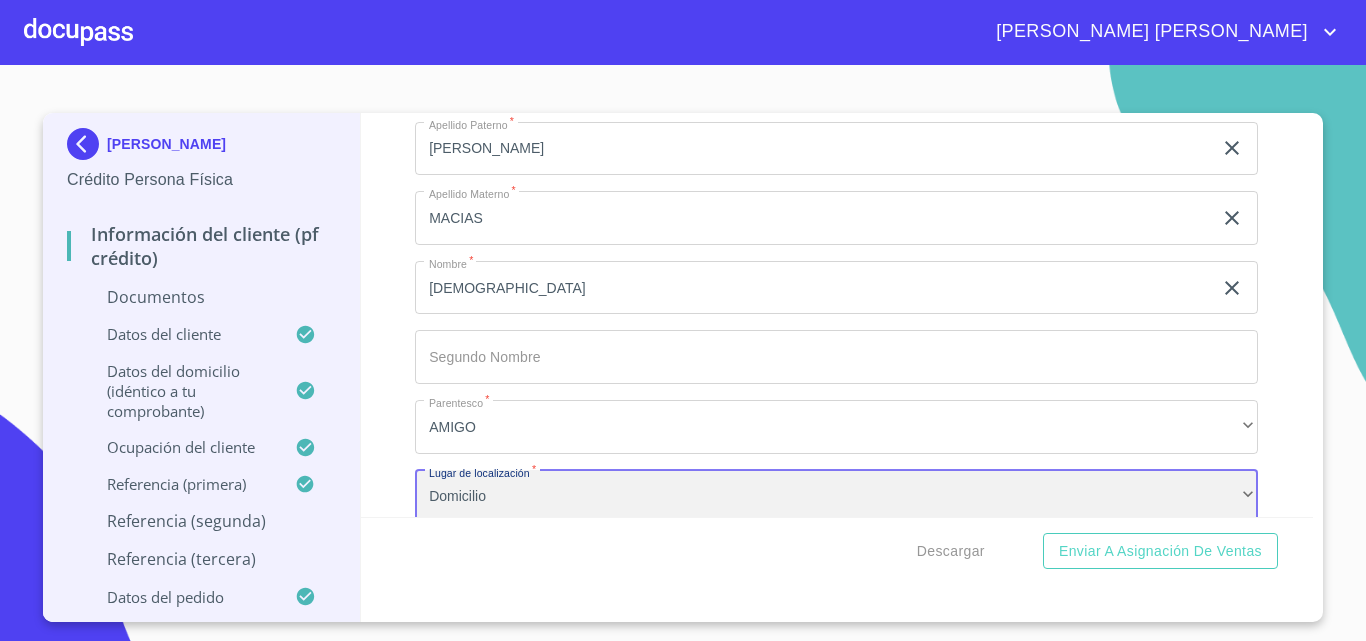 scroll, scrollTop: 9972, scrollLeft: 0, axis: vertical 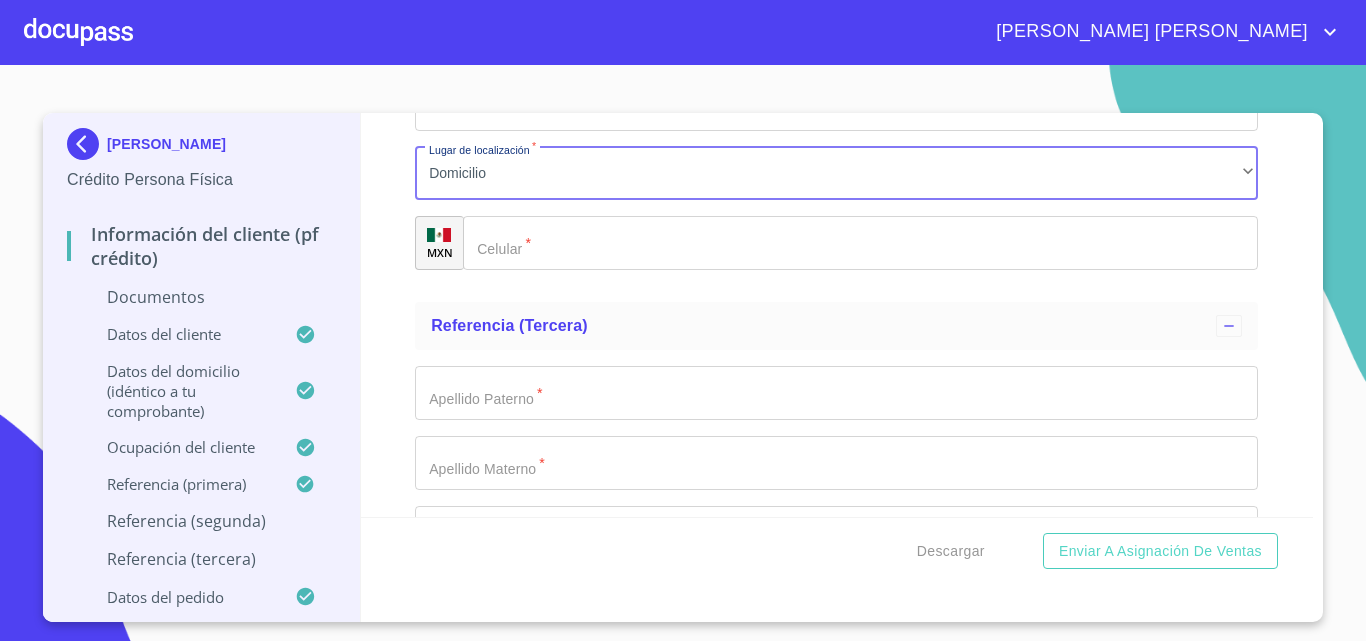 click on "Documento de identificación.   *" 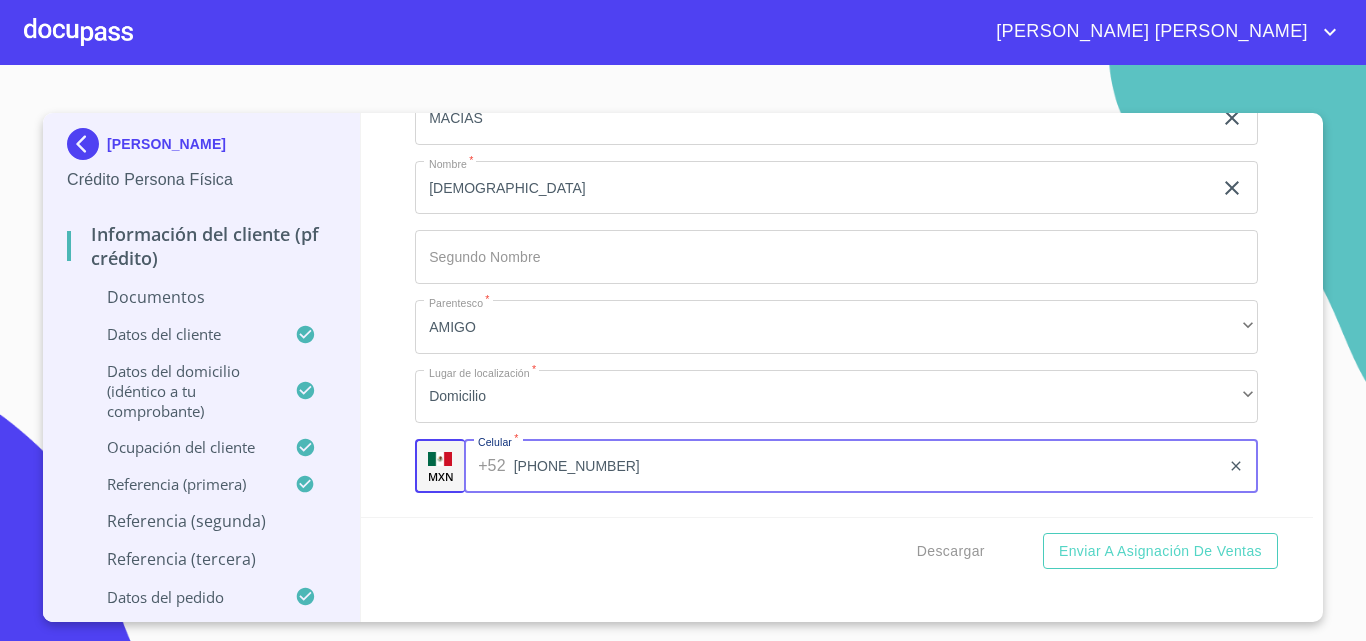 scroll, scrollTop: 9988, scrollLeft: 0, axis: vertical 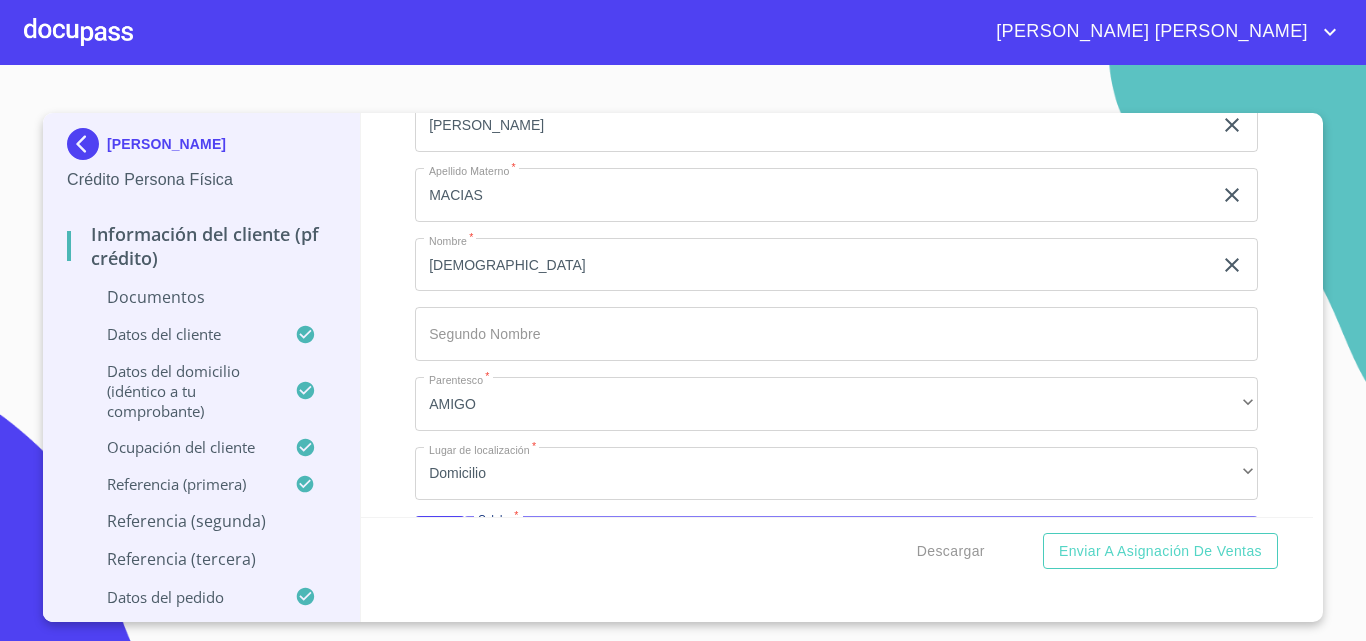 type on "[PHONE_NUMBER]" 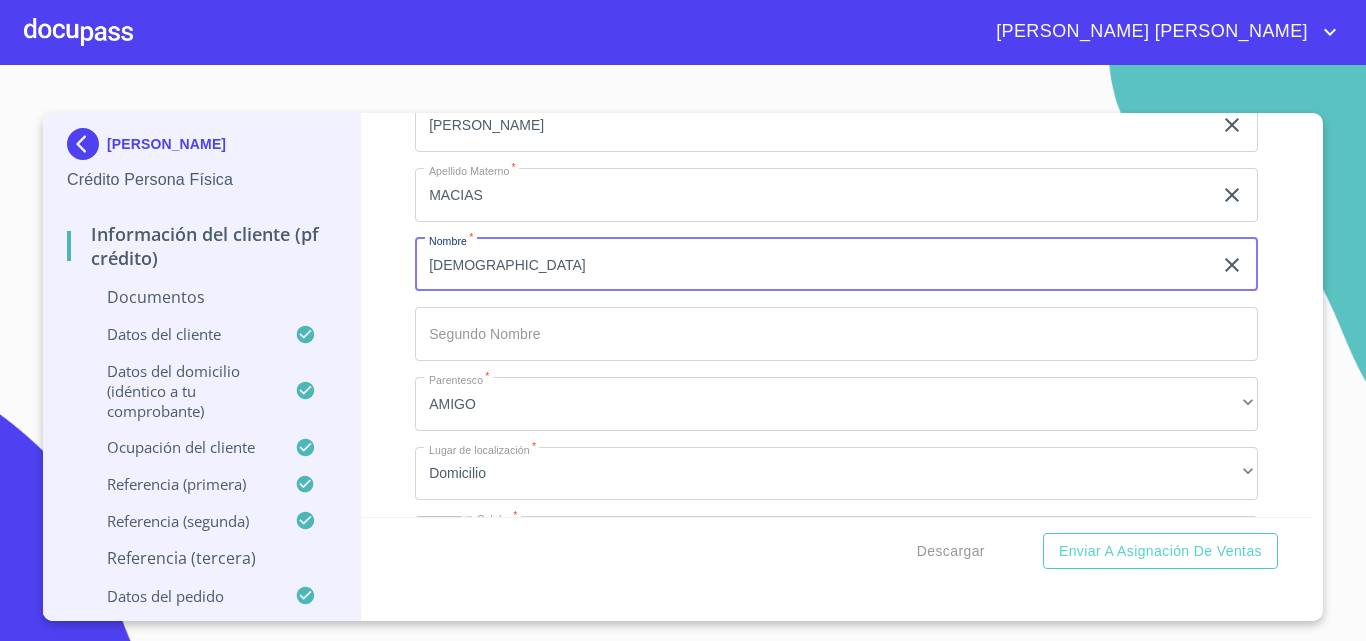 click on "[DEMOGRAPHIC_DATA]" at bounding box center (813, 265) 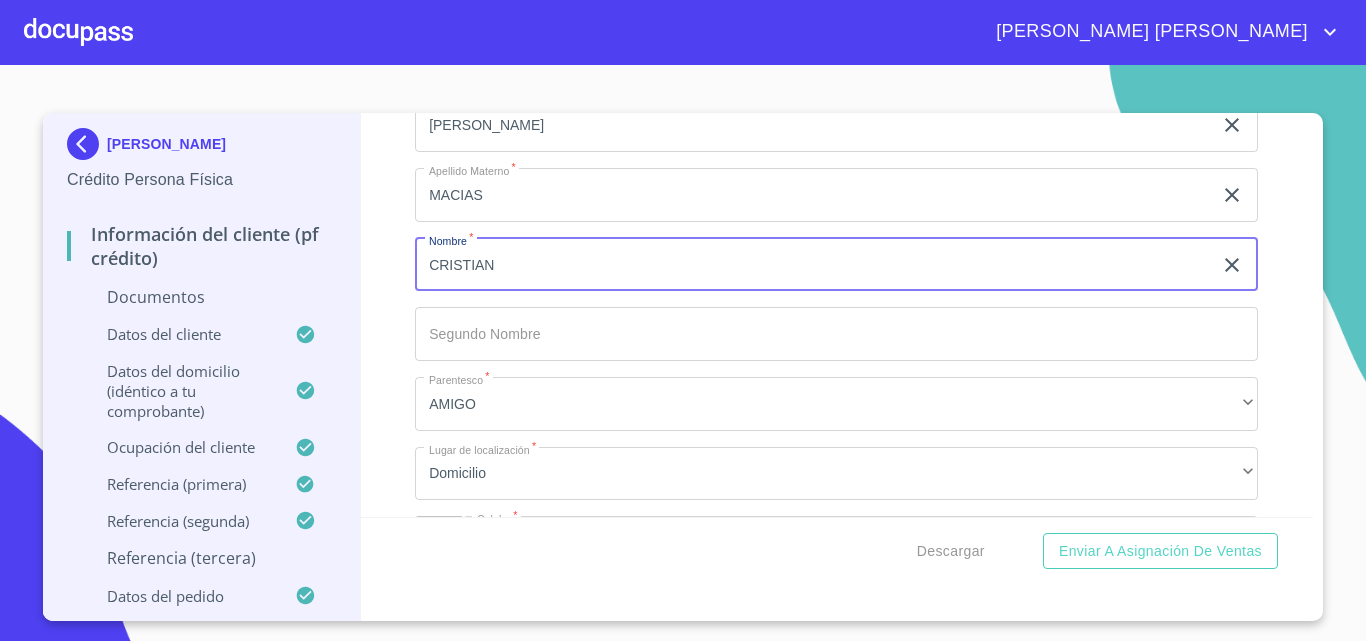 click on "CRISTIAN" at bounding box center (813, 265) 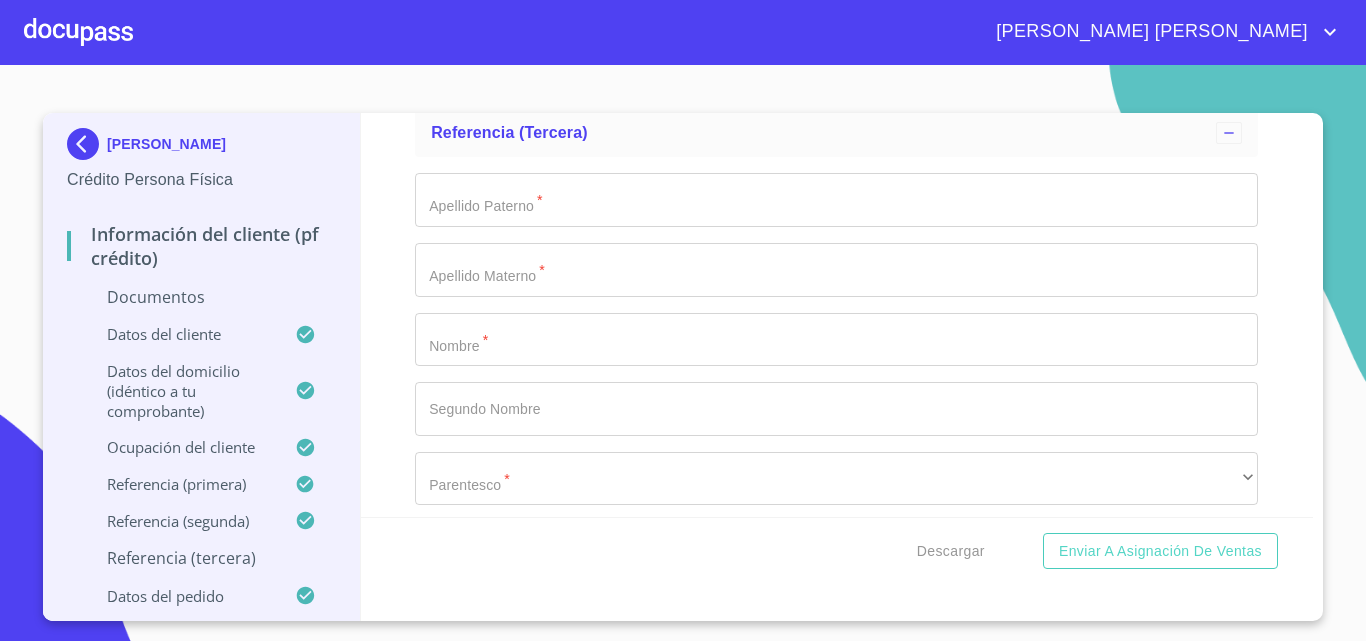 scroll, scrollTop: 10488, scrollLeft: 0, axis: vertical 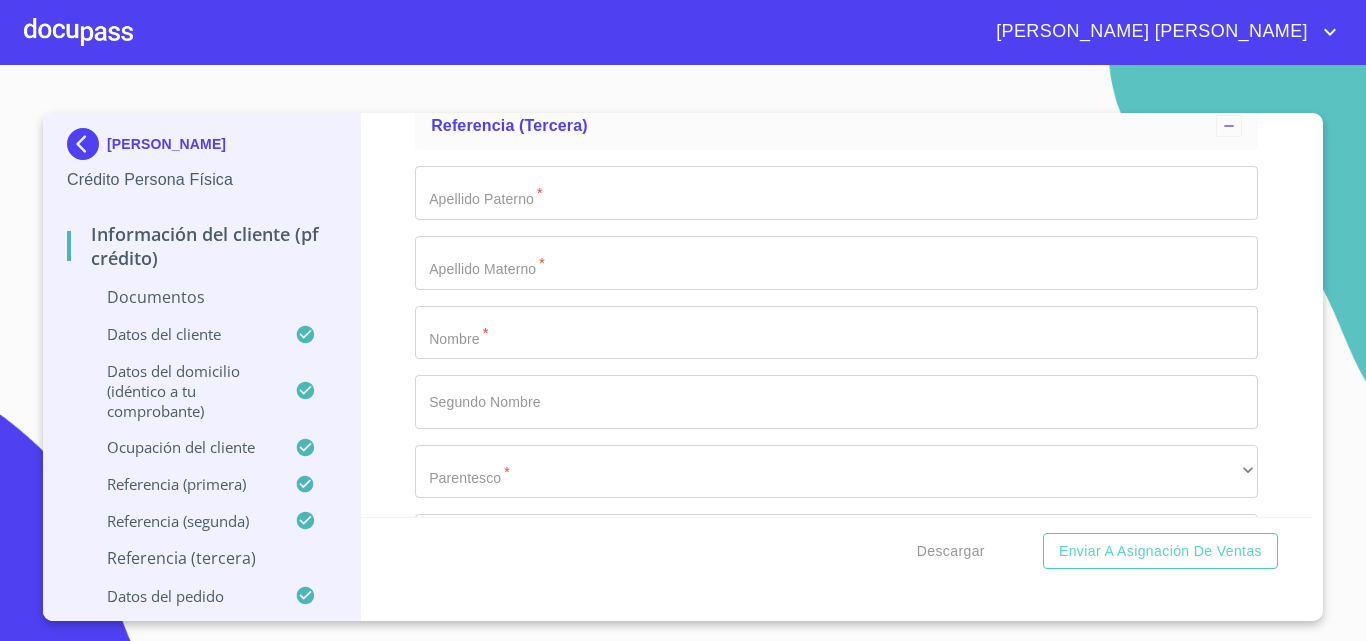 type on "CRISTHIAN" 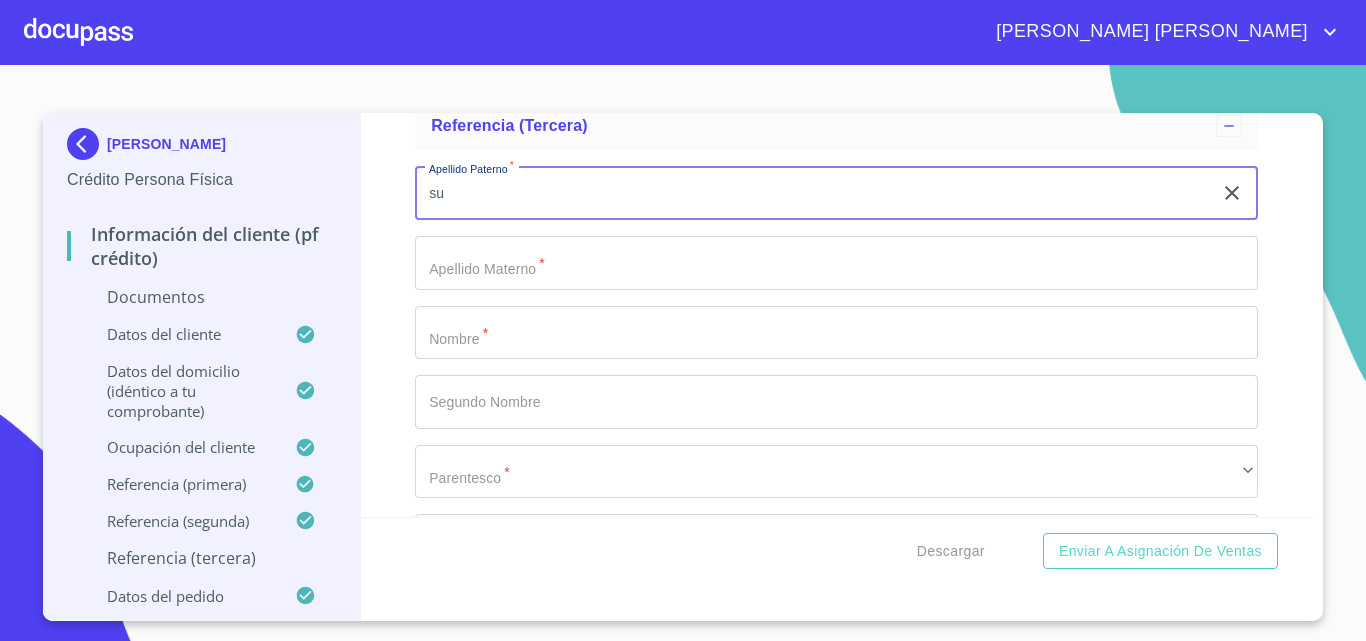 type on "s" 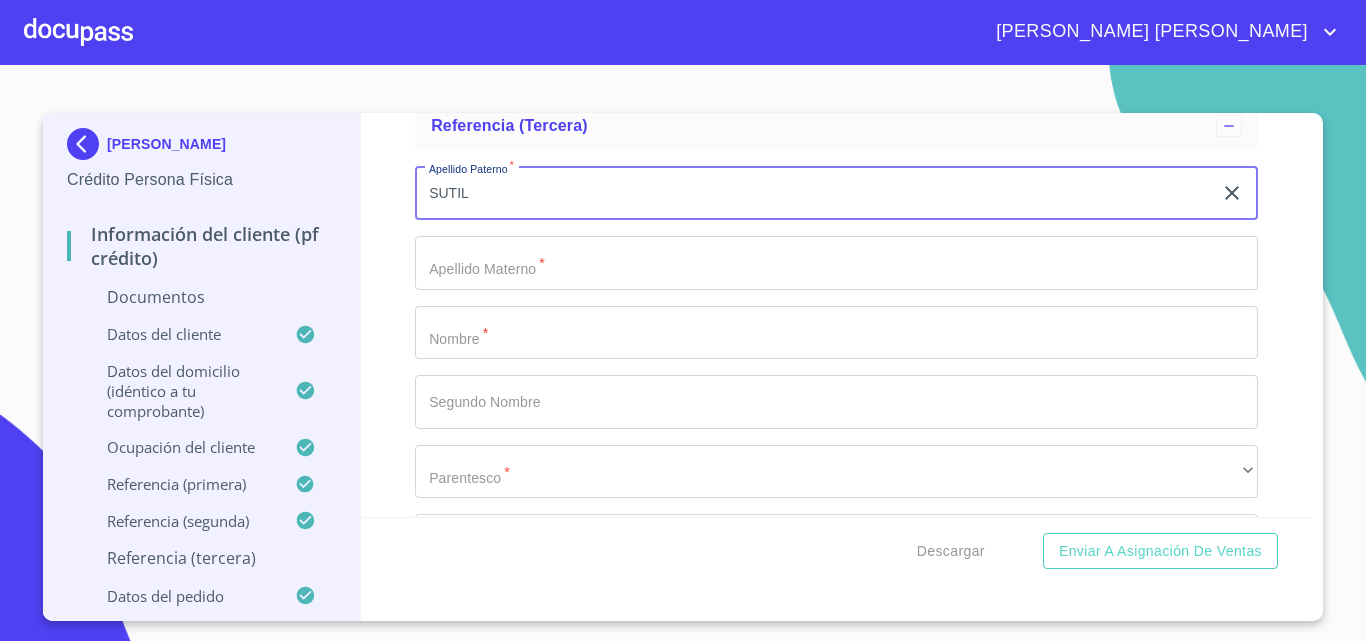 type on "SUTIL" 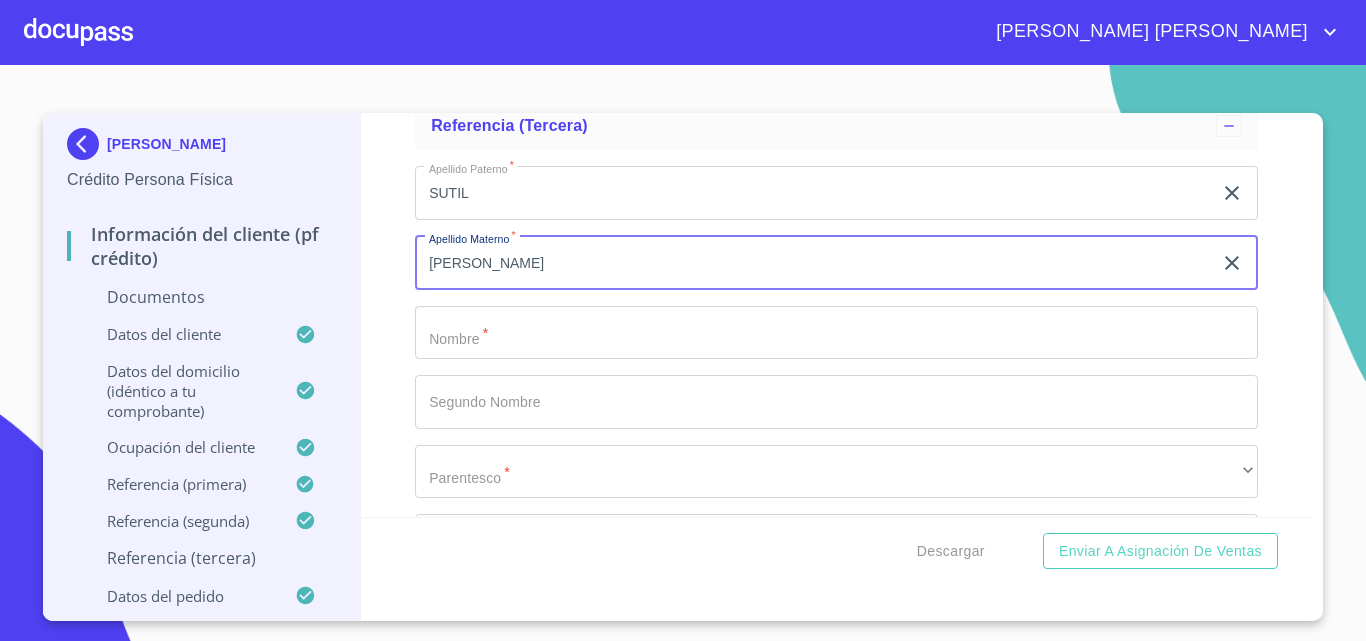 type on "[PERSON_NAME]" 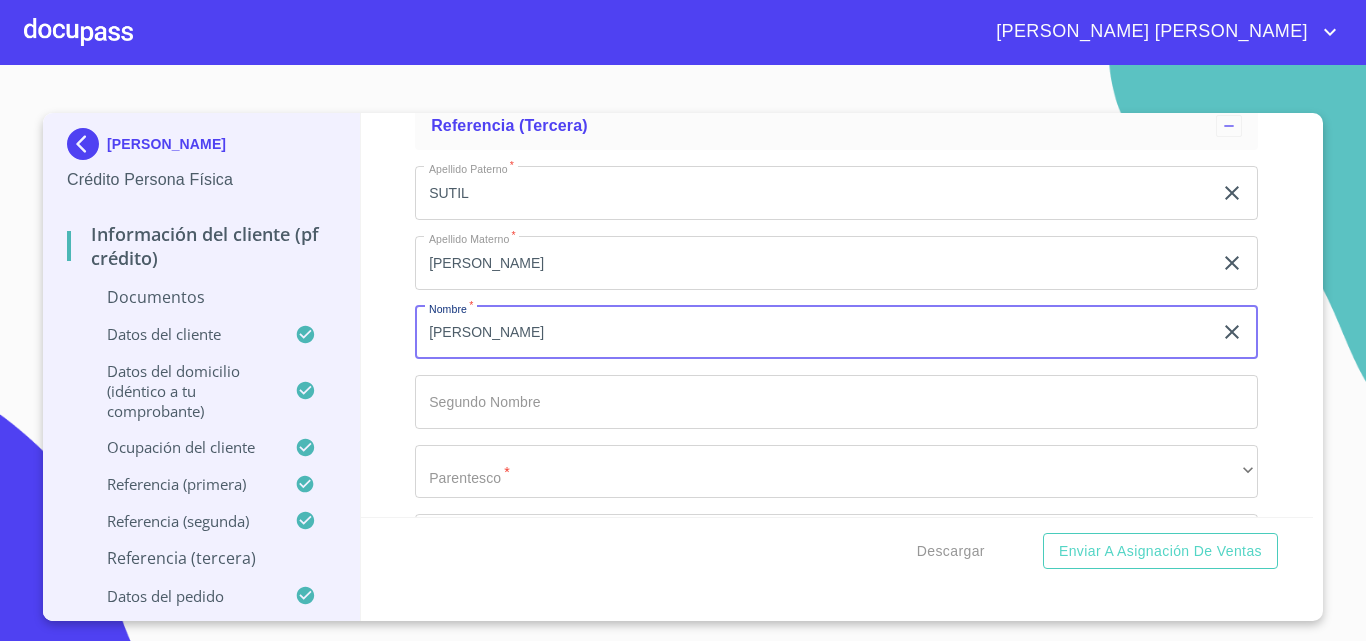 type on "[PERSON_NAME]" 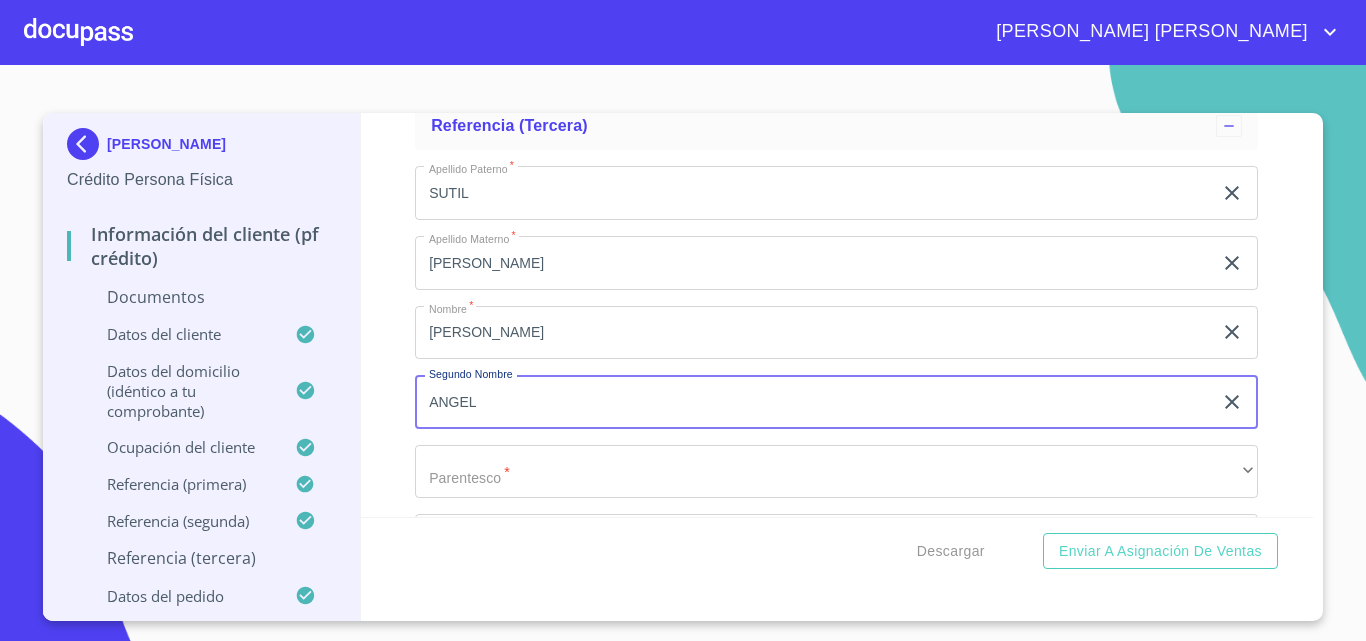 scroll, scrollTop: 10588, scrollLeft: 0, axis: vertical 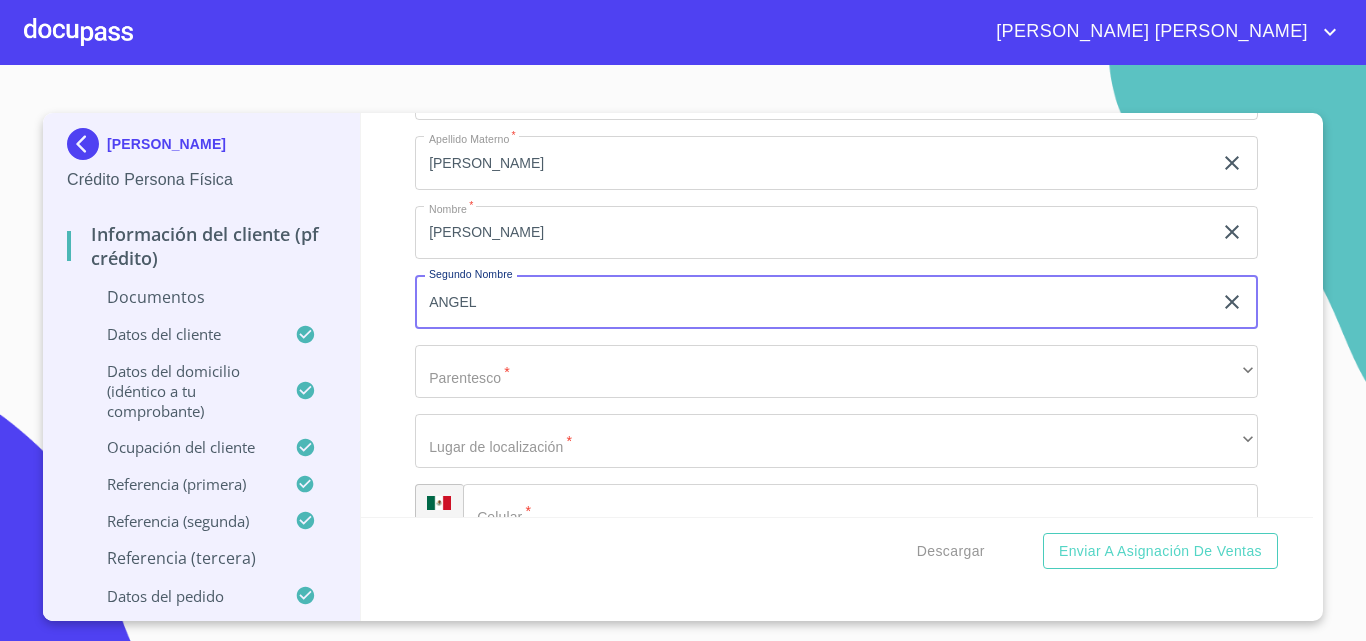 type on "ANGEL" 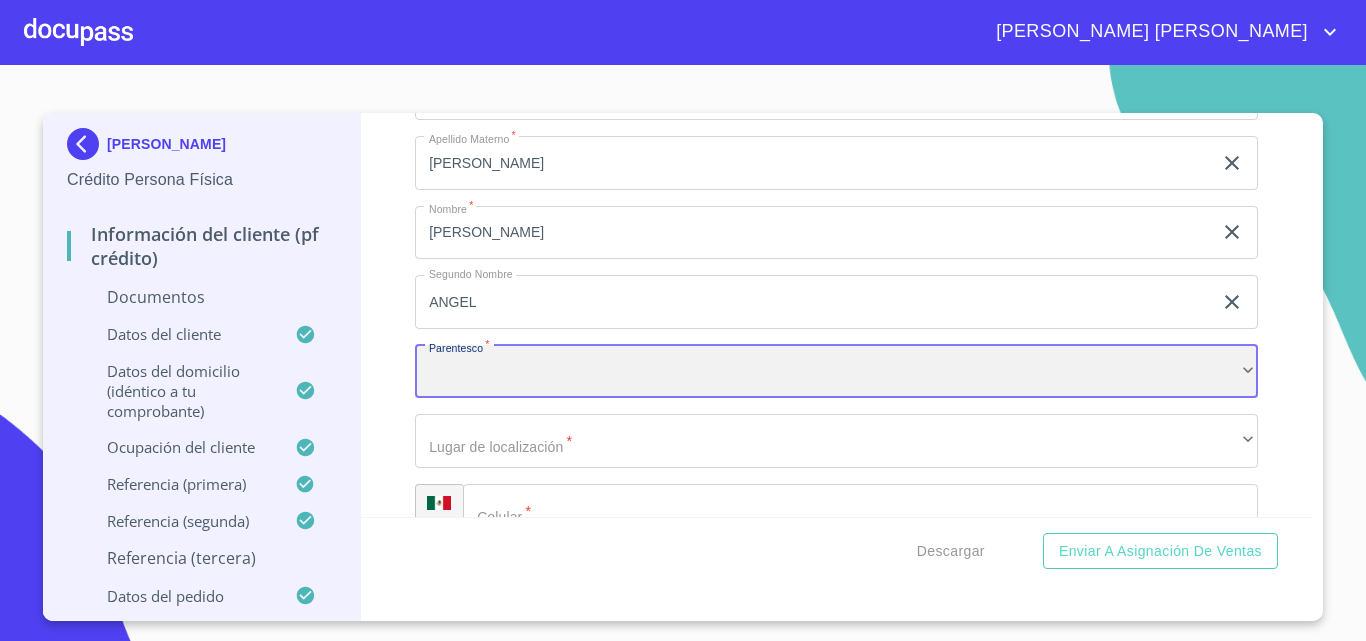 click on "​" at bounding box center [836, 372] 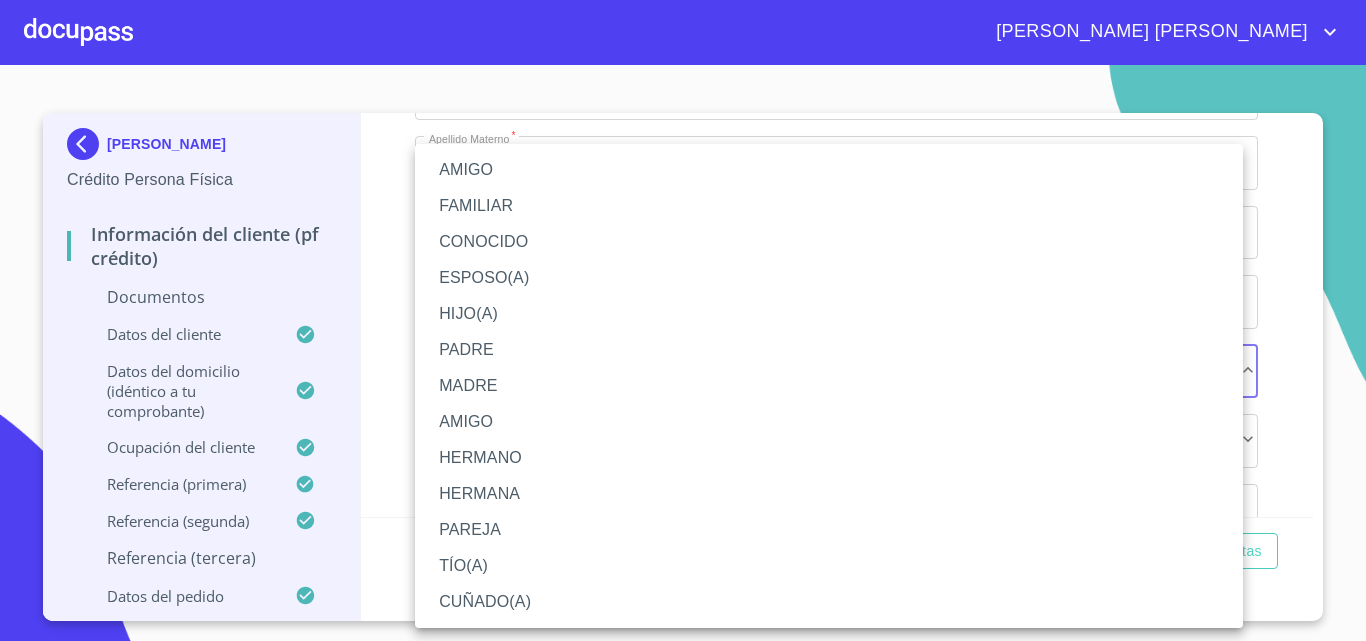 click on "HIJO(A)" at bounding box center (829, 314) 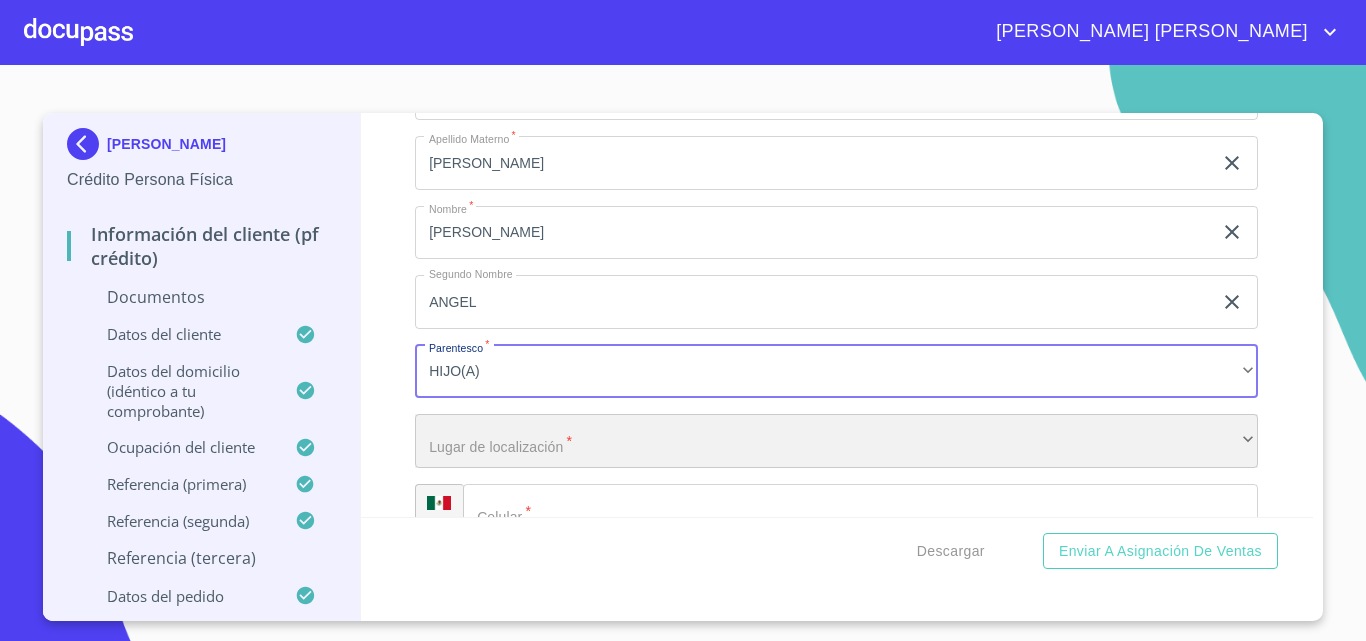 click on "​" at bounding box center (836, 441) 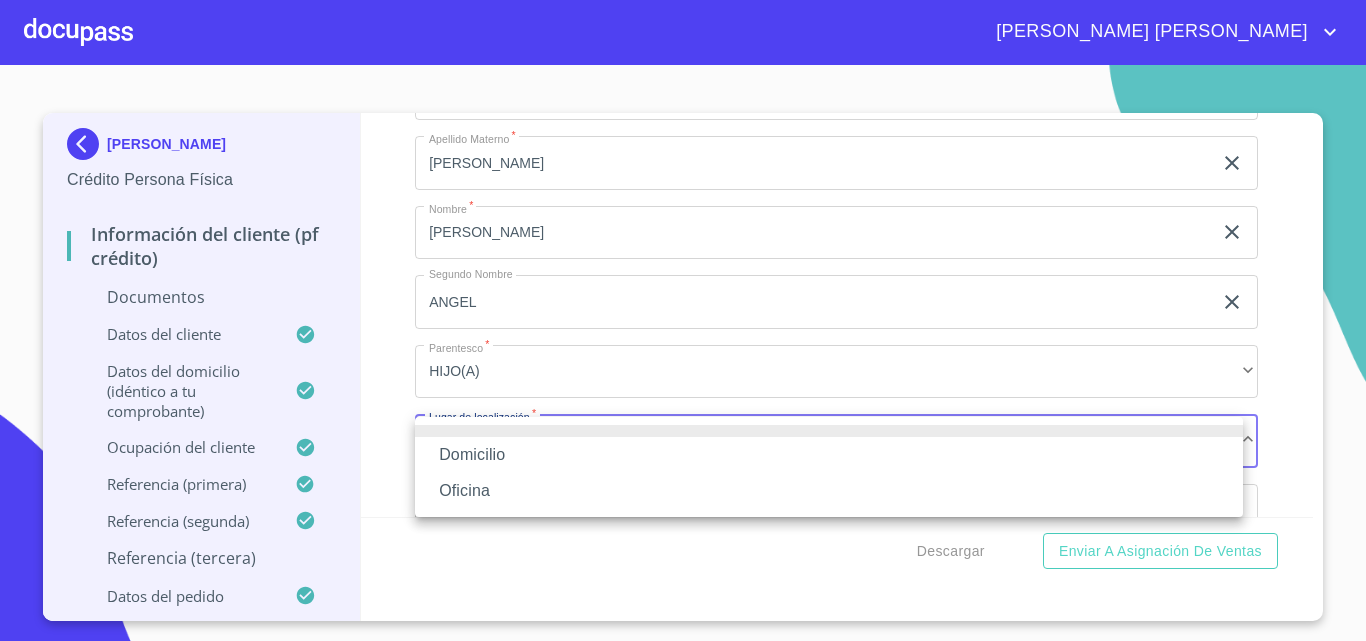click on "Oficina" at bounding box center (829, 491) 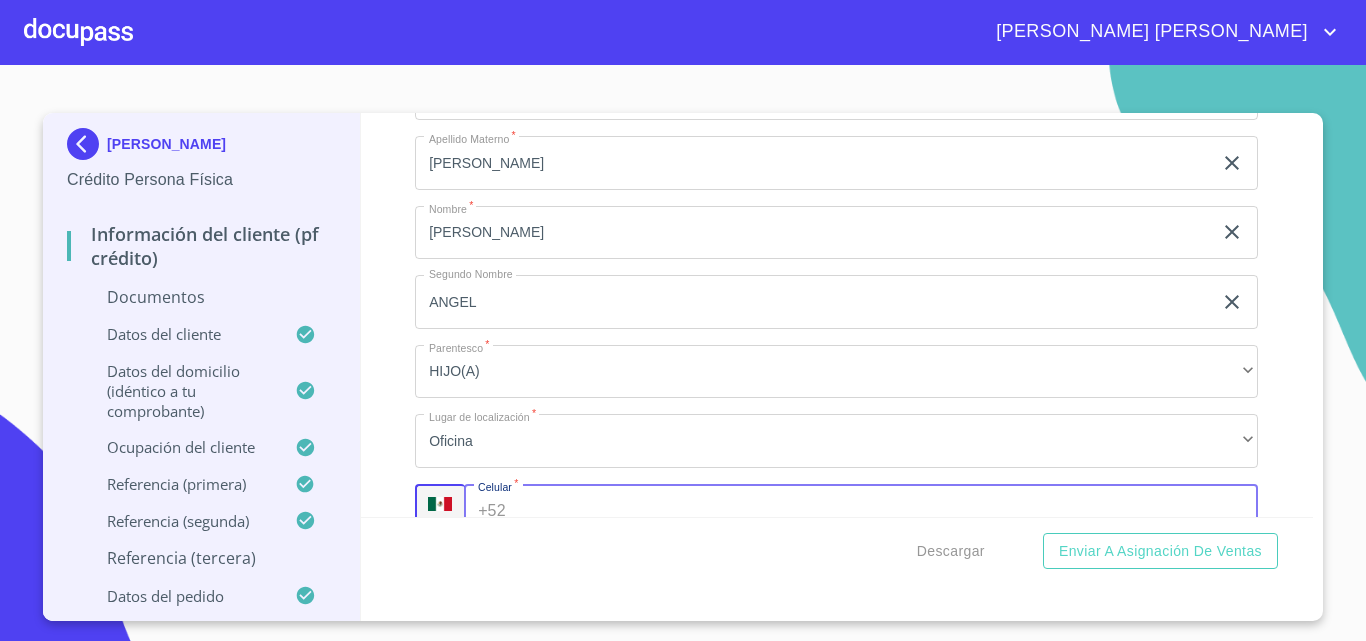 click on "Documento de identificación.   *" at bounding box center [886, 511] 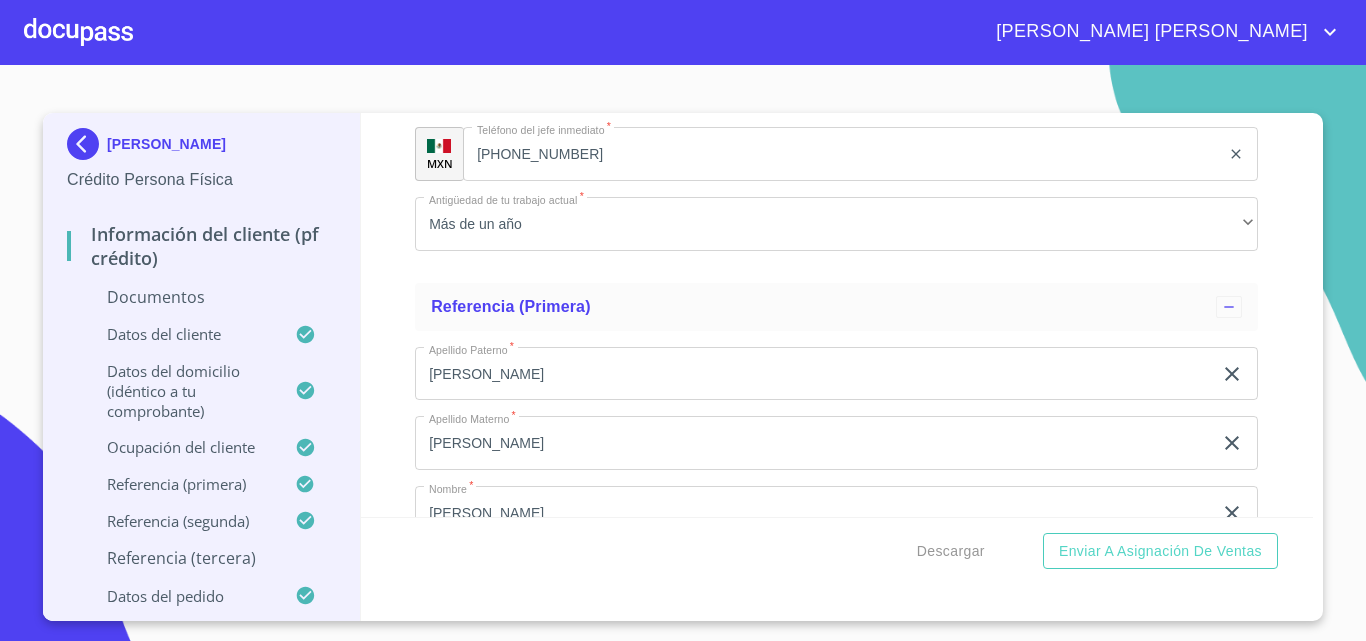 scroll, scrollTop: 9161, scrollLeft: 0, axis: vertical 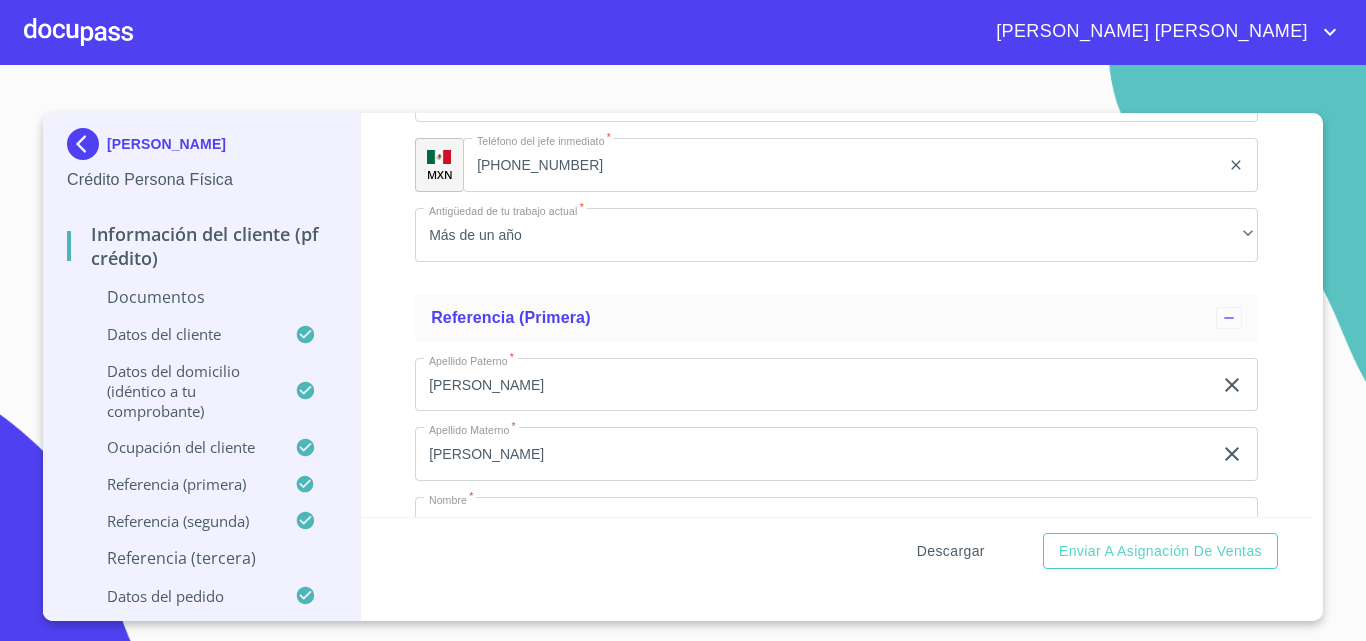 type on "[PHONE_NUMBER]" 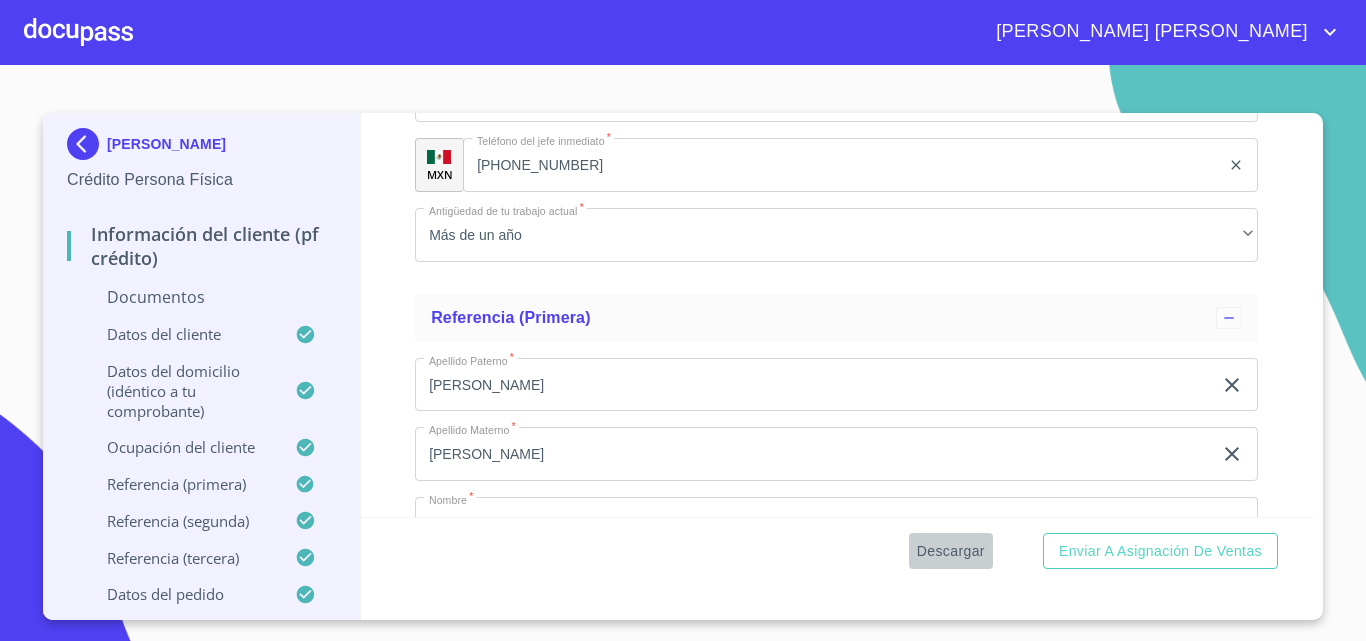 click on "Descargar" at bounding box center [951, 551] 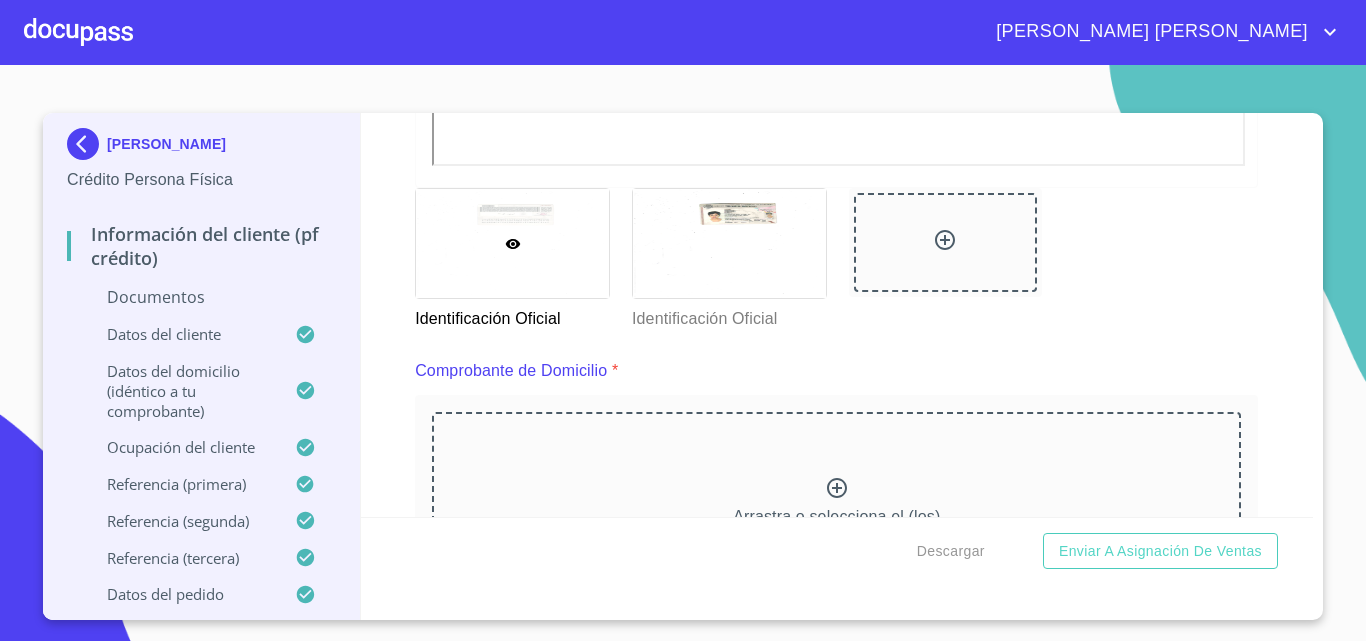 scroll, scrollTop: 779, scrollLeft: 0, axis: vertical 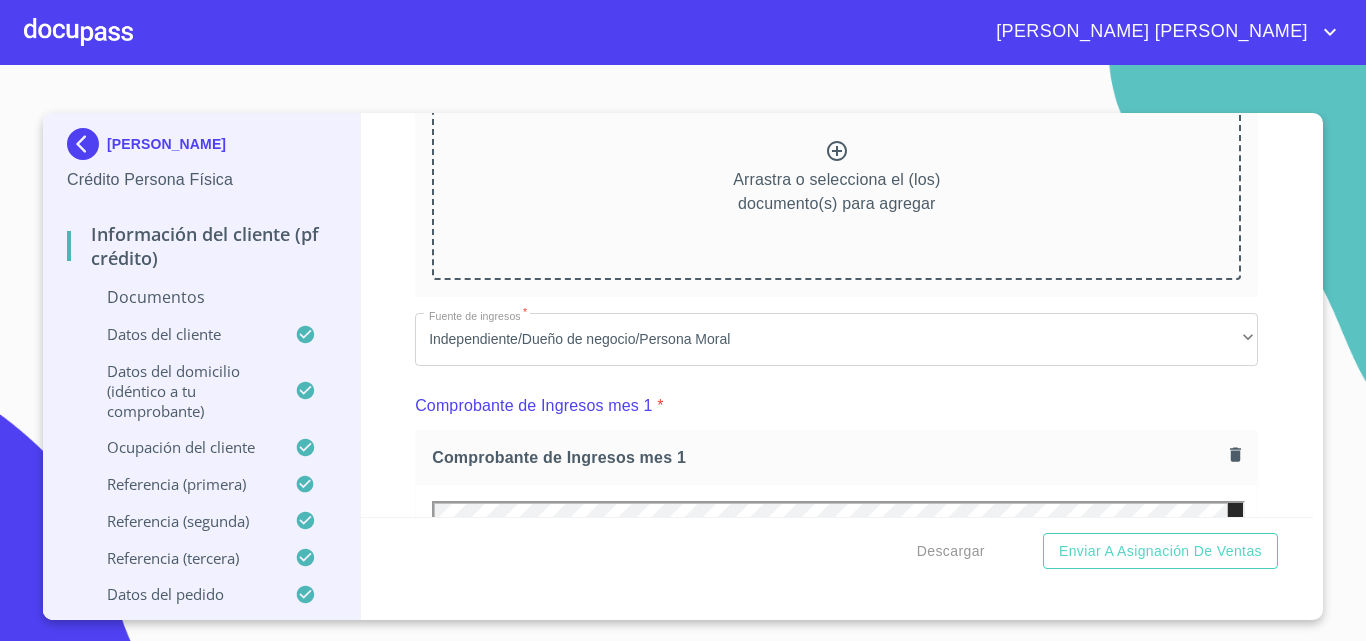 click 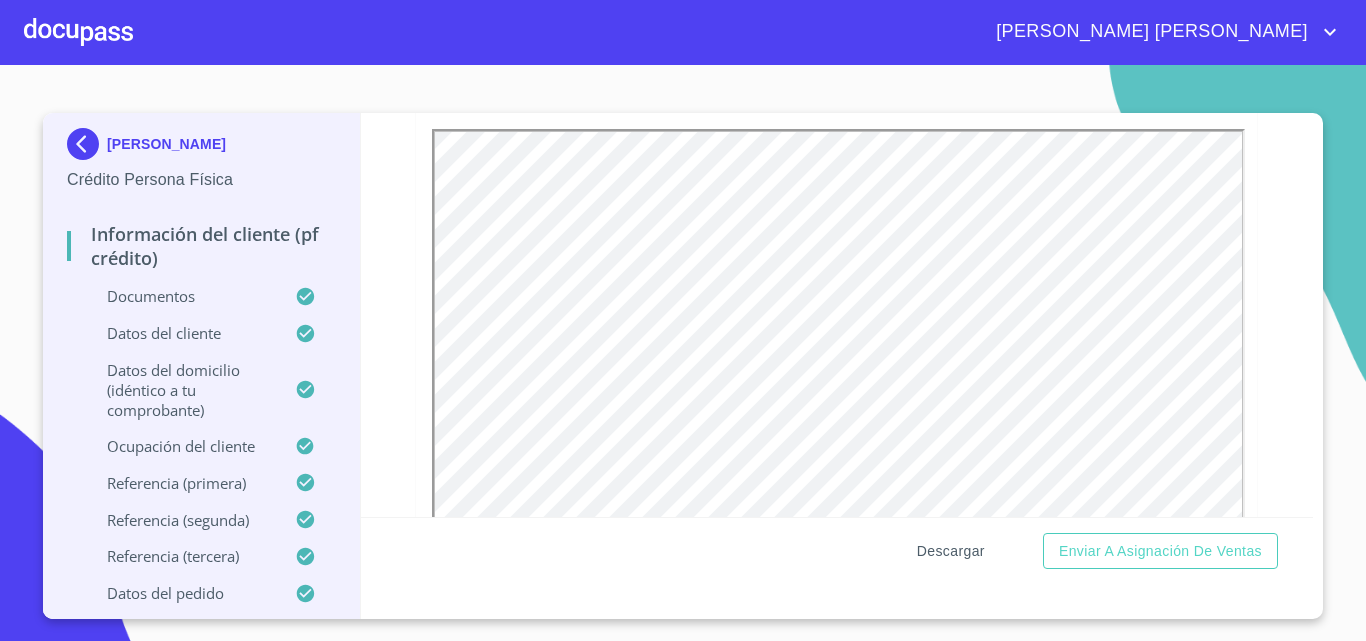 scroll, scrollTop: 0, scrollLeft: 0, axis: both 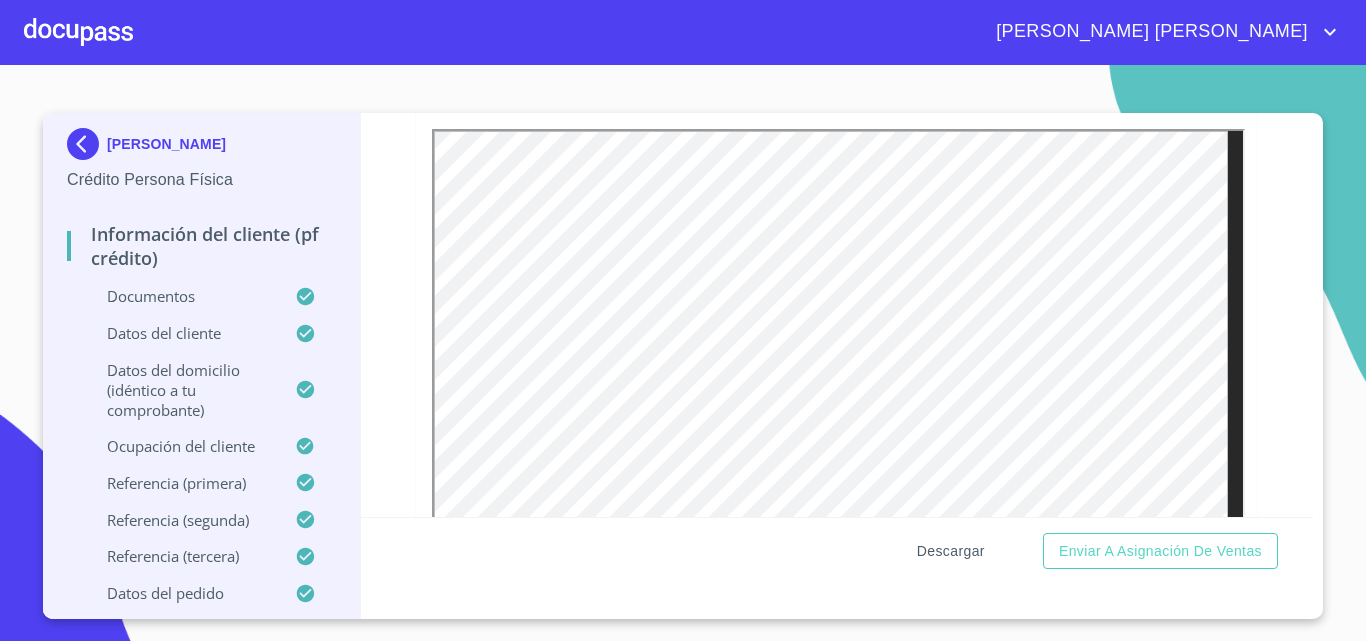 click on "Descargar" at bounding box center (951, 551) 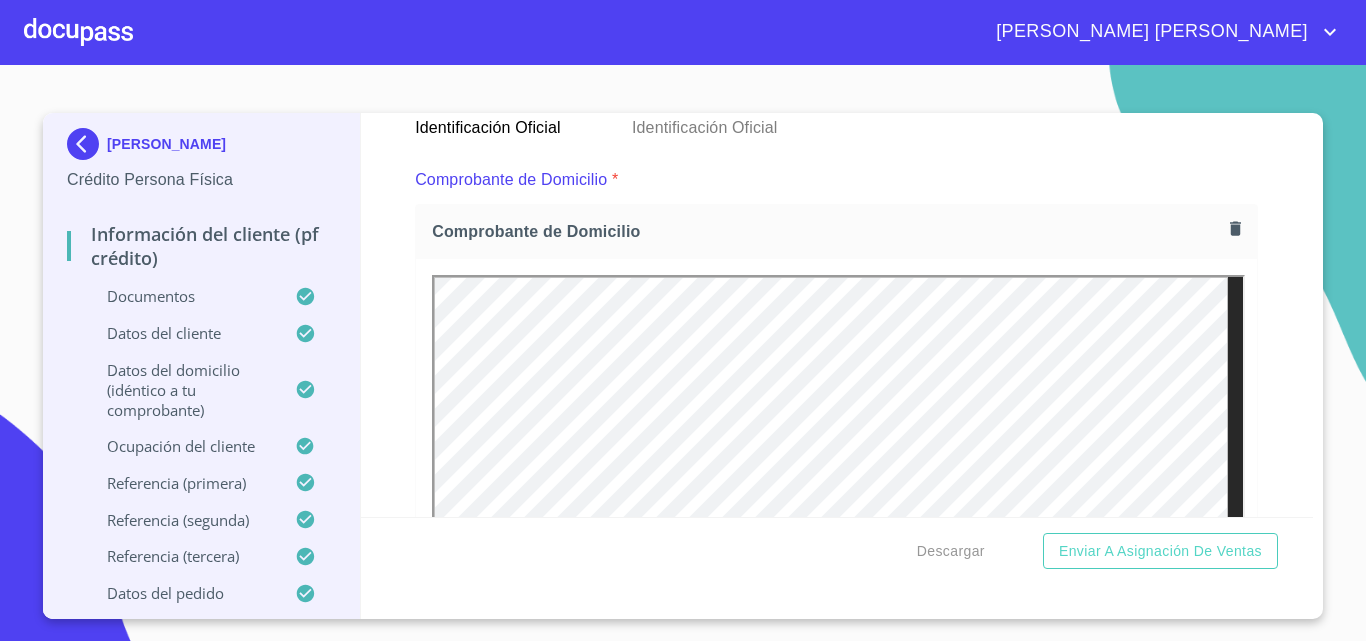 scroll, scrollTop: 979, scrollLeft: 0, axis: vertical 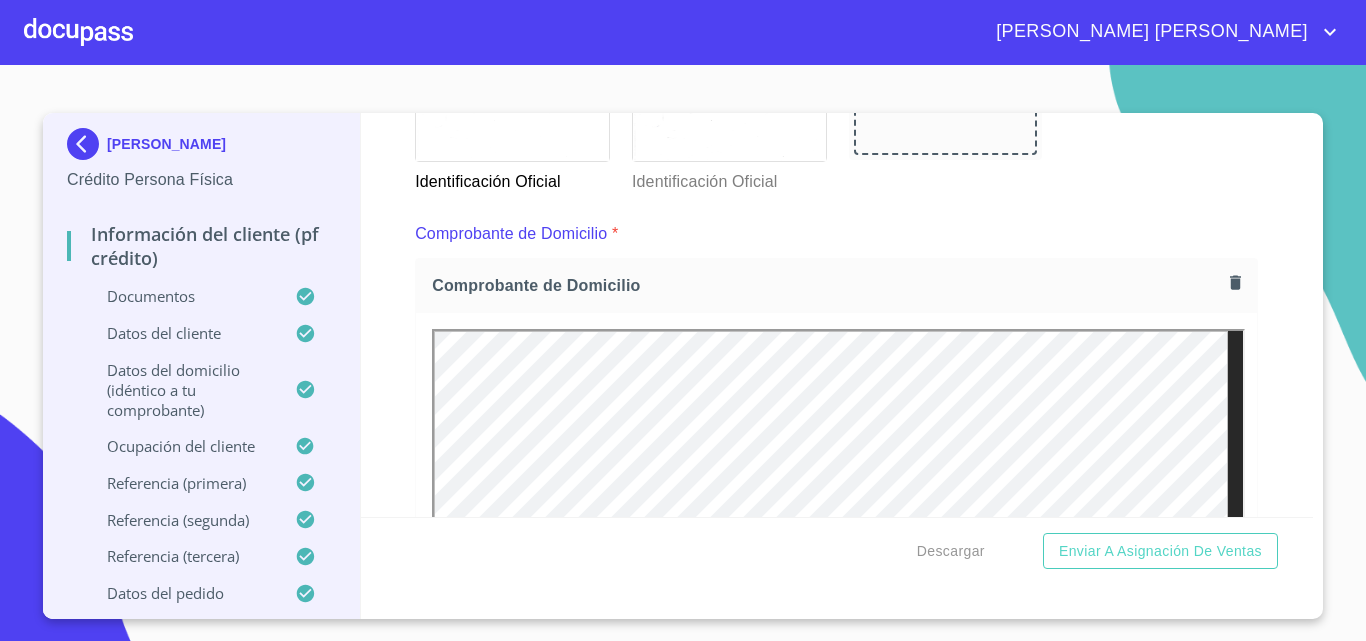 click 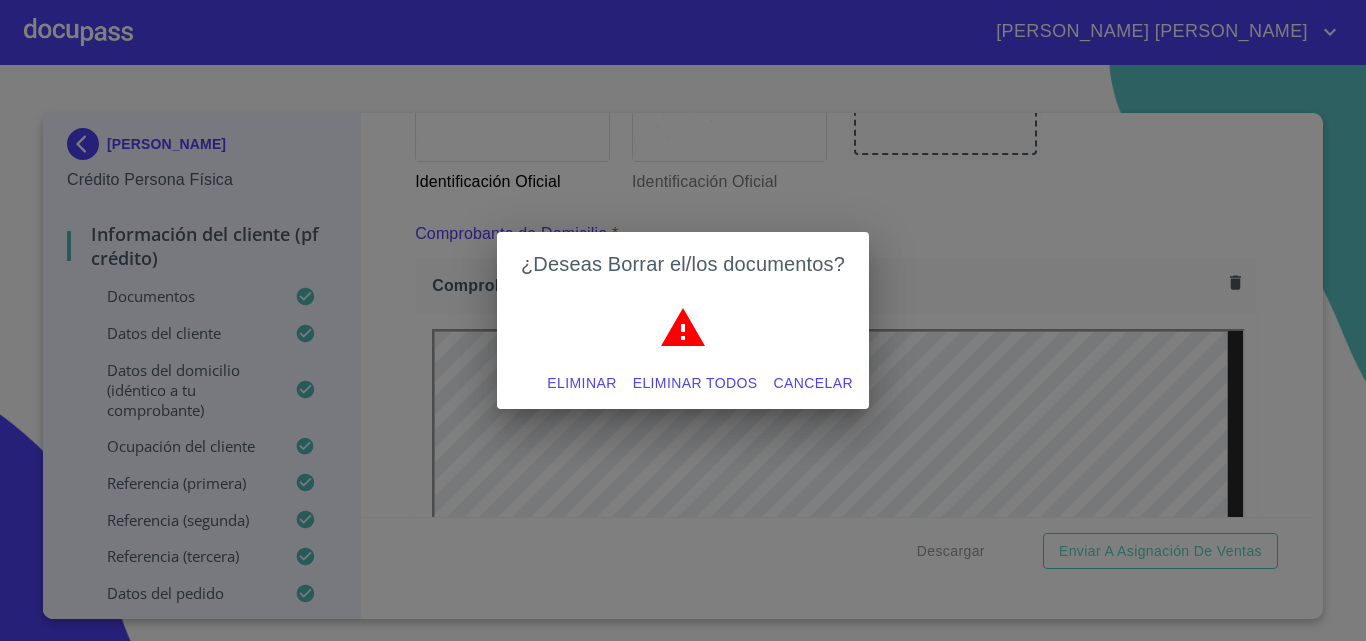 click on "Eliminar" at bounding box center [581, 383] 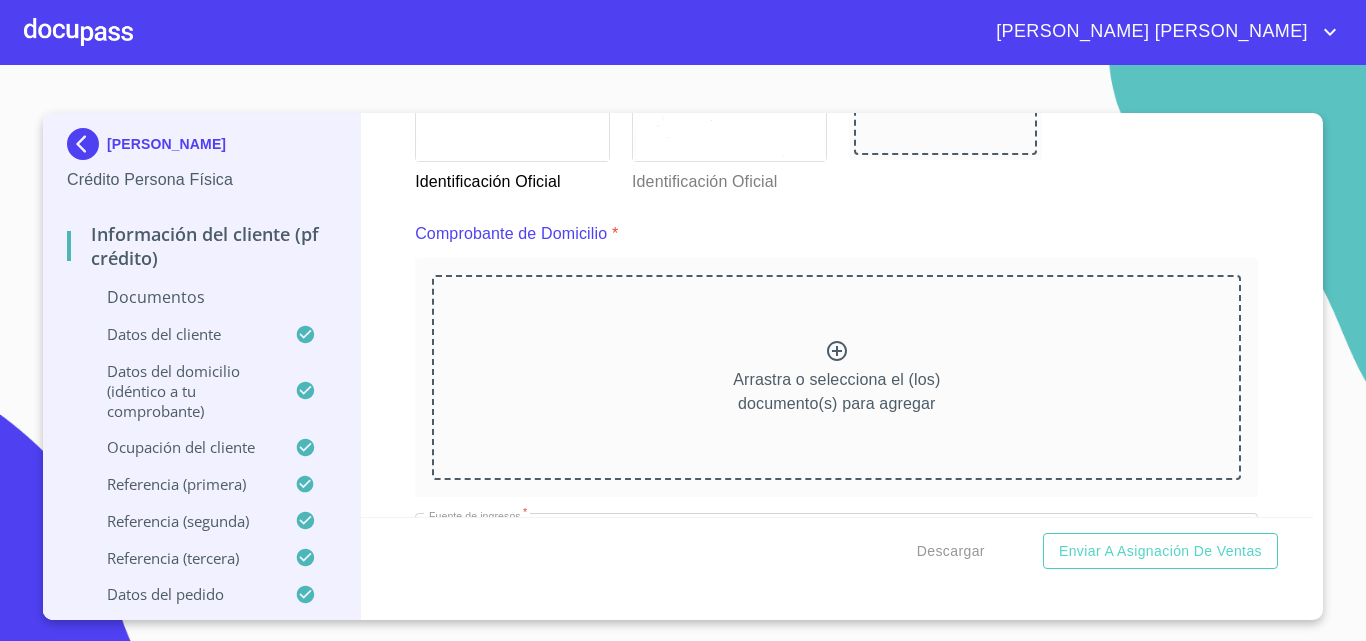 click 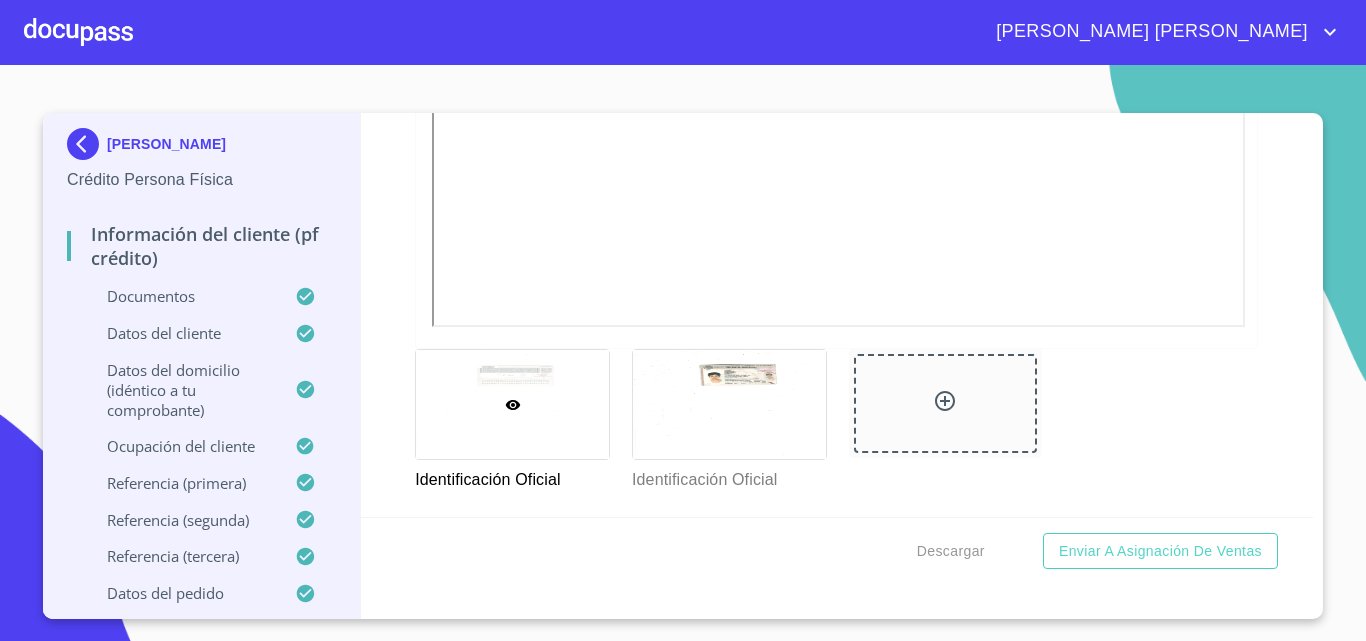 scroll, scrollTop: 714, scrollLeft: 0, axis: vertical 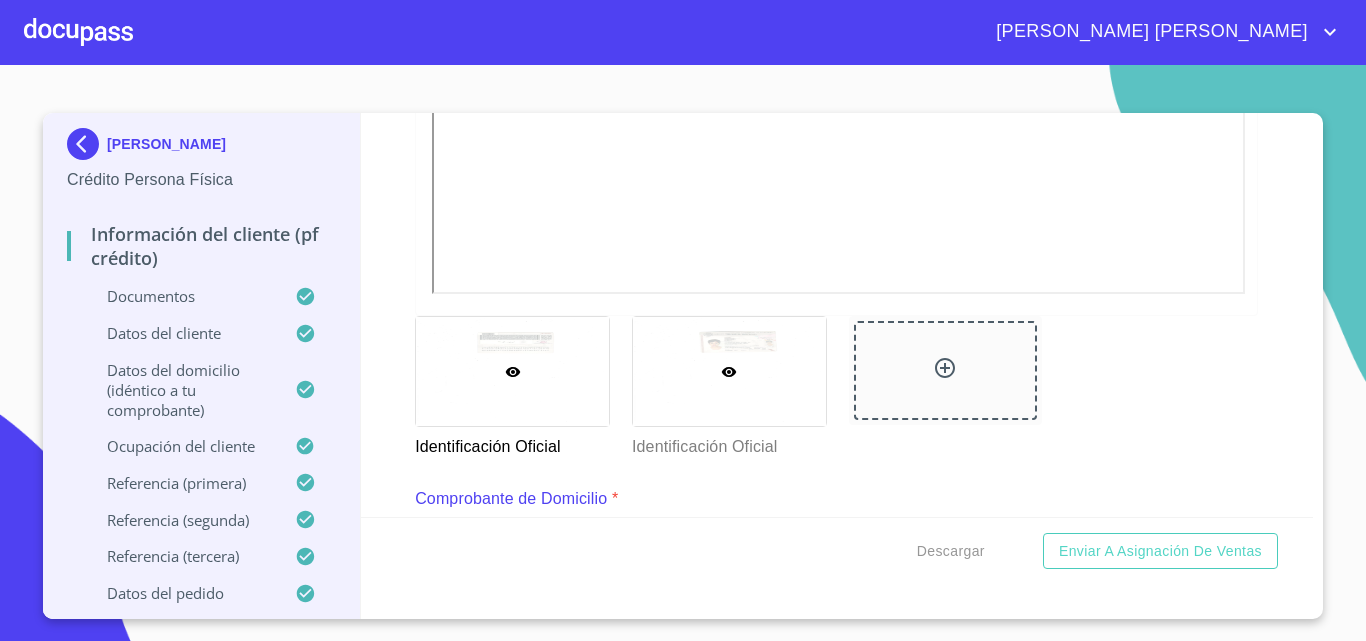 click at bounding box center (729, 371) 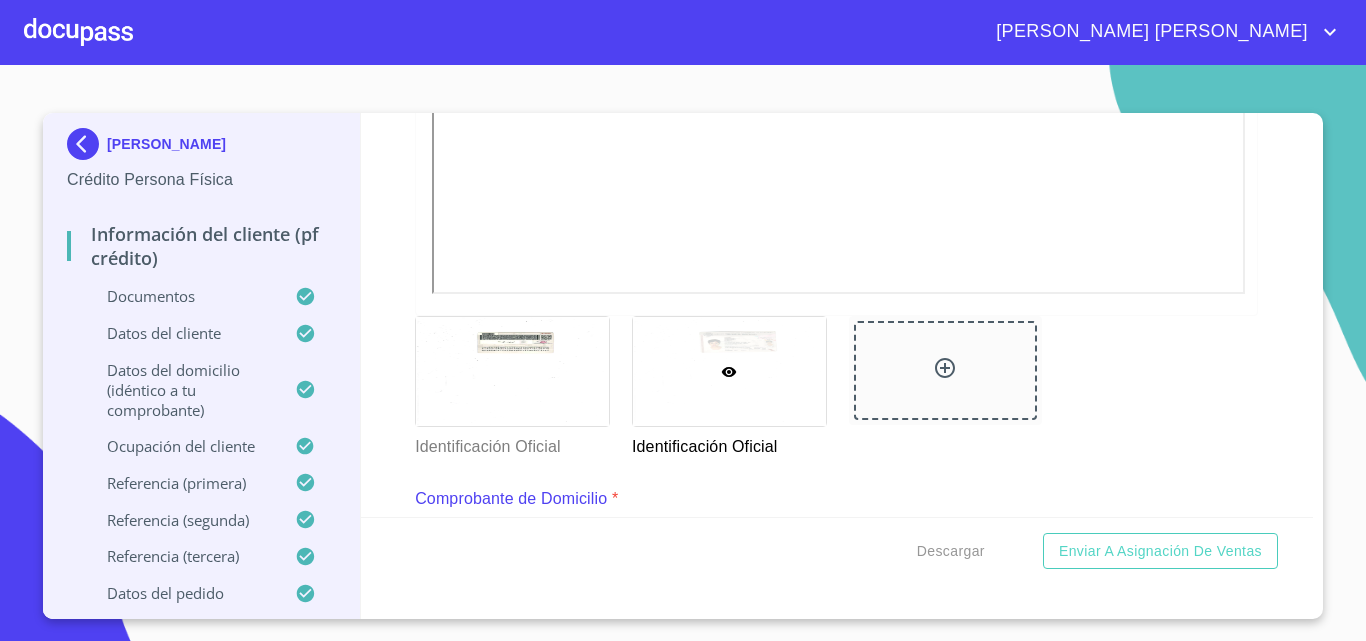 scroll, scrollTop: 239, scrollLeft: 0, axis: vertical 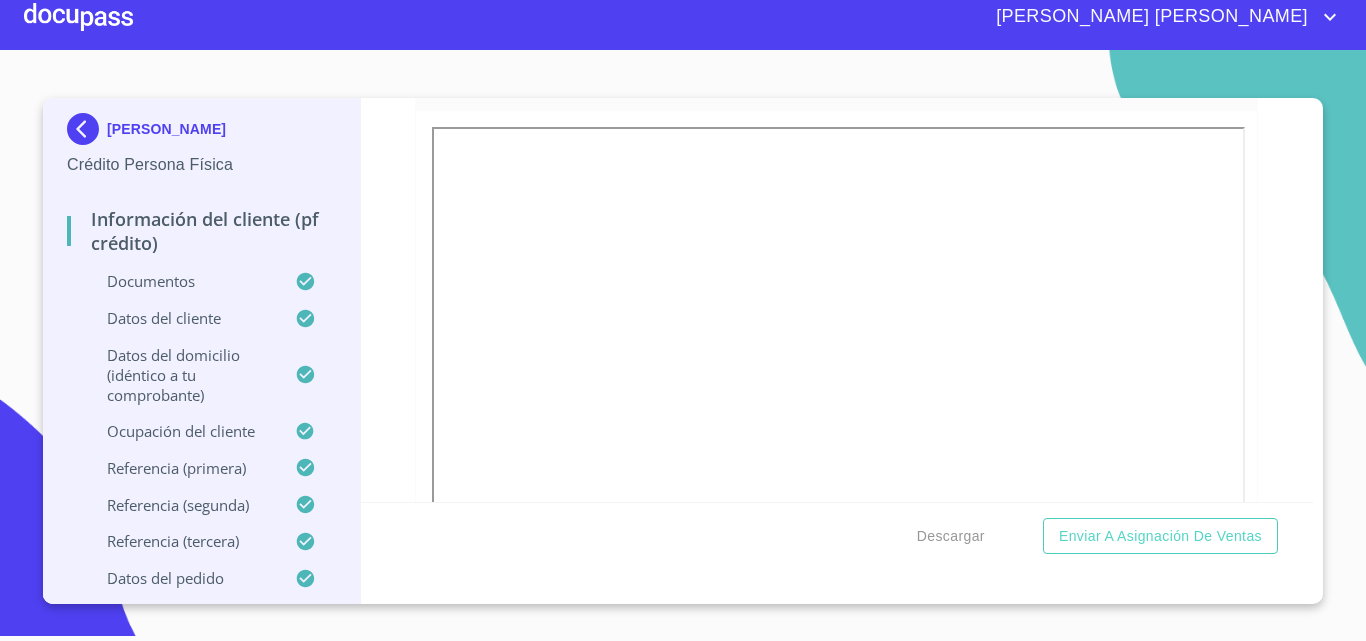 click 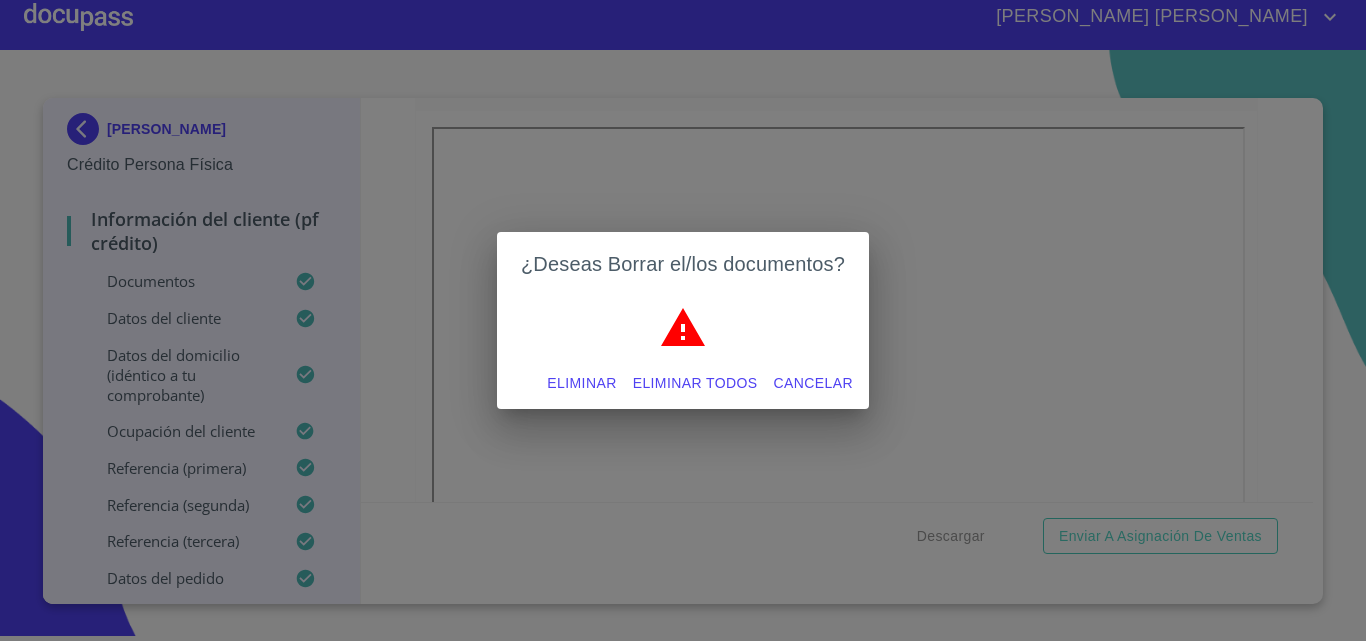 click on "Eliminar" at bounding box center [581, 383] 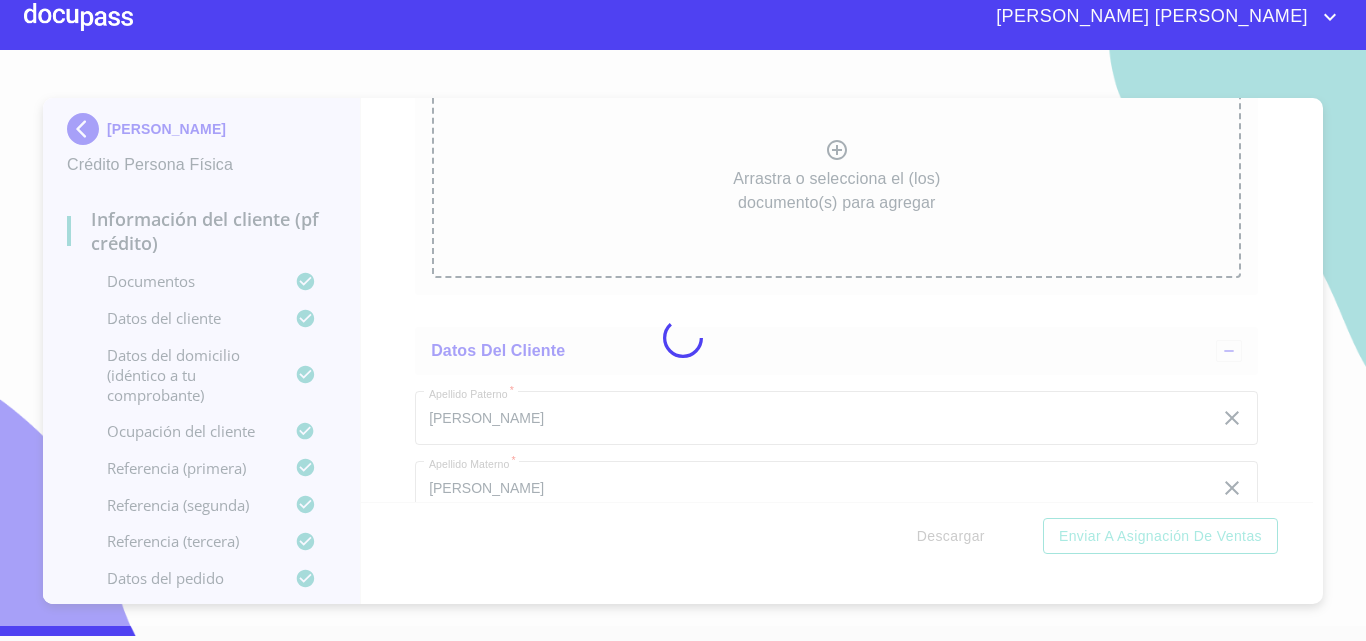 scroll, scrollTop: 5489, scrollLeft: 0, axis: vertical 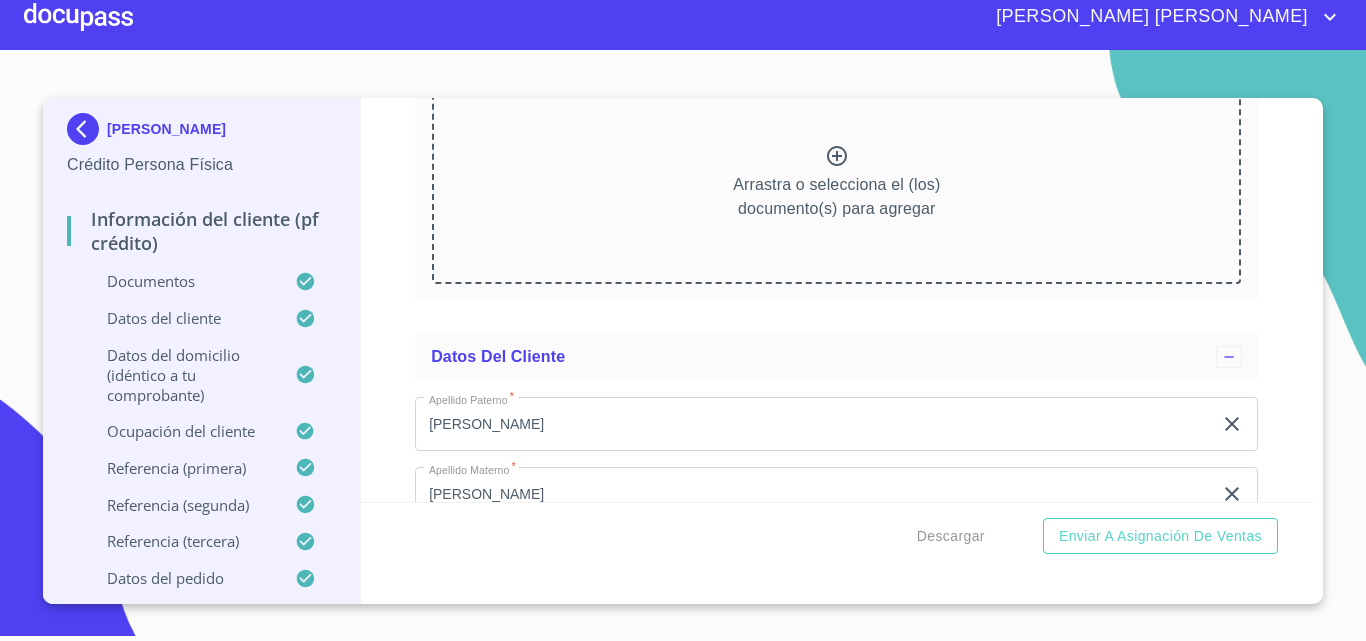 click 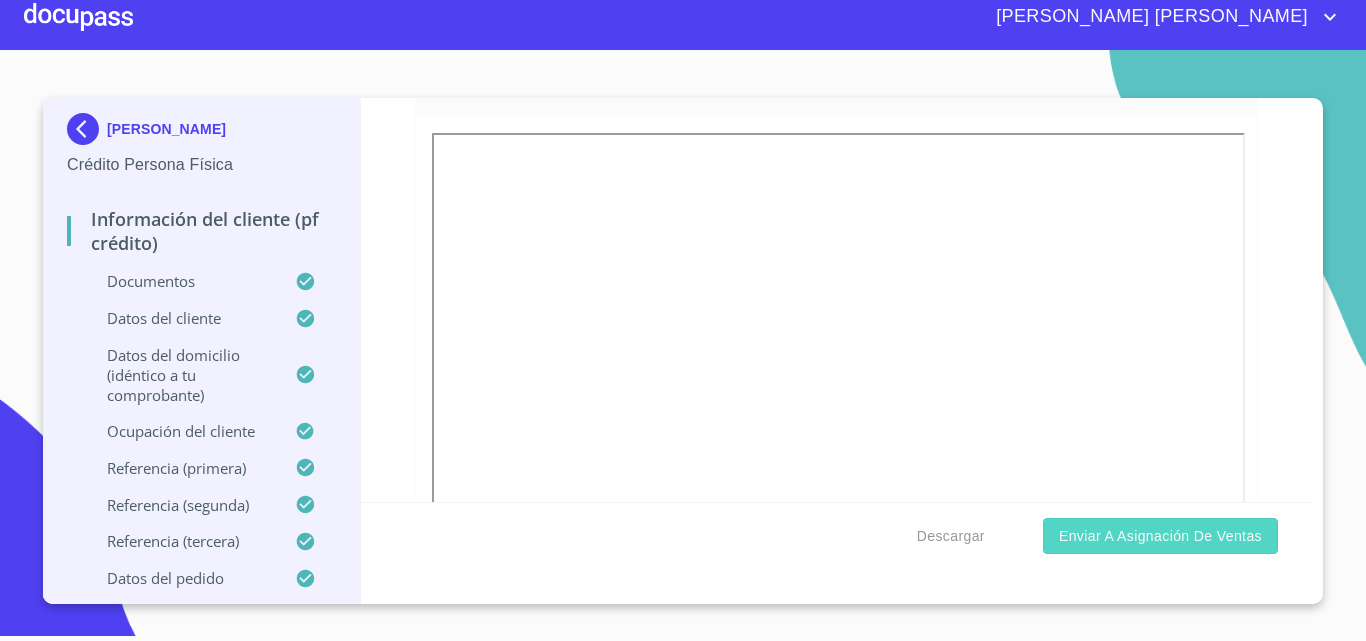 click on "Enviar a Asignación de Ventas" at bounding box center [1160, 536] 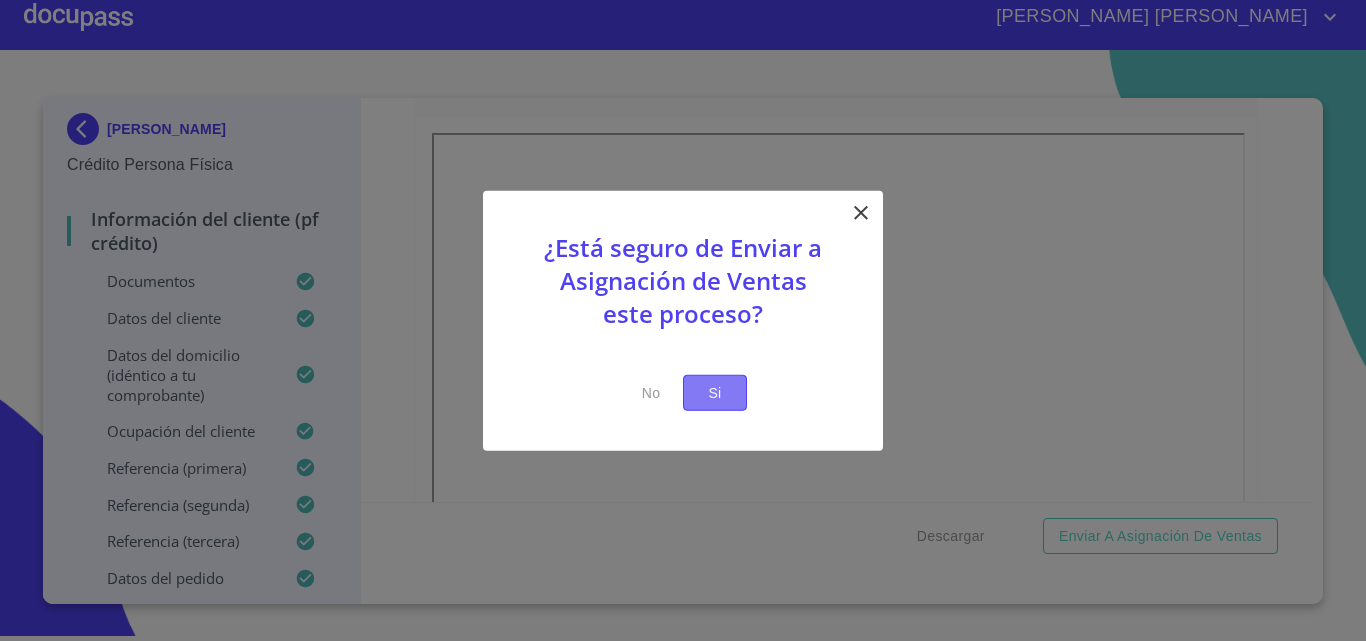 click on "Si" at bounding box center (715, 392) 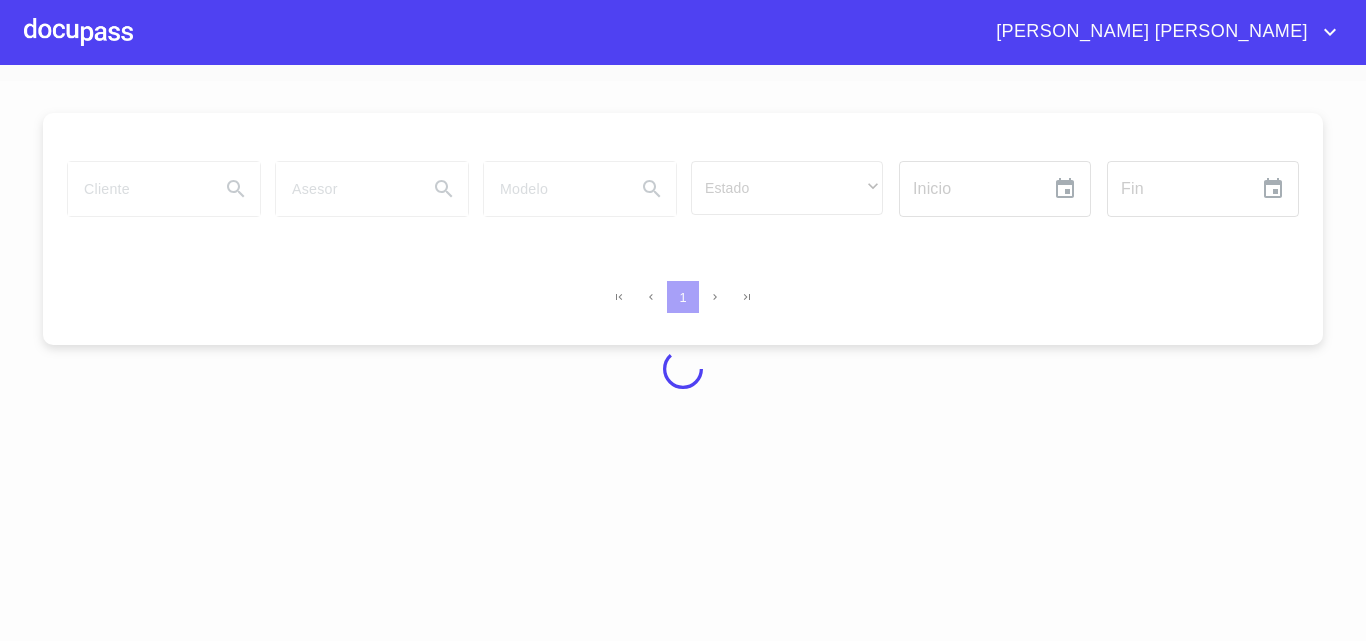 scroll, scrollTop: 0, scrollLeft: 0, axis: both 